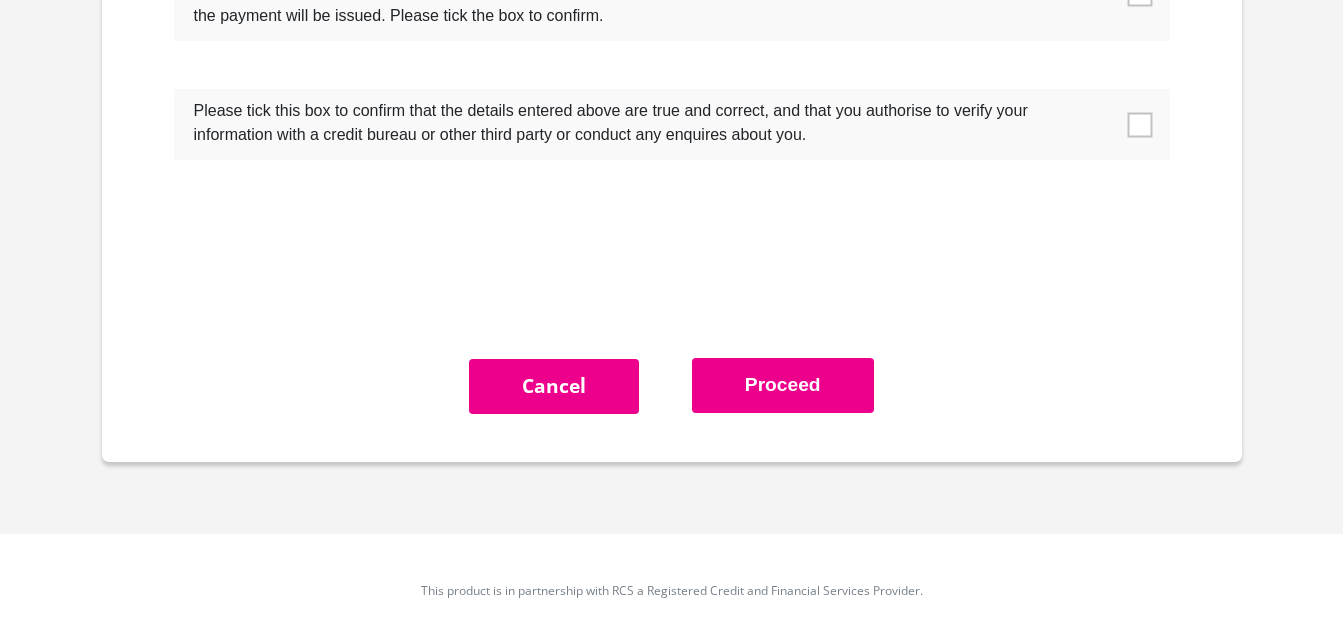 scroll, scrollTop: 6603, scrollLeft: 0, axis: vertical 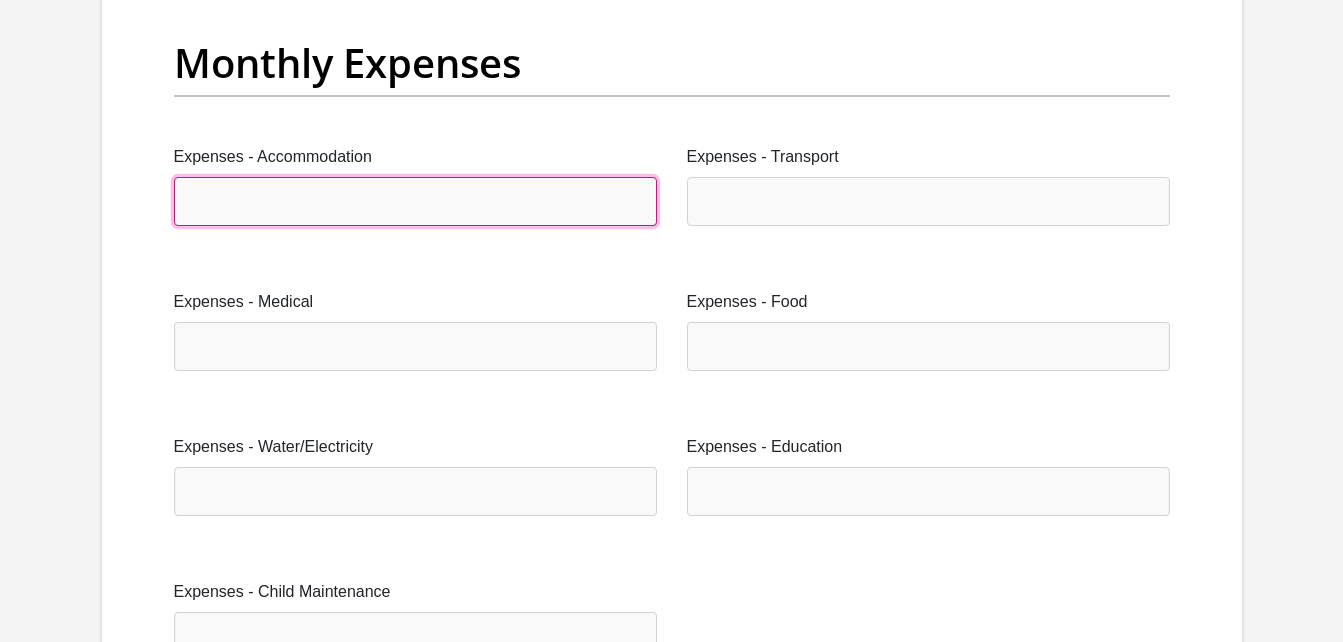 click on "Expenses - Accommodation" at bounding box center (415, 201) 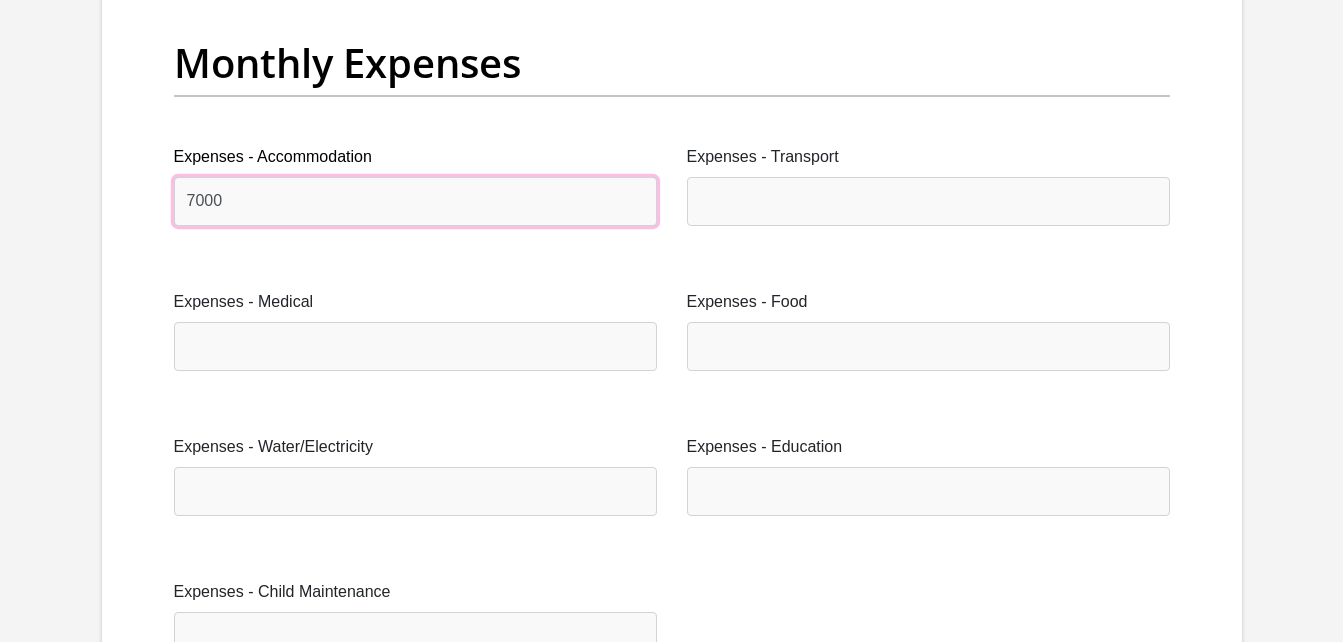 type on "7000" 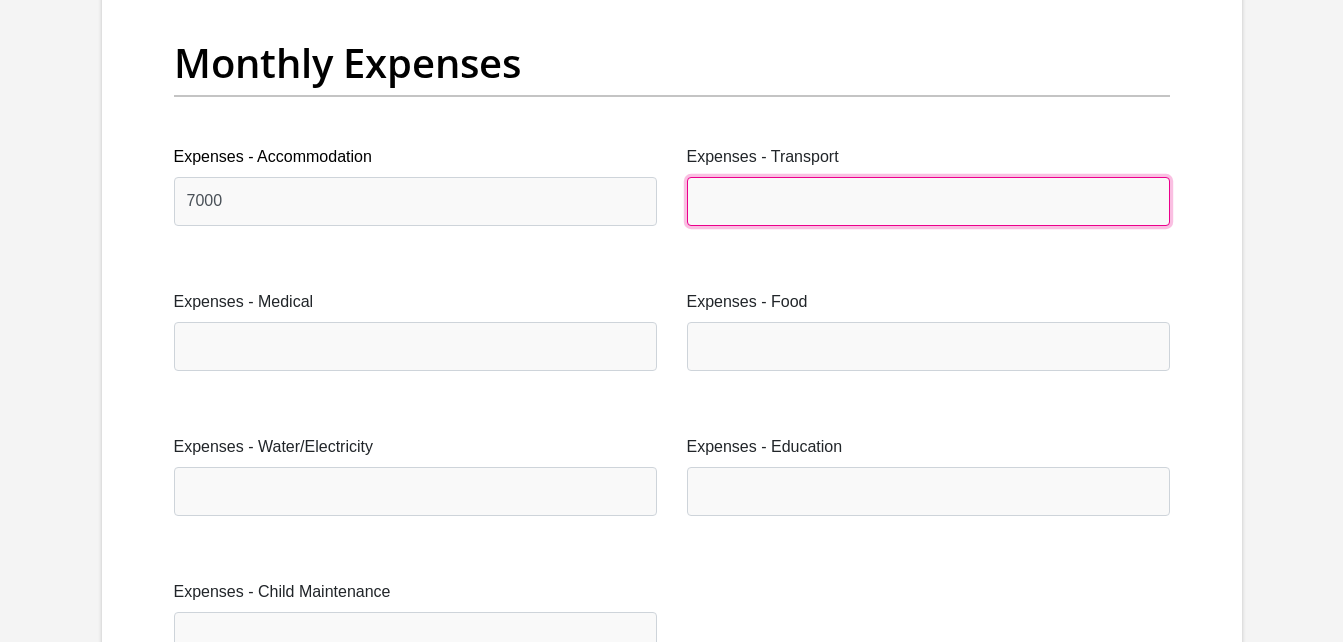 click on "Expenses - Transport" at bounding box center (928, 201) 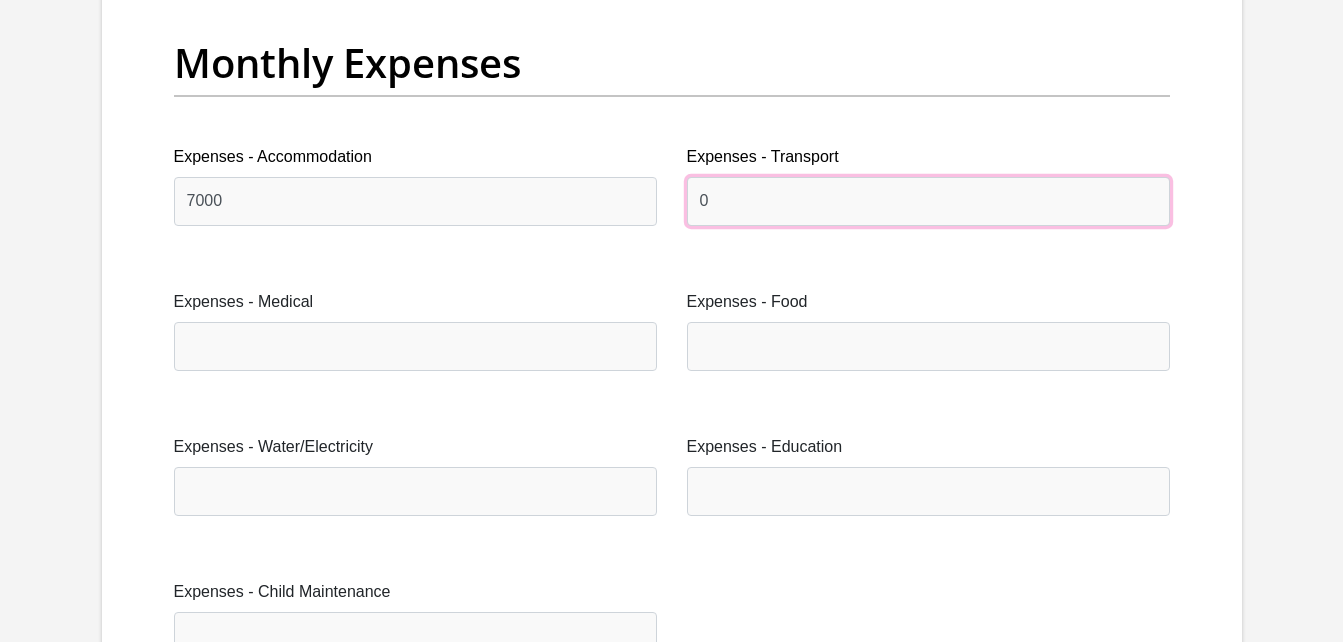 type on "0" 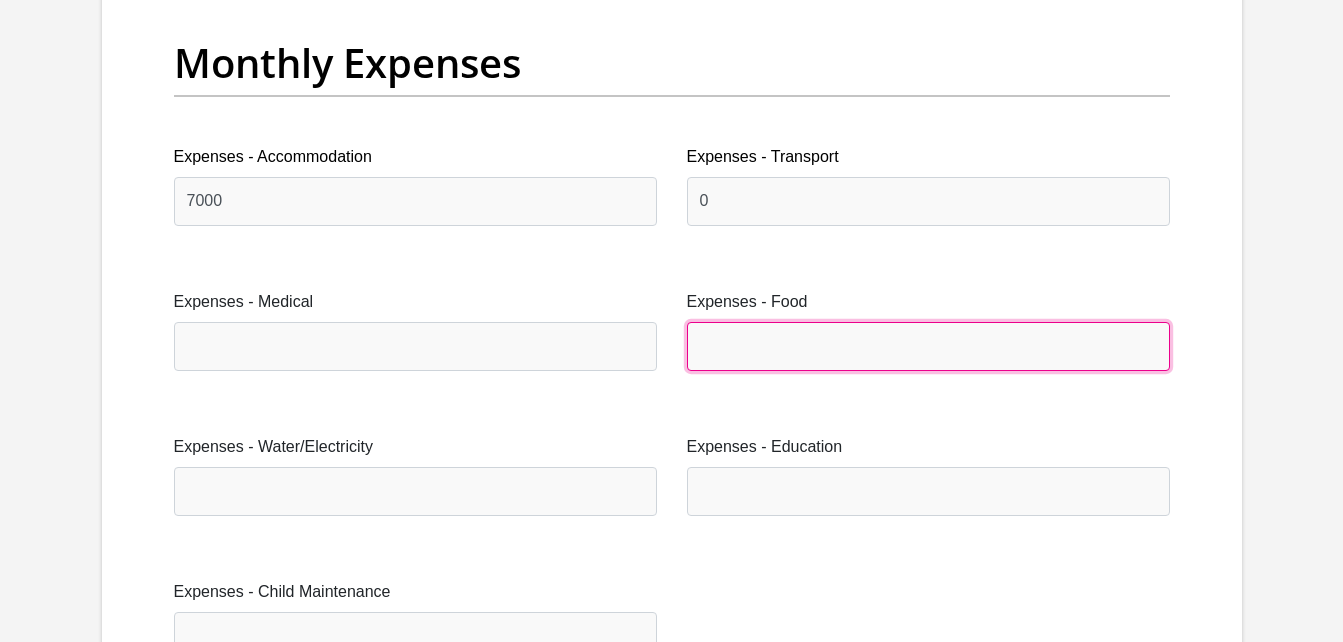 click on "Expenses - Food" at bounding box center (928, 346) 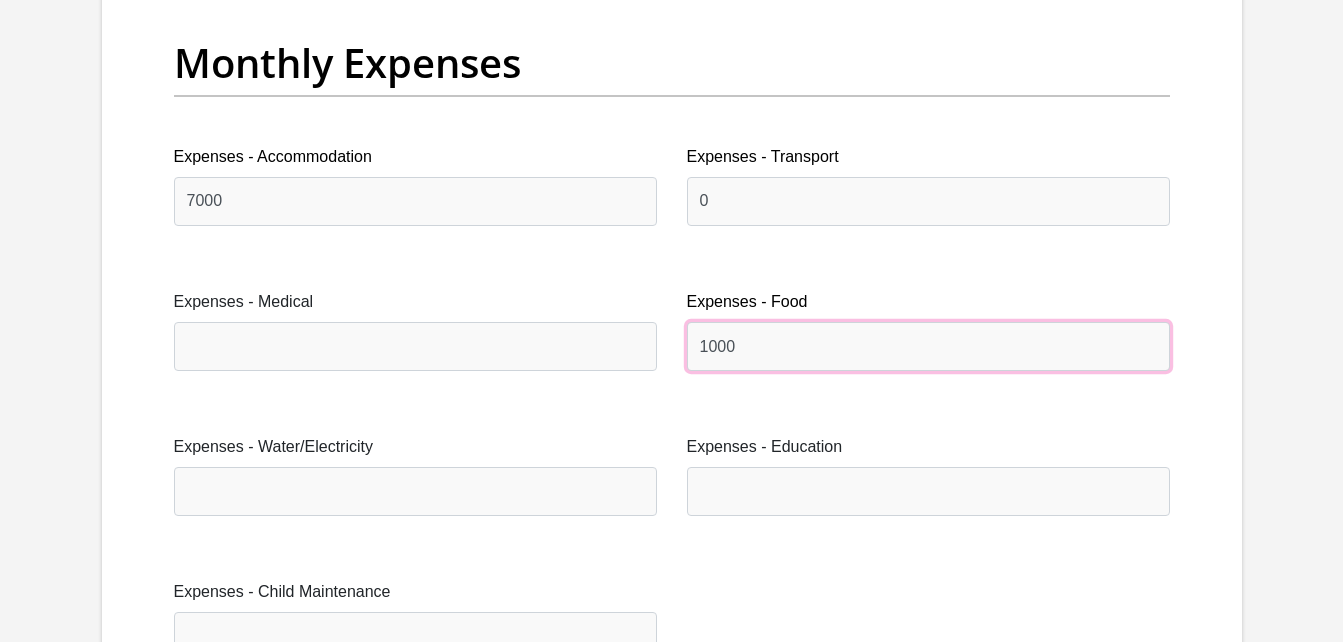 type on "1000" 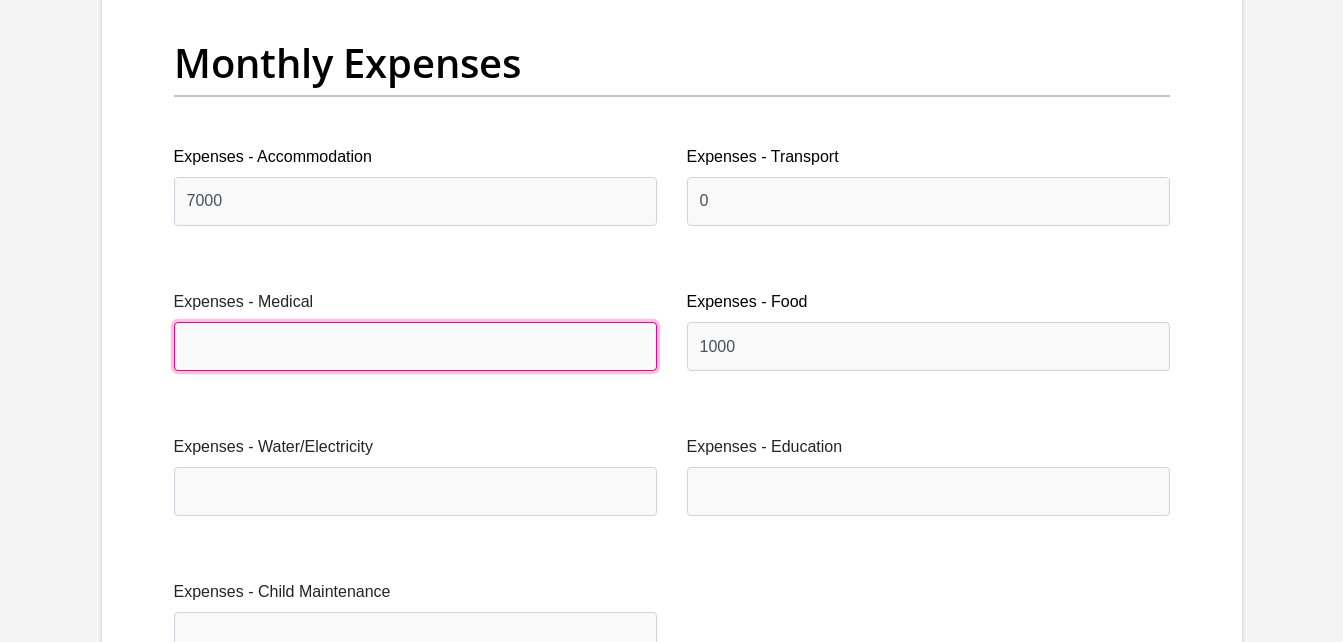 click on "Expenses - Medical" at bounding box center [415, 346] 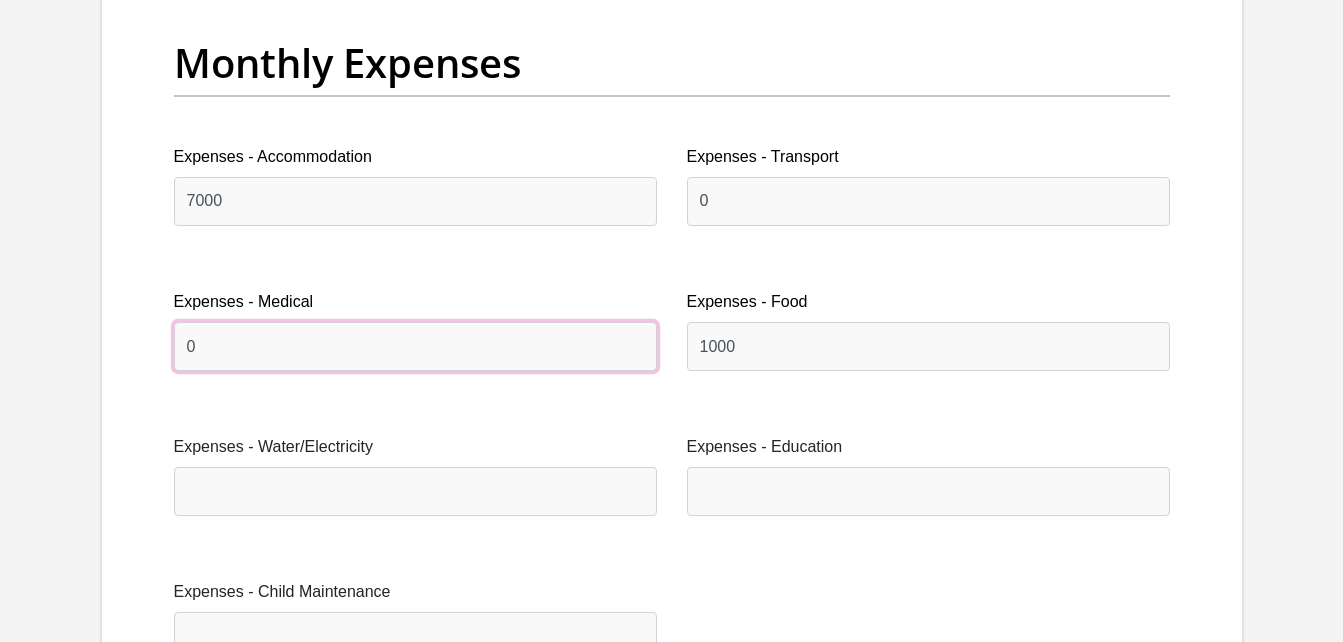 type on "0" 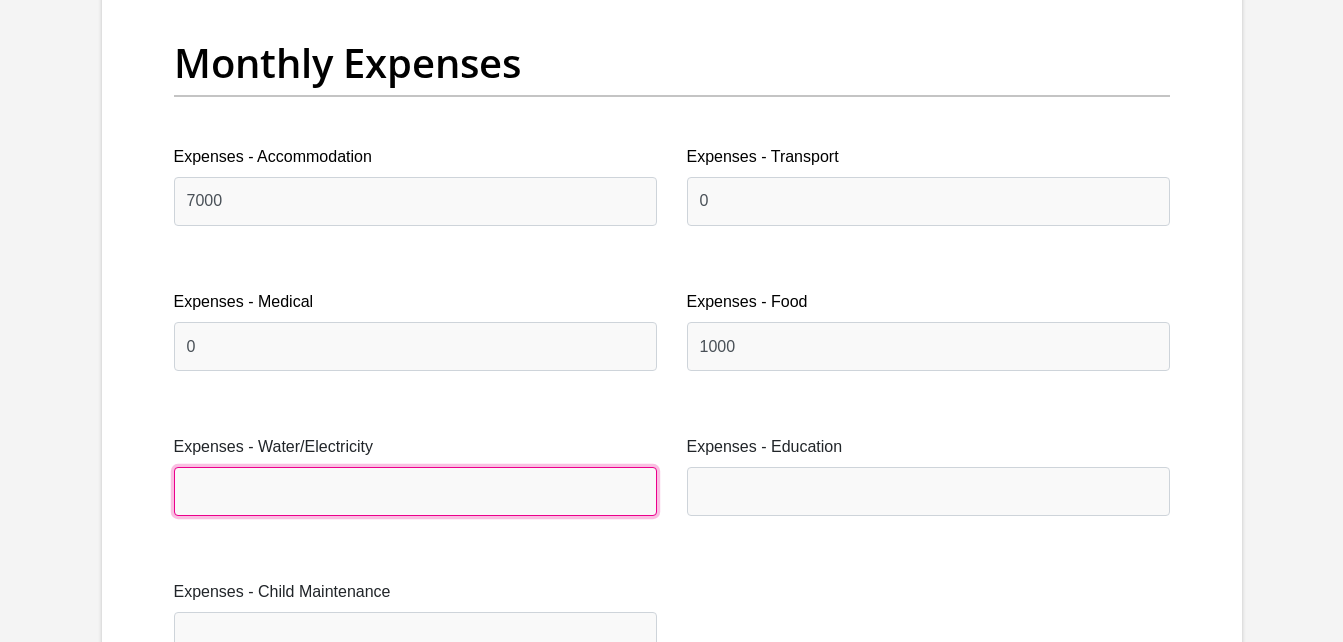 click on "Expenses - Water/Electricity" at bounding box center [415, 491] 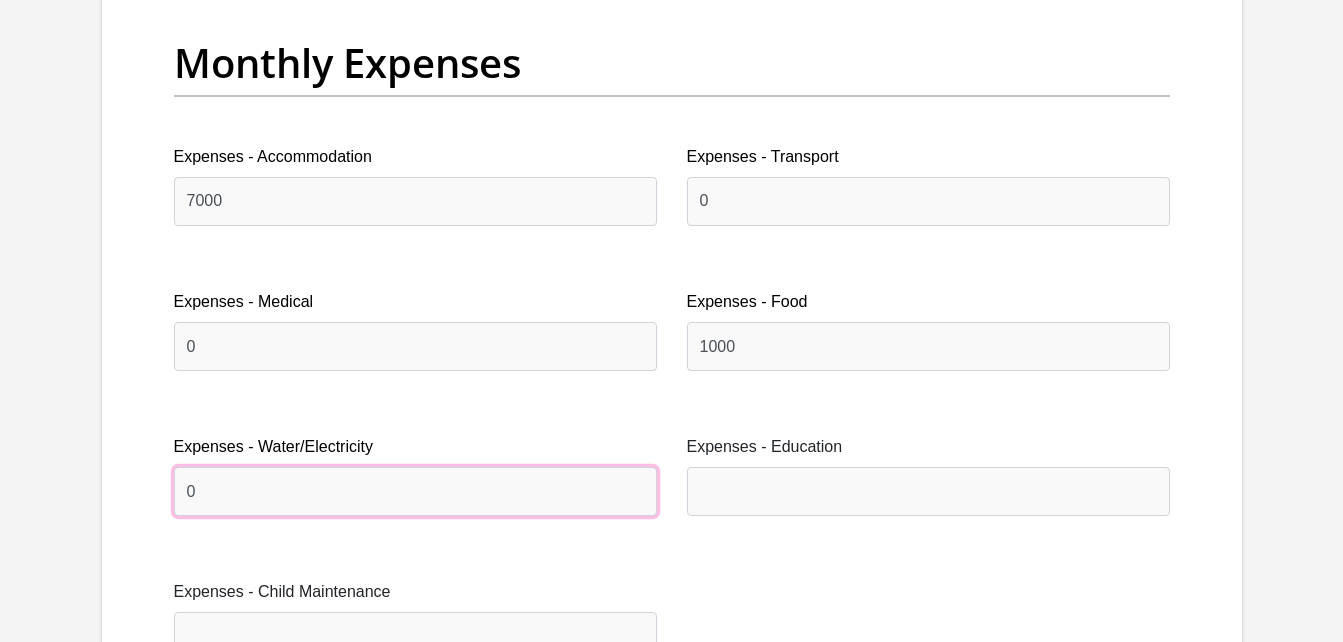type on "0" 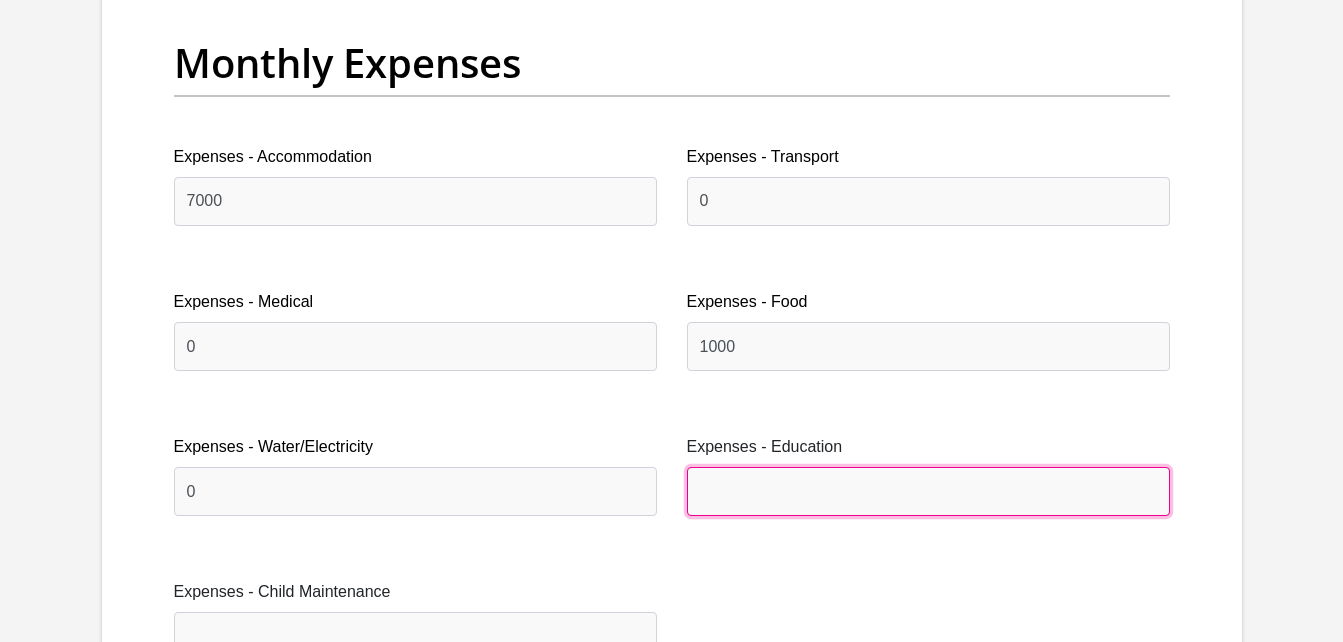 click on "Expenses - Education" at bounding box center [928, 491] 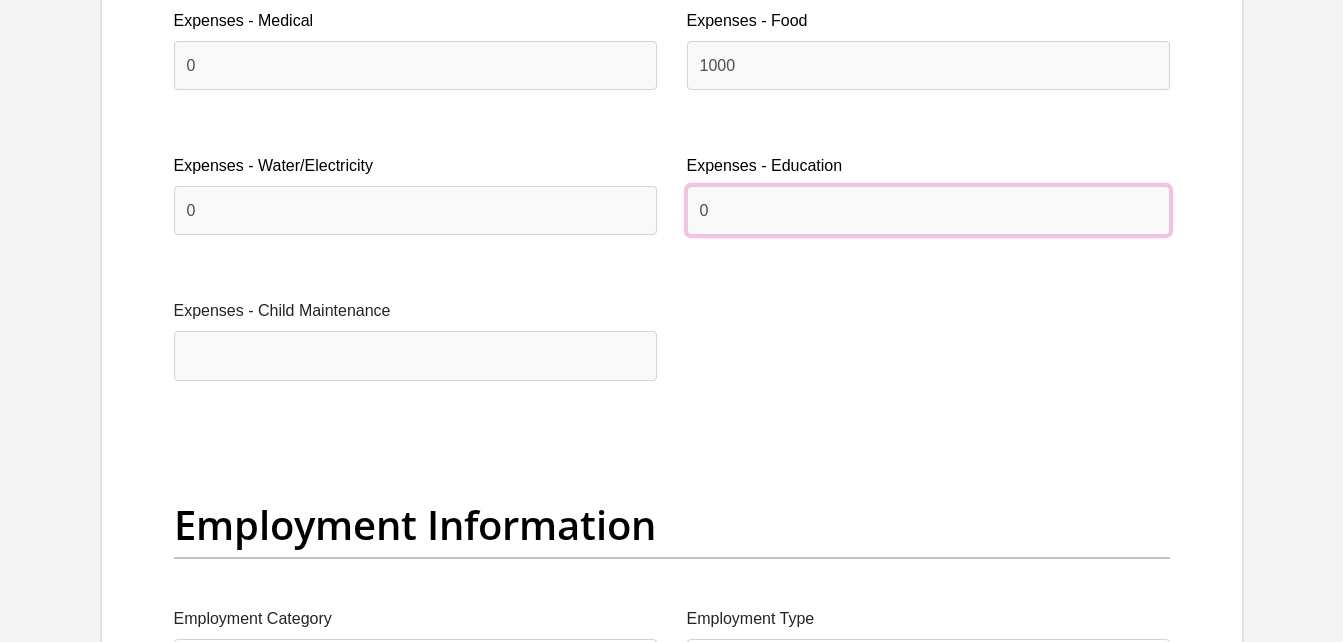 scroll, scrollTop: 3203, scrollLeft: 0, axis: vertical 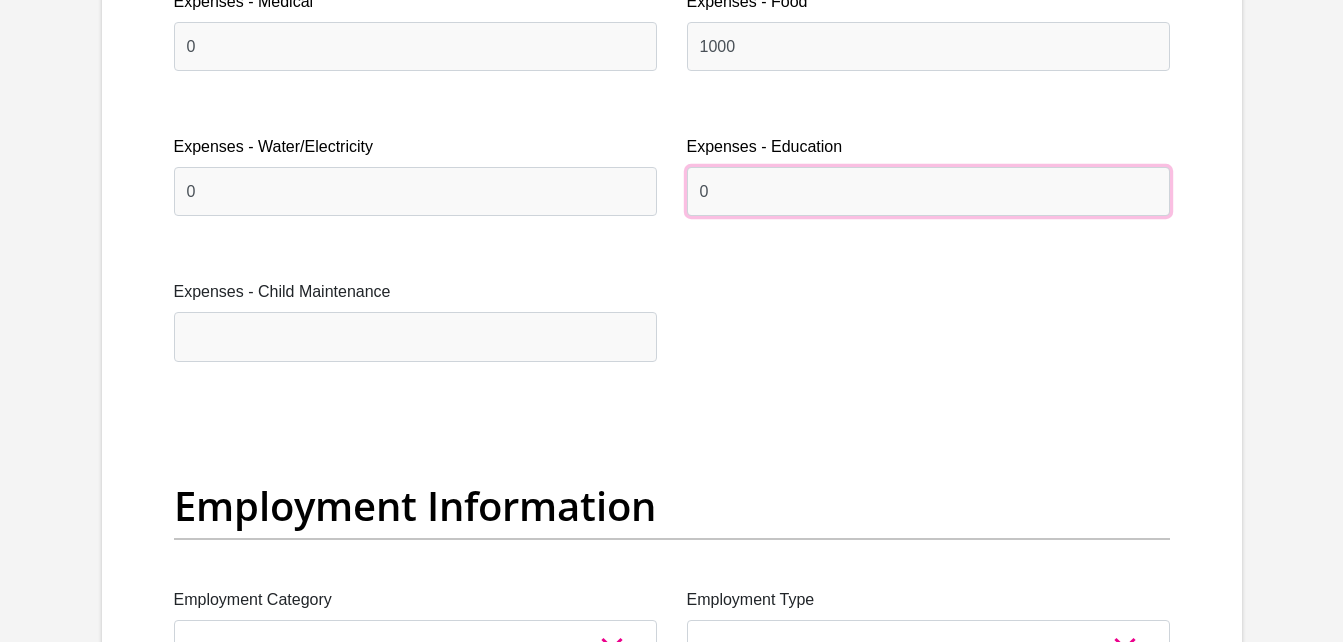 type on "0" 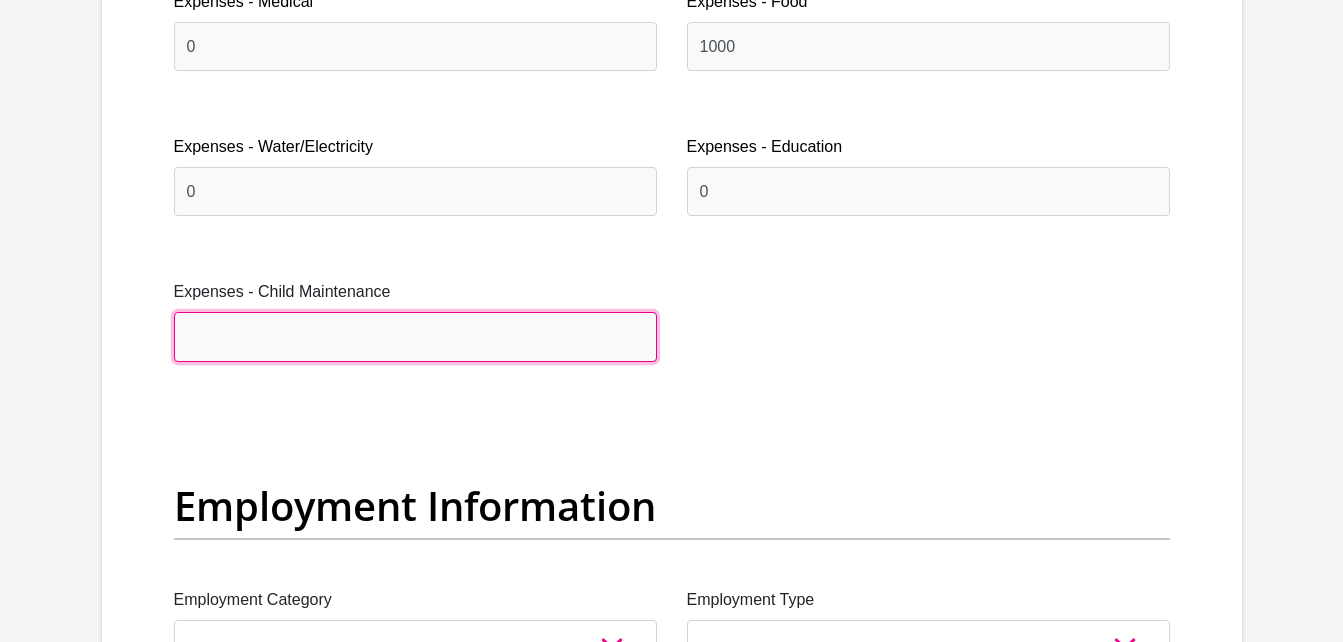 click on "Expenses - Child Maintenance" at bounding box center [415, 336] 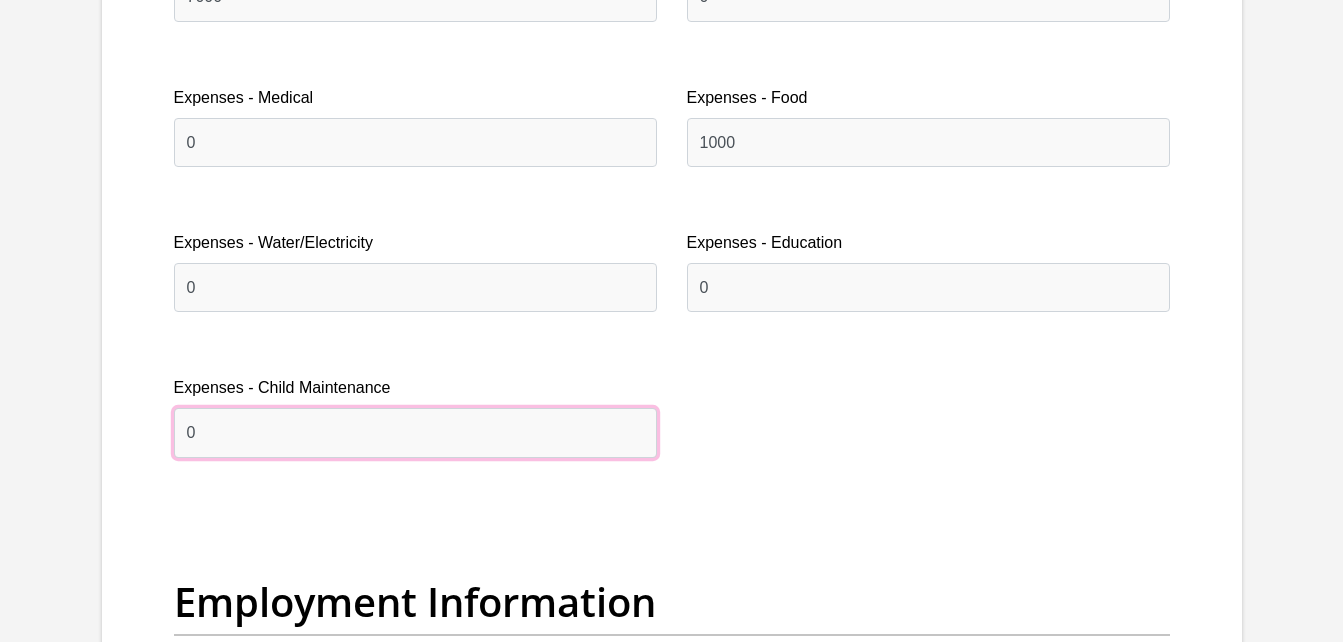 scroll, scrollTop: 3003, scrollLeft: 0, axis: vertical 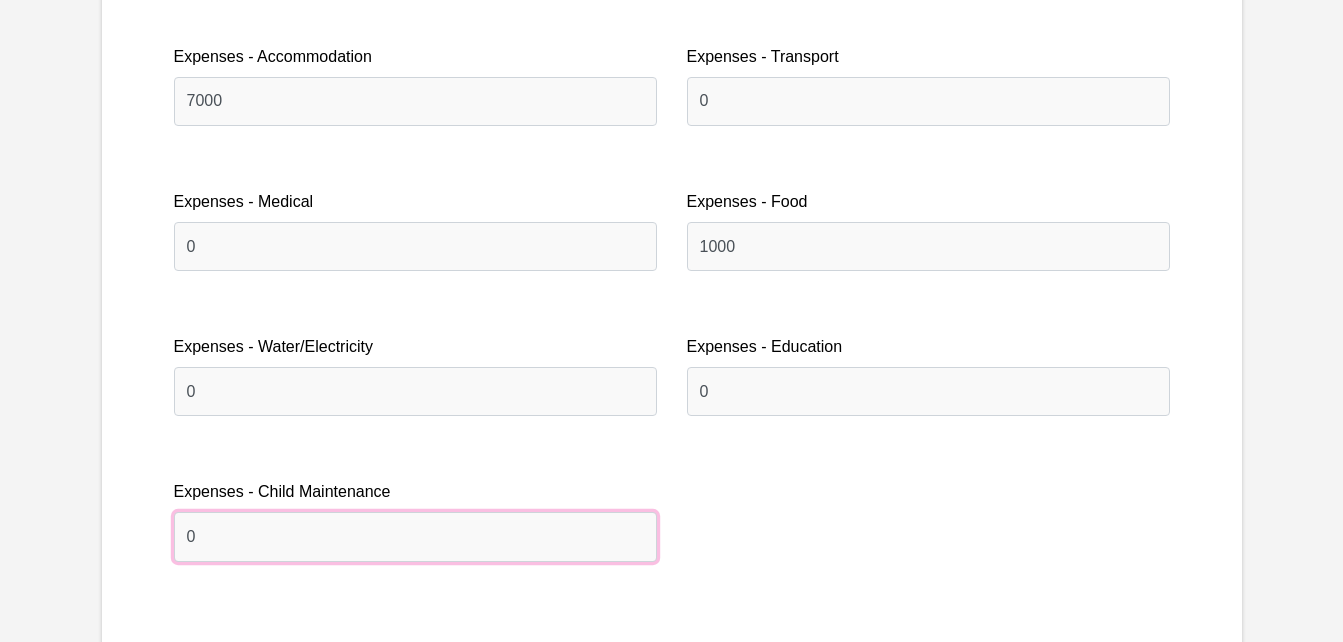 type on "0" 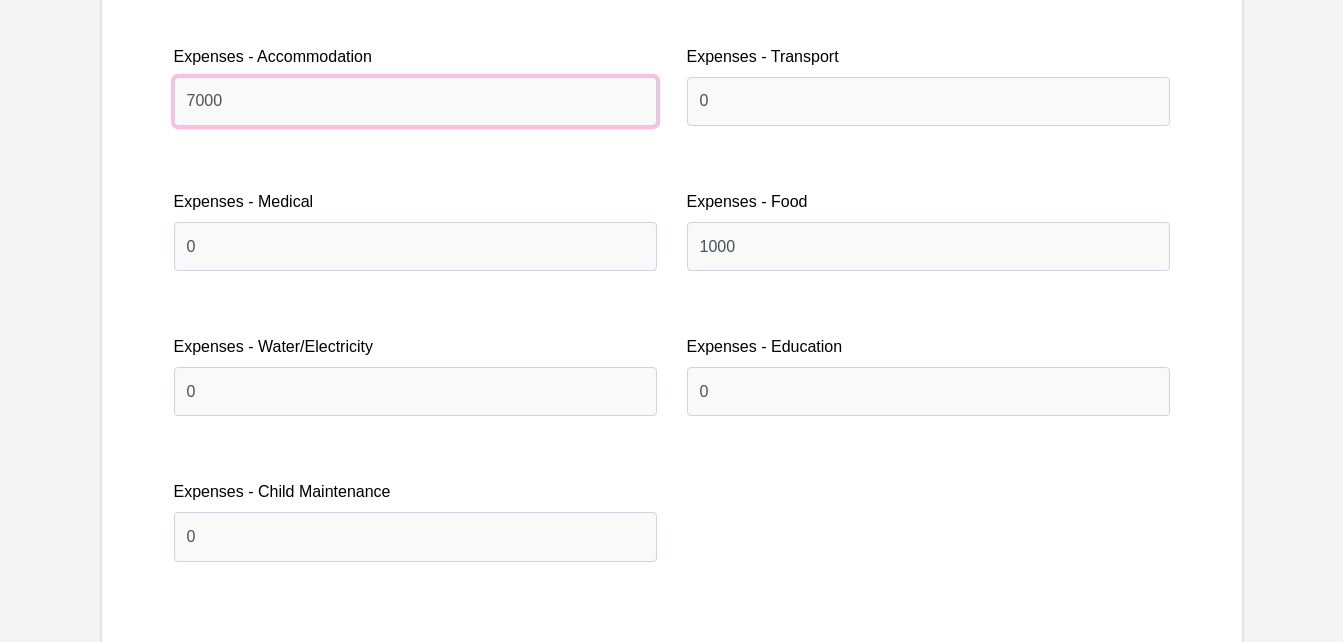 click on "7000" at bounding box center [415, 101] 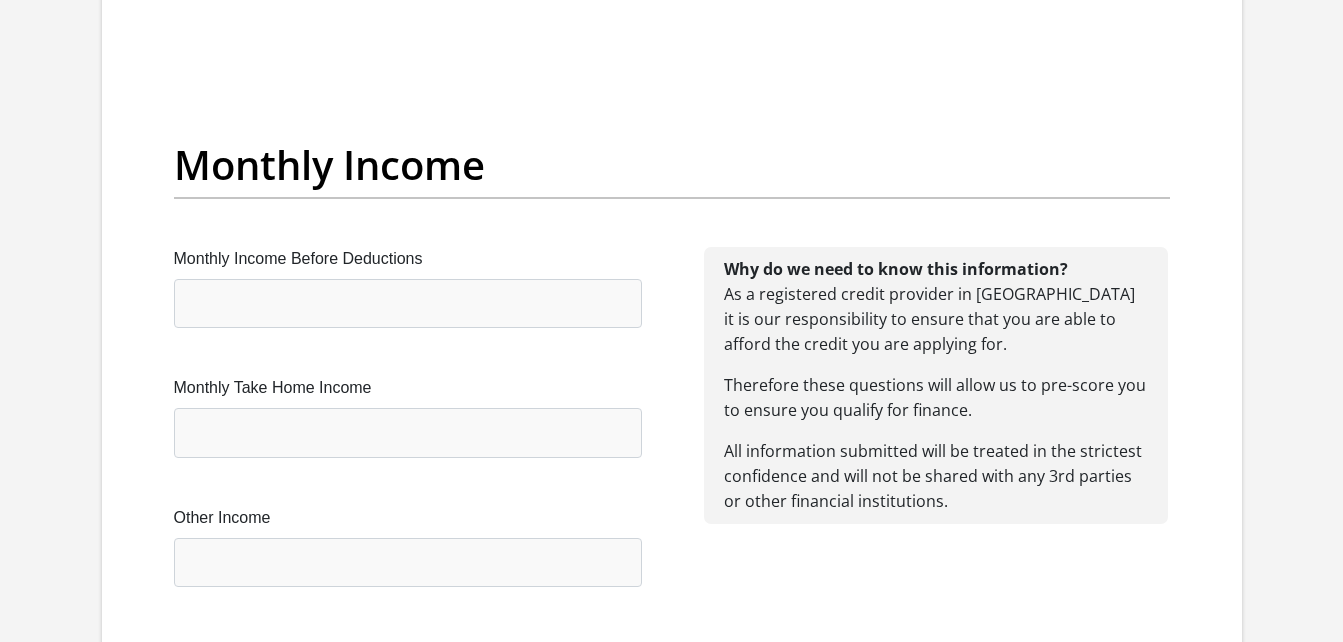 scroll, scrollTop: 2203, scrollLeft: 0, axis: vertical 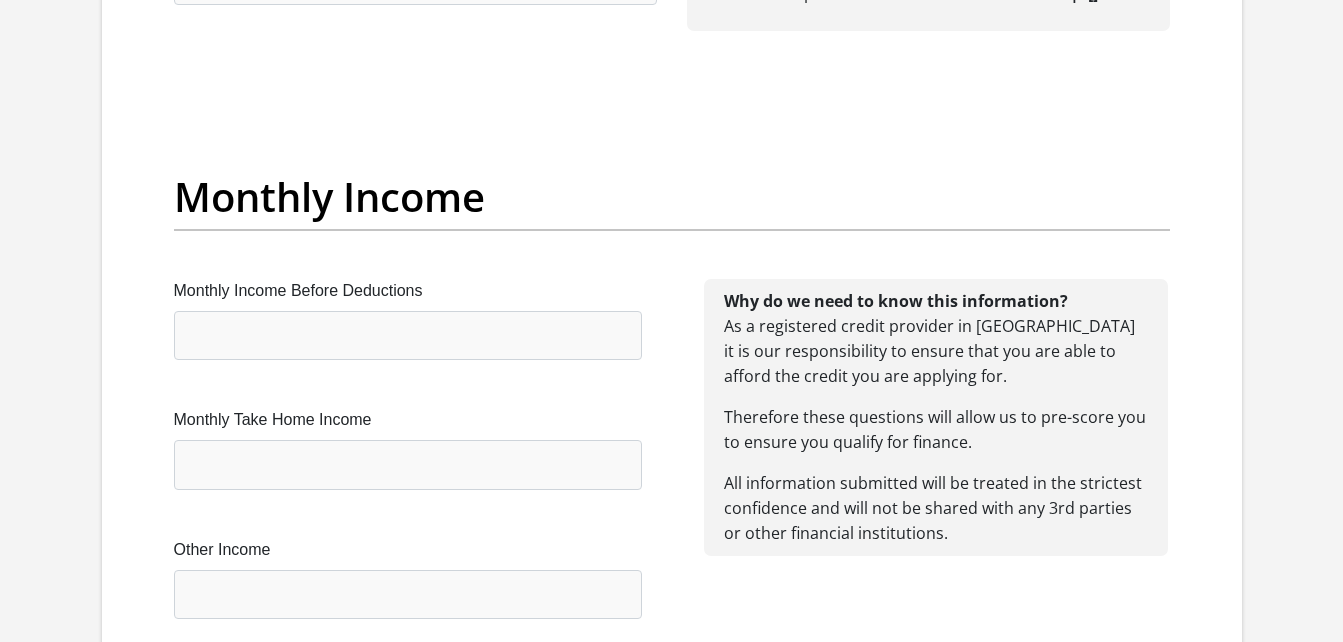 type on "5000" 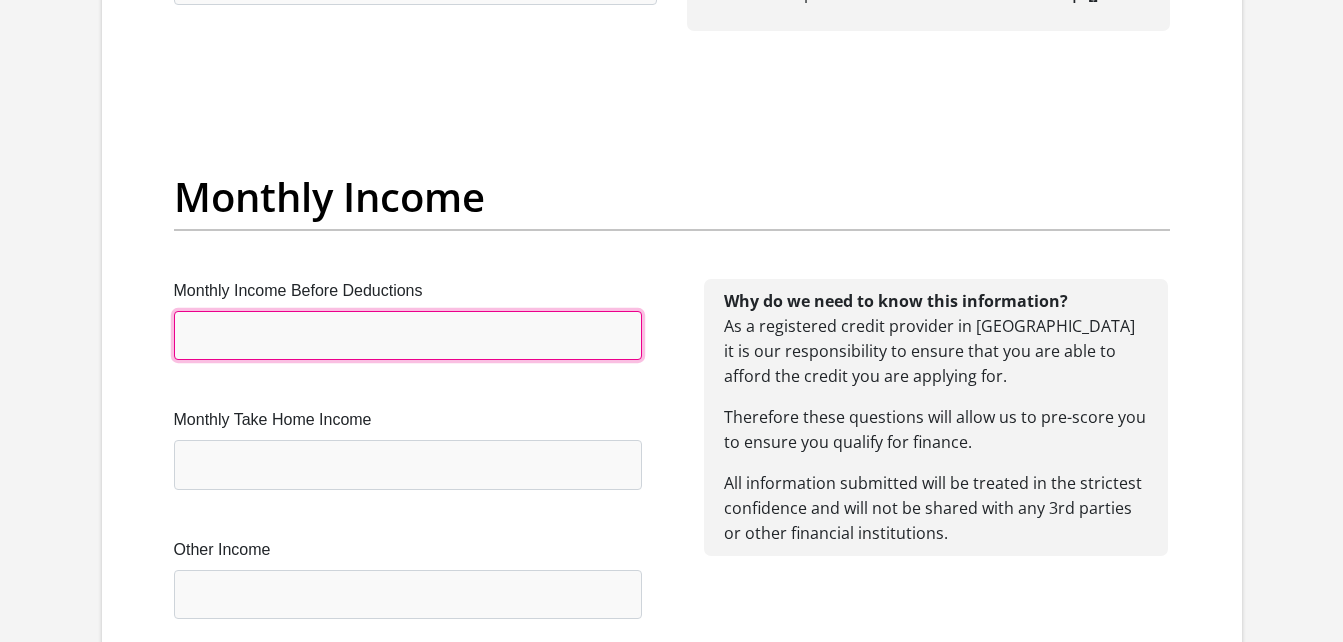click on "Monthly Income Before Deductions" at bounding box center [408, 335] 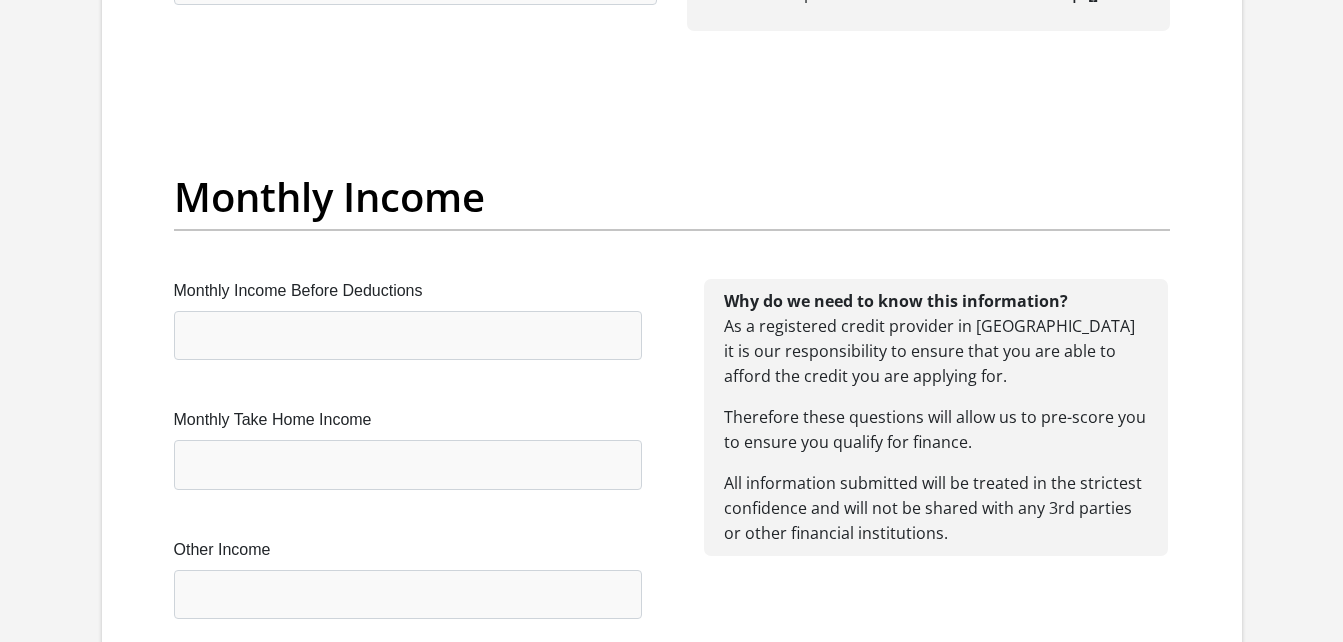scroll, scrollTop: 6529, scrollLeft: 0, axis: vertical 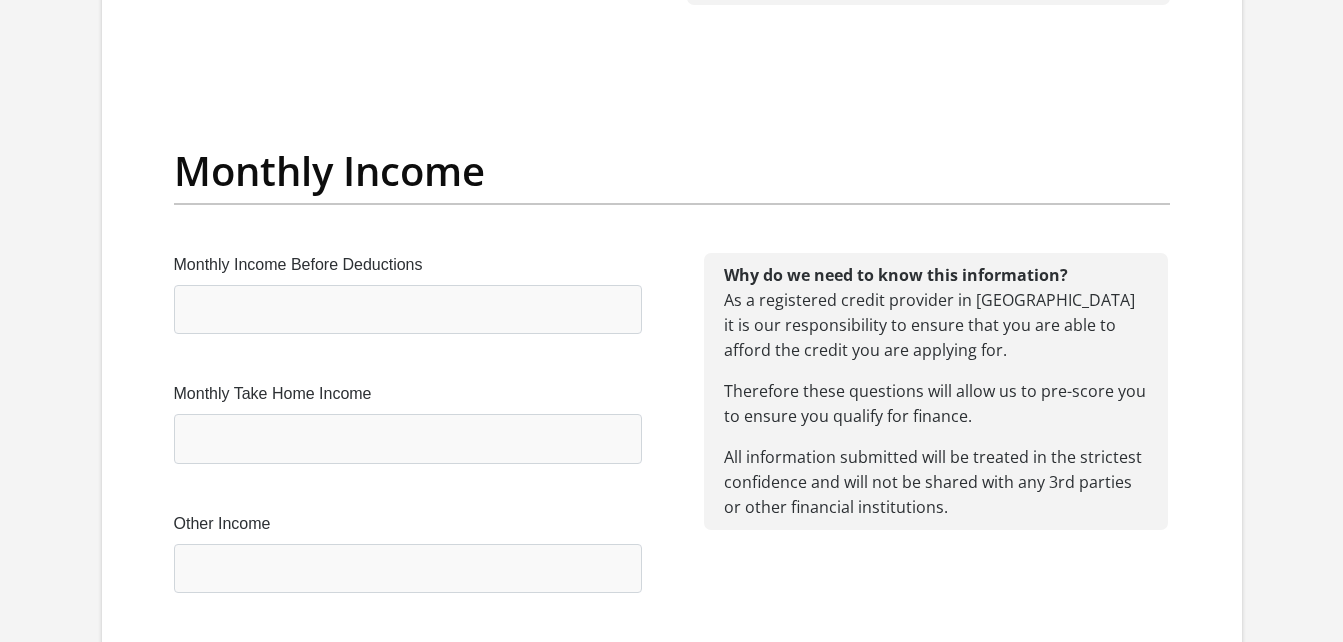 drag, startPoint x: 189, startPoint y: 433, endPoint x: 194, endPoint y: 444, distance: 12.083046 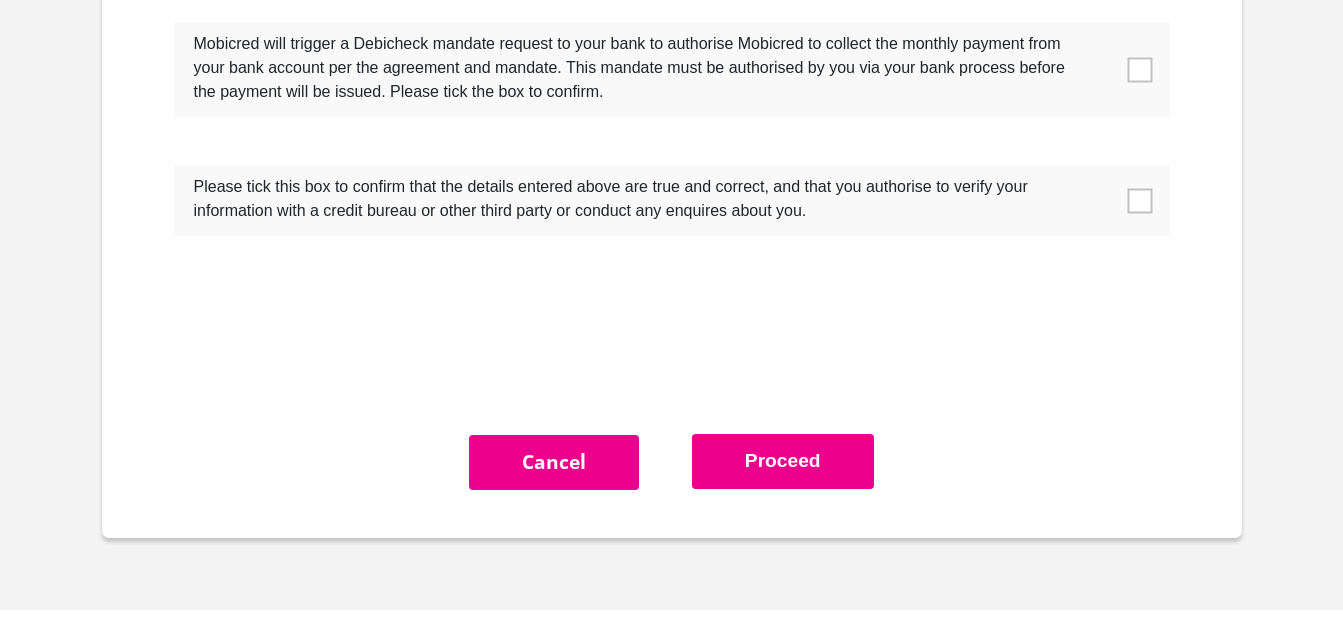 click on "Personal  Details
Acceptance  of Services
Documents
Debicheck   Mandate
Curata  Authentication
Pre Agreement  Signoff
Personal Details
Title
Mr
Ms
Mrs
Dr
[PERSON_NAME]
First Name
Surname
ID Number
Please input valid ID number
Race
Black
Coloured  [DEMOGRAPHIC_DATA]" at bounding box center (671, -2898) 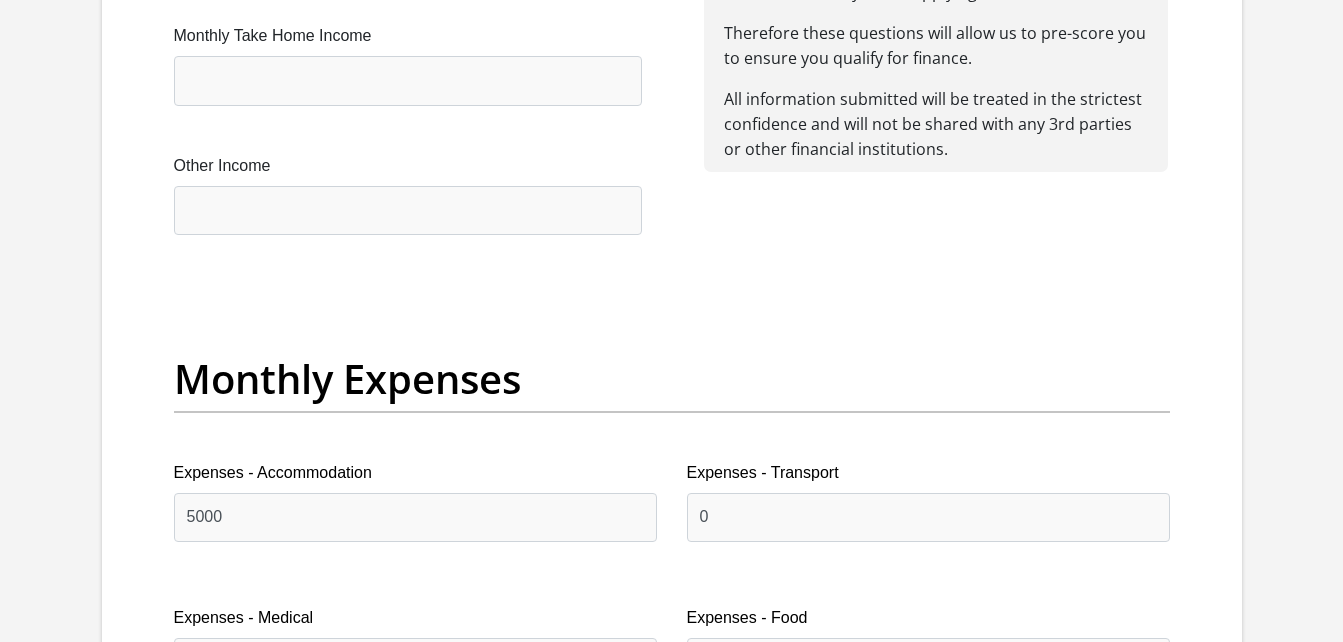 scroll, scrollTop: 2219, scrollLeft: 0, axis: vertical 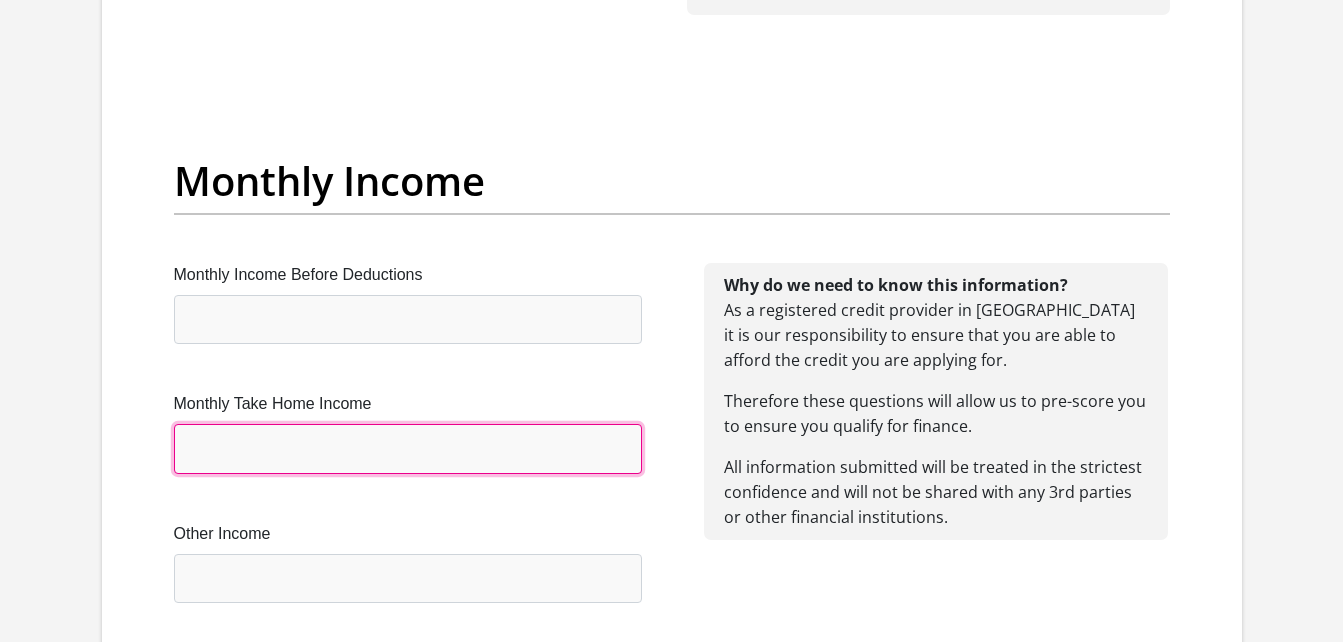 click on "Monthly Take Home Income" at bounding box center [408, 448] 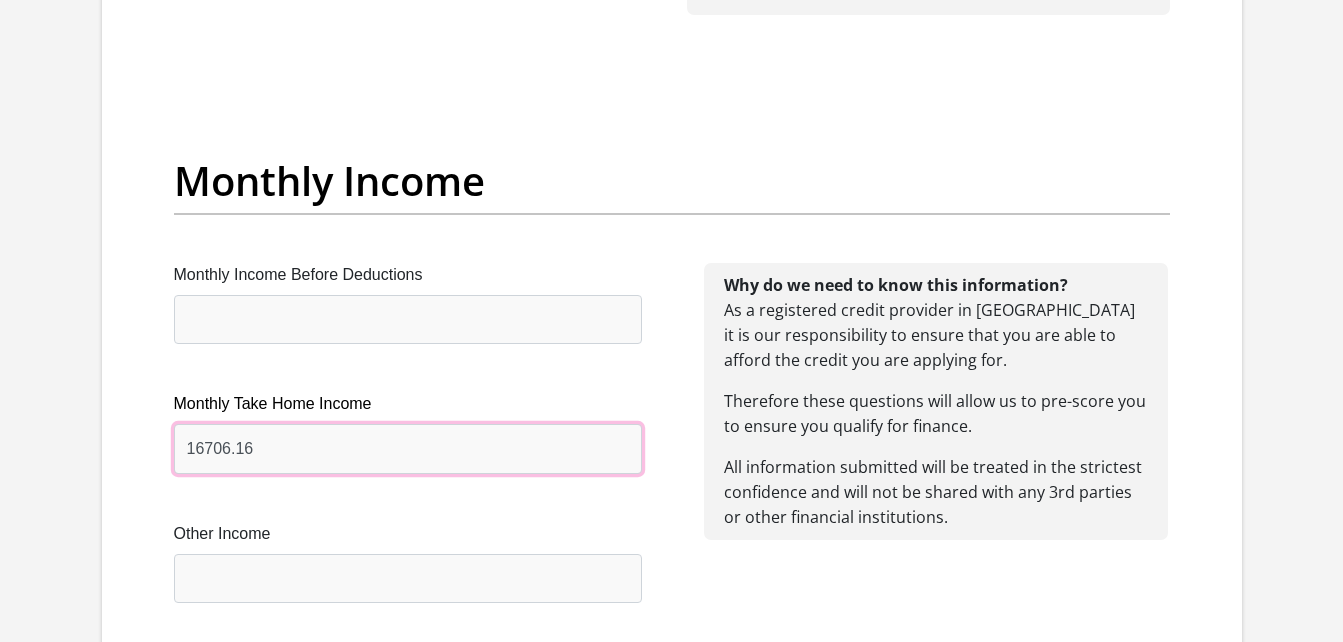 type on "16706.16" 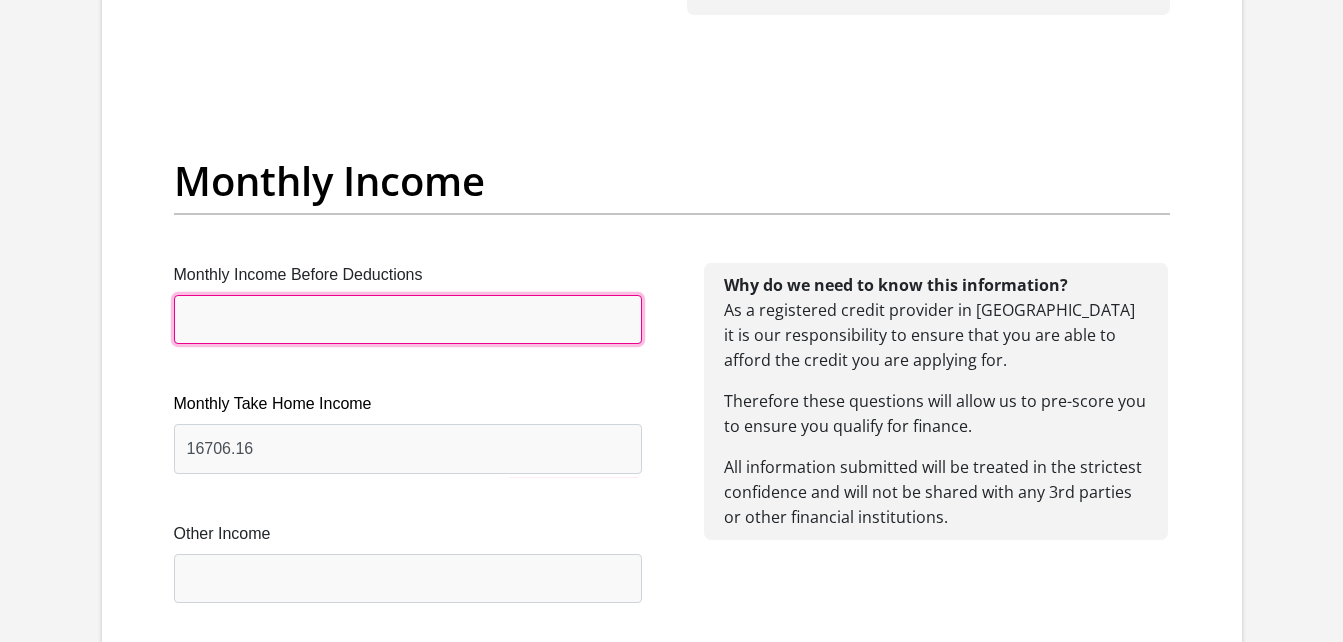 click on "Monthly Income Before Deductions" at bounding box center [408, 319] 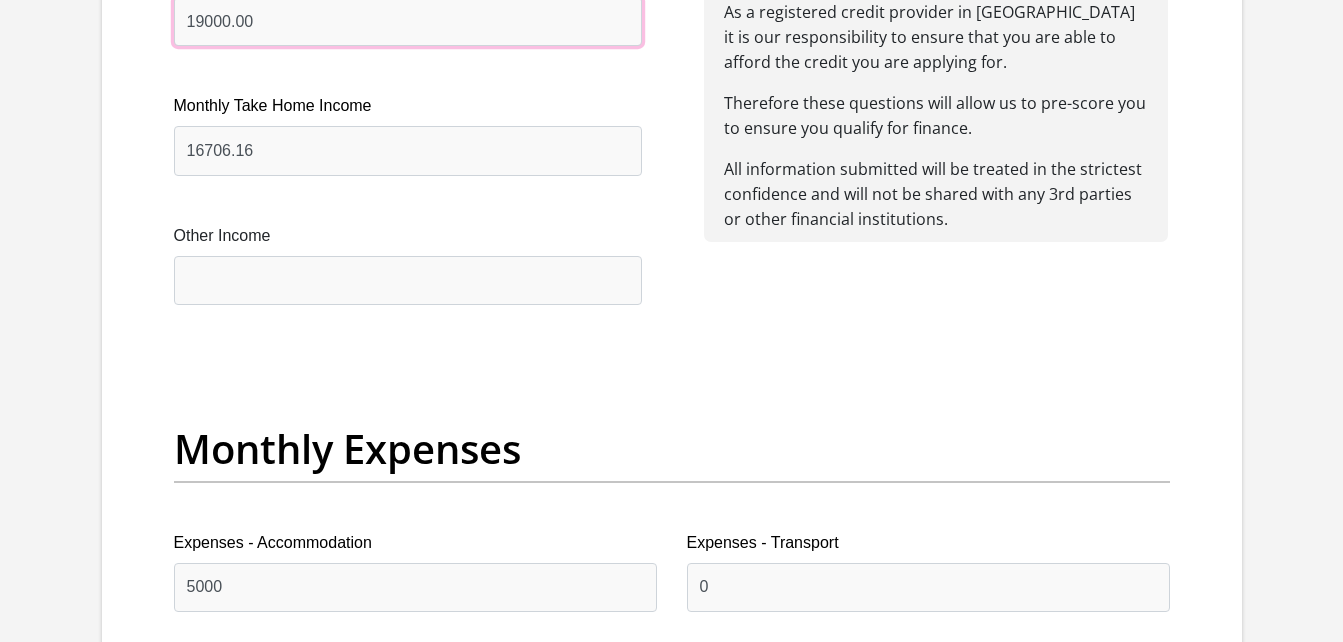 scroll, scrollTop: 2519, scrollLeft: 0, axis: vertical 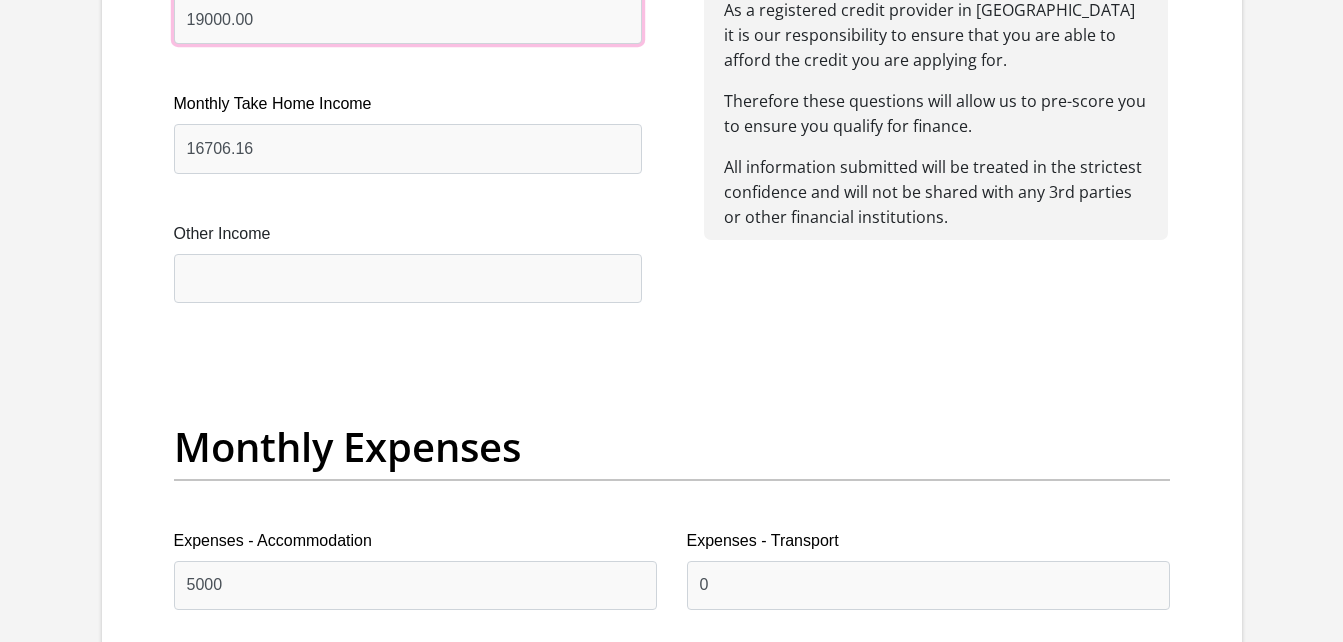 type on "19000.00" 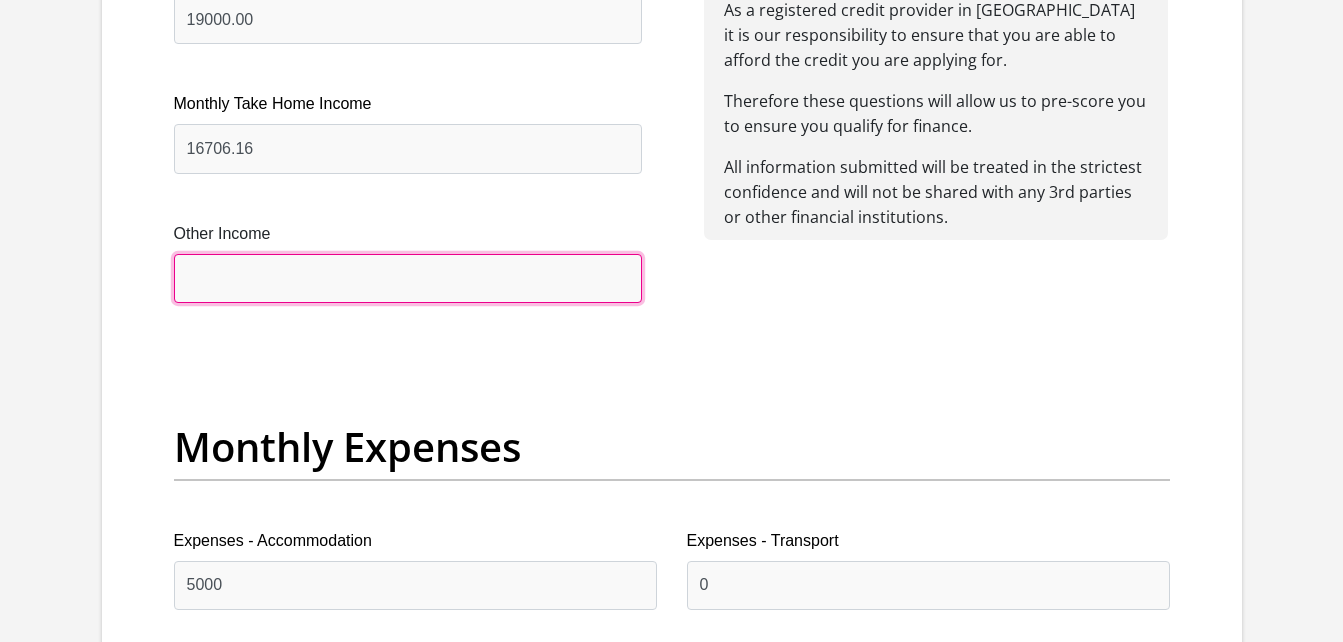 click on "Other Income" at bounding box center (408, 278) 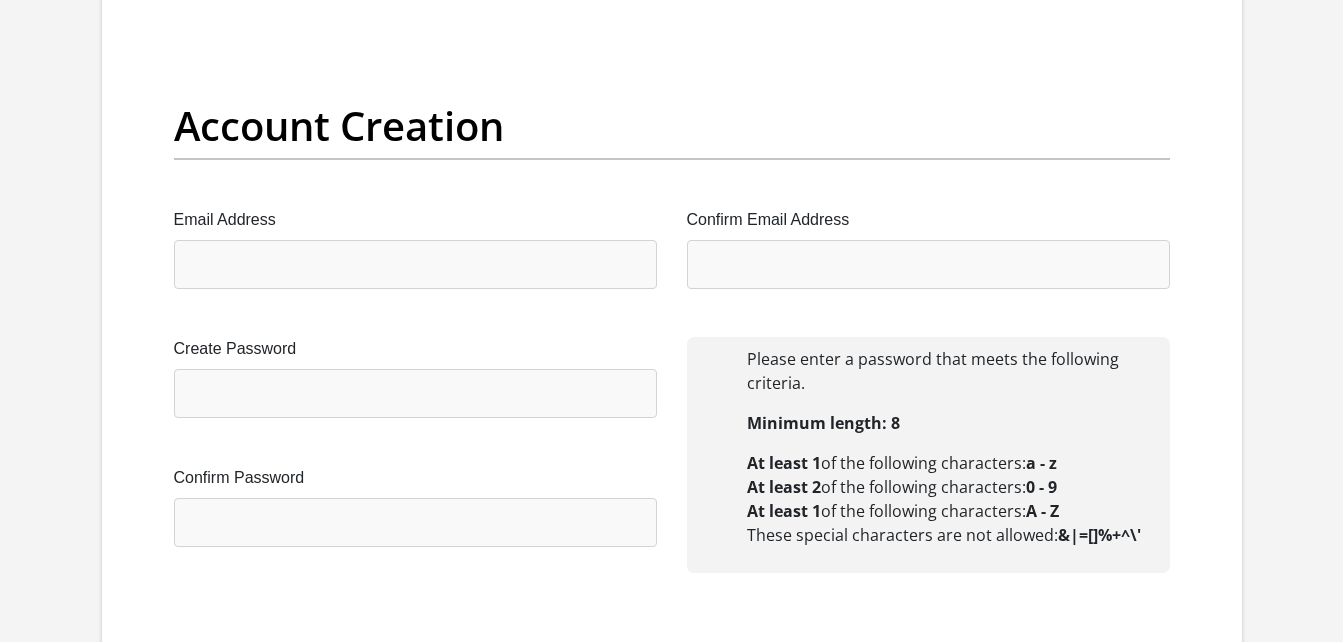 scroll, scrollTop: 1619, scrollLeft: 0, axis: vertical 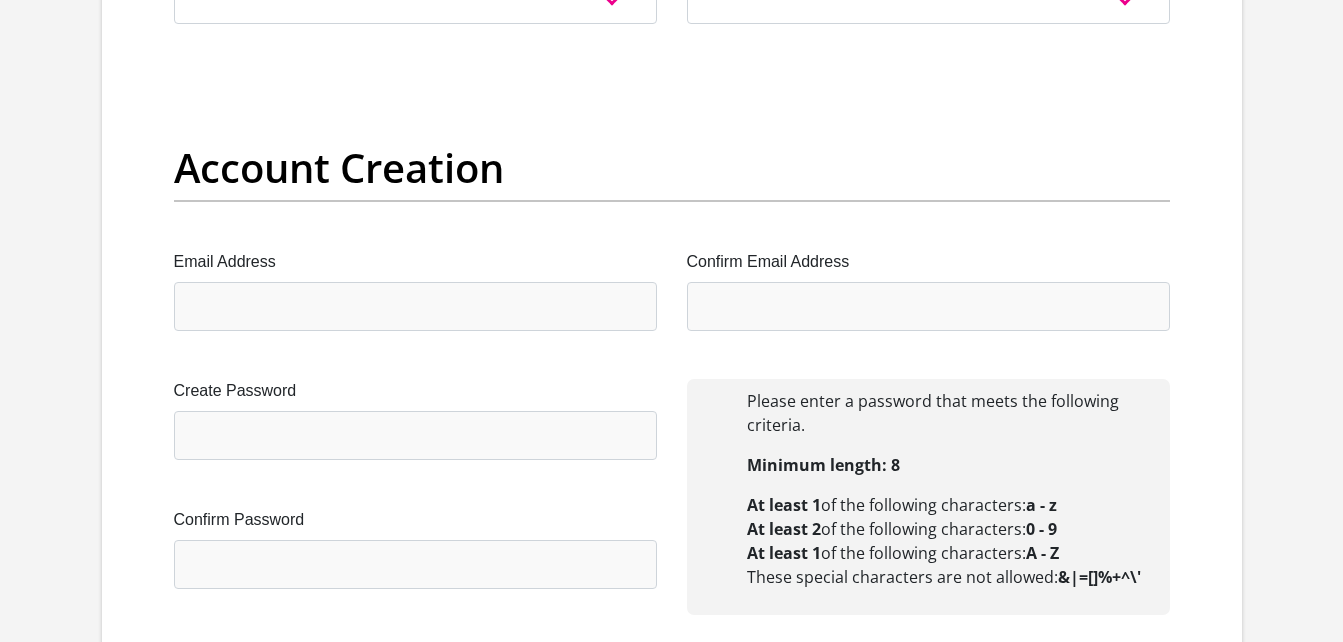 type on "15000.00" 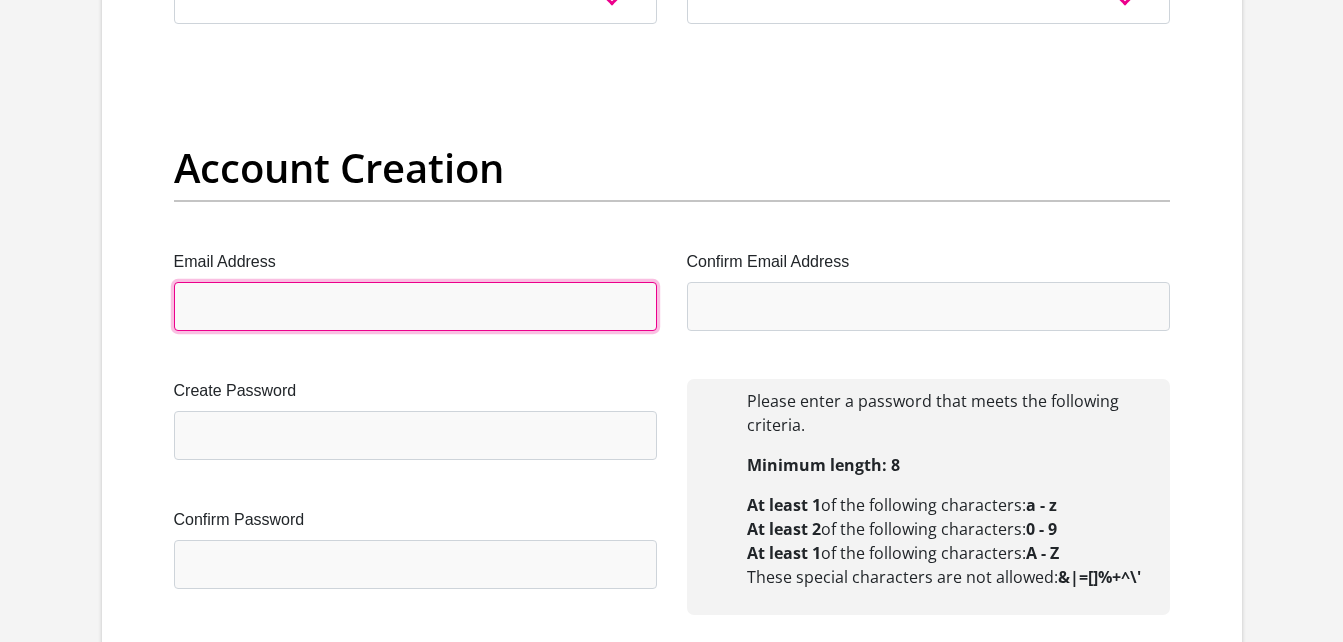 click on "Email Address" at bounding box center (415, 306) 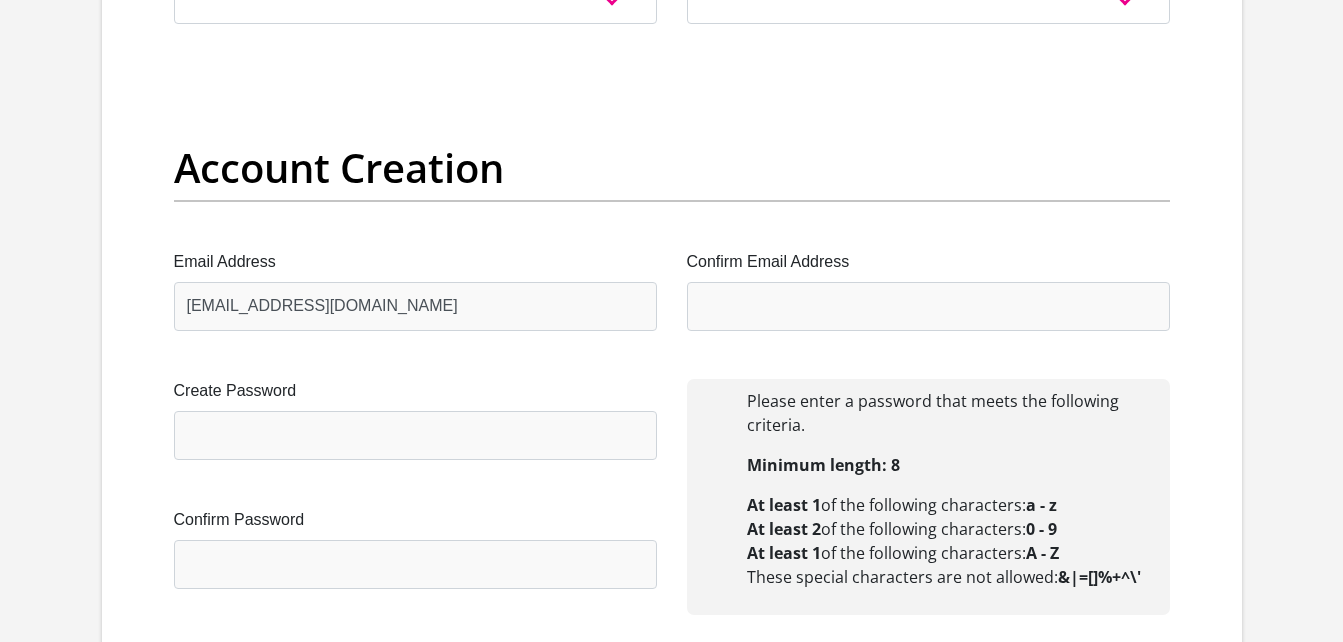 type on "[STREET_ADDRESS][PERSON_NAME]" 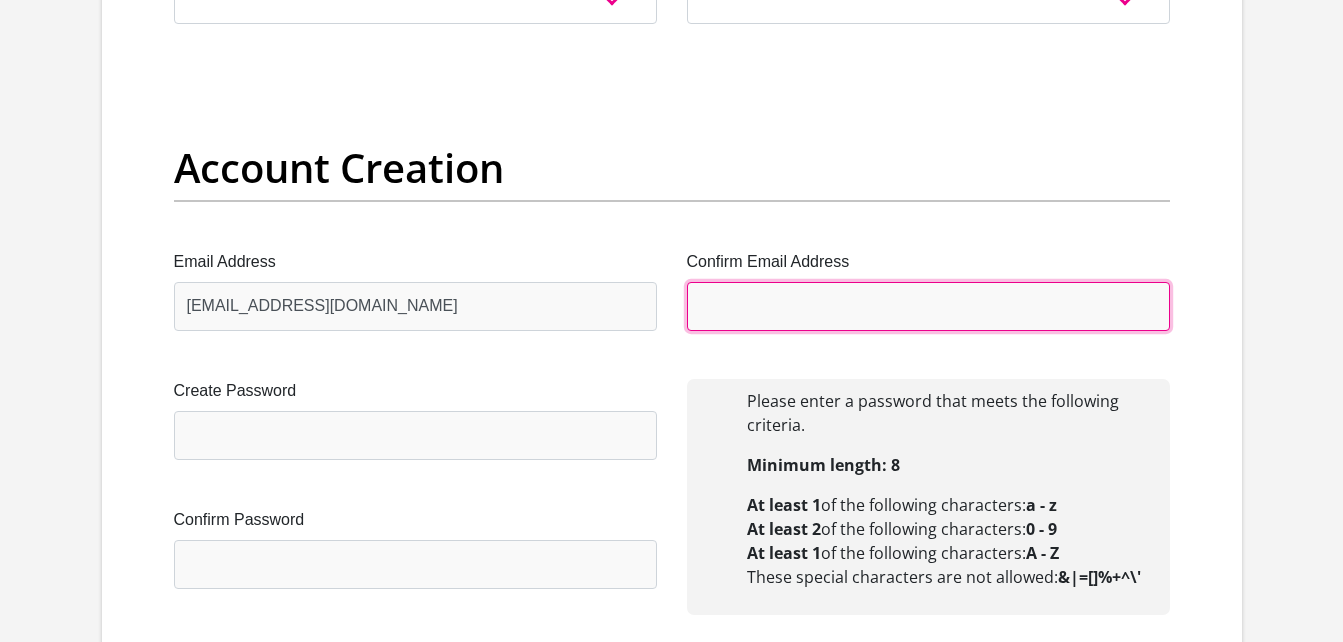 type on "[EMAIL_ADDRESS][DOMAIN_NAME]" 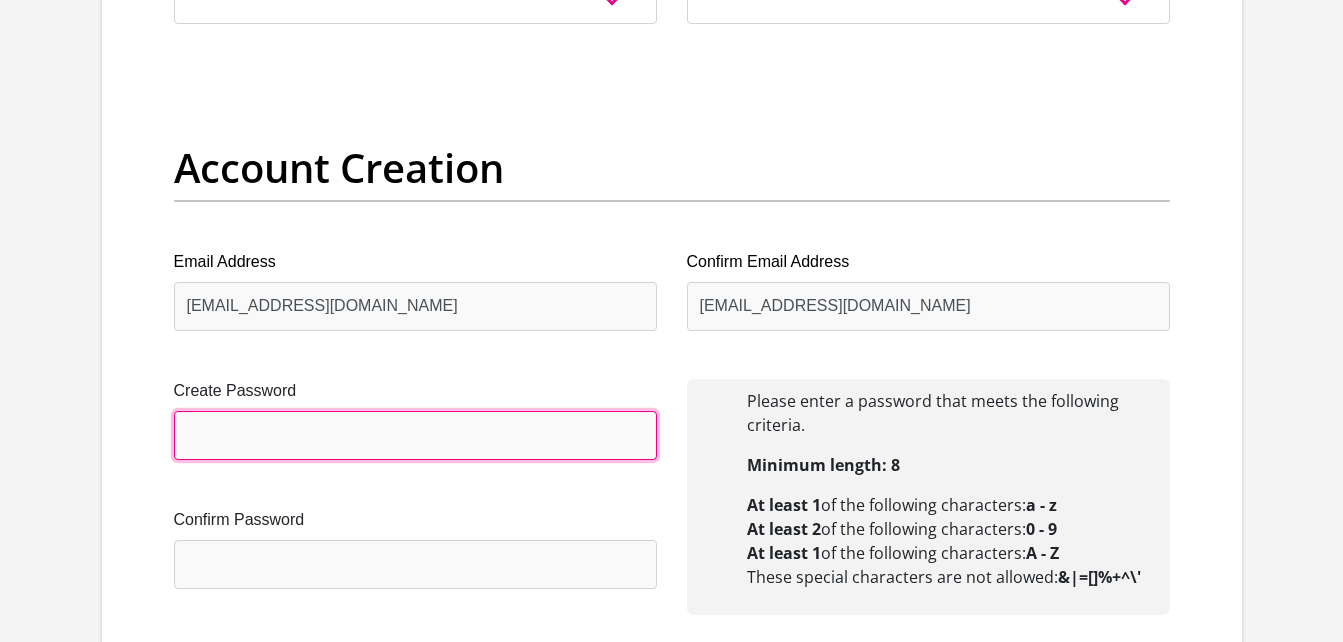click on "Create Password" at bounding box center (415, 435) 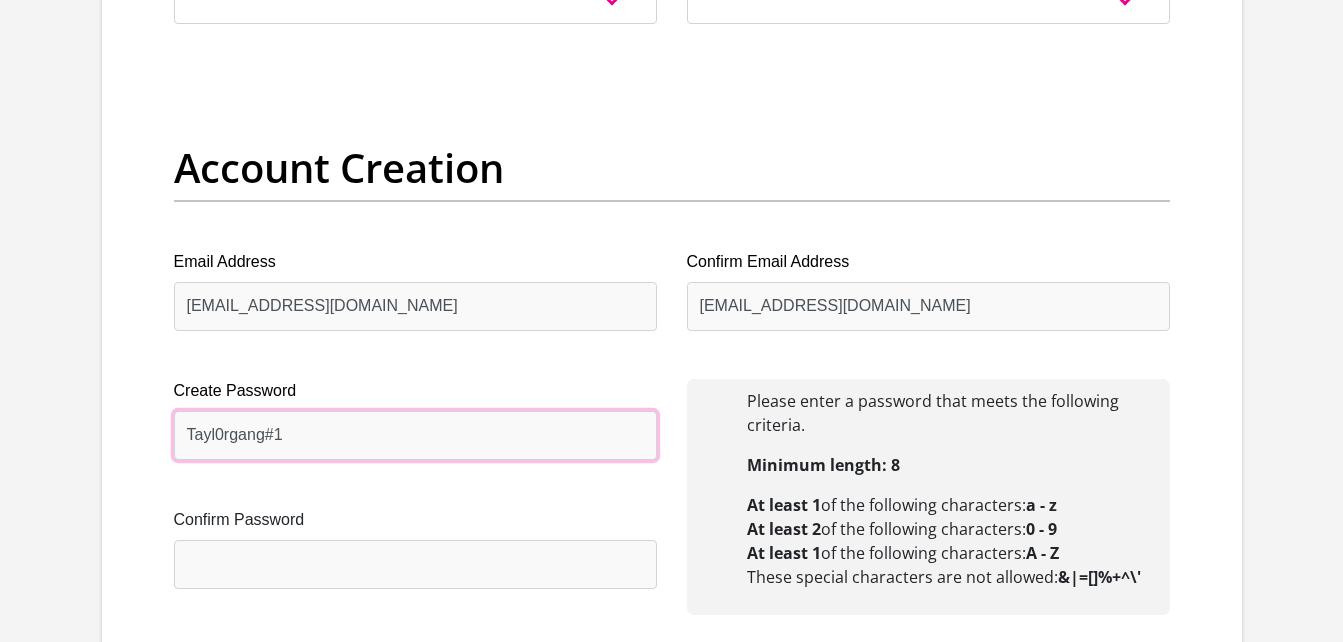 type on "Tayl0rgang#1" 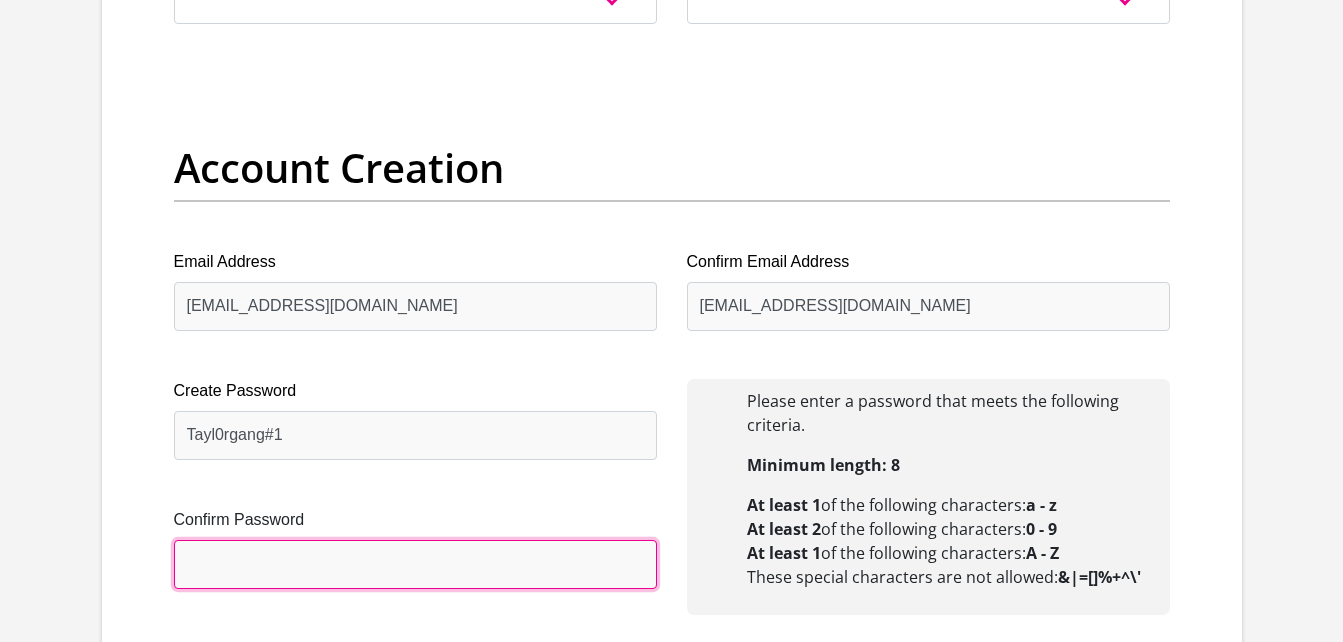 click on "Confirm Password" at bounding box center [415, 564] 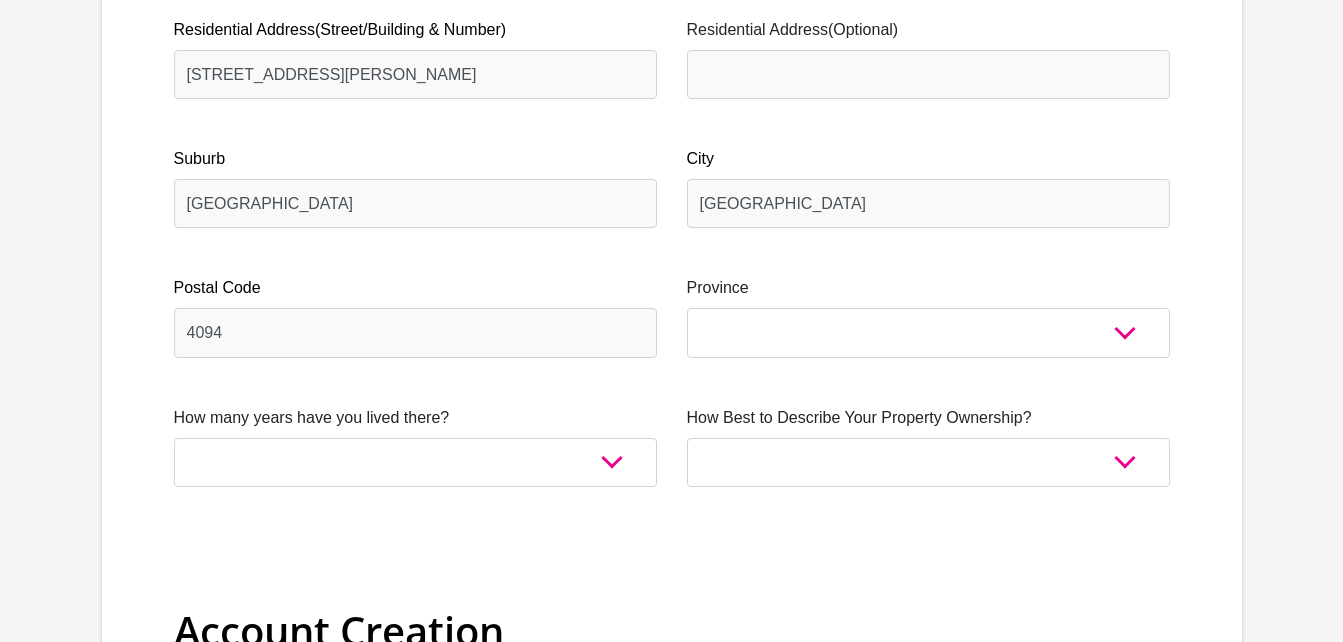 scroll, scrollTop: 1119, scrollLeft: 0, axis: vertical 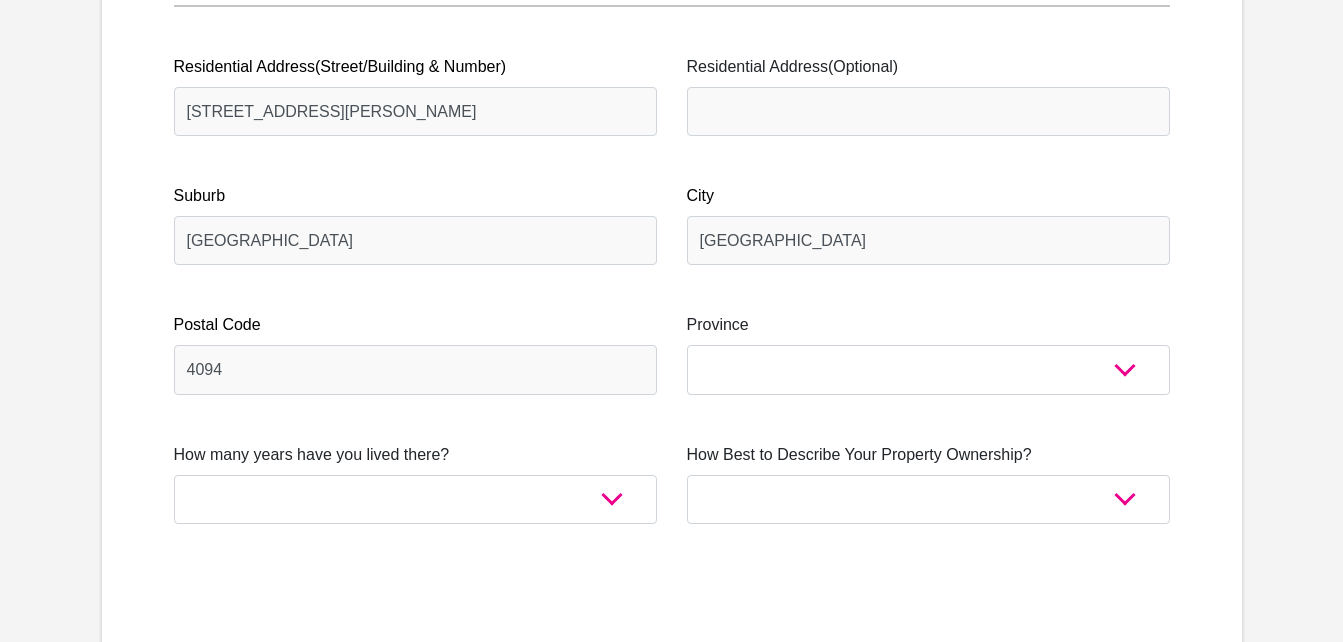 type on "Tayl0rgang#1" 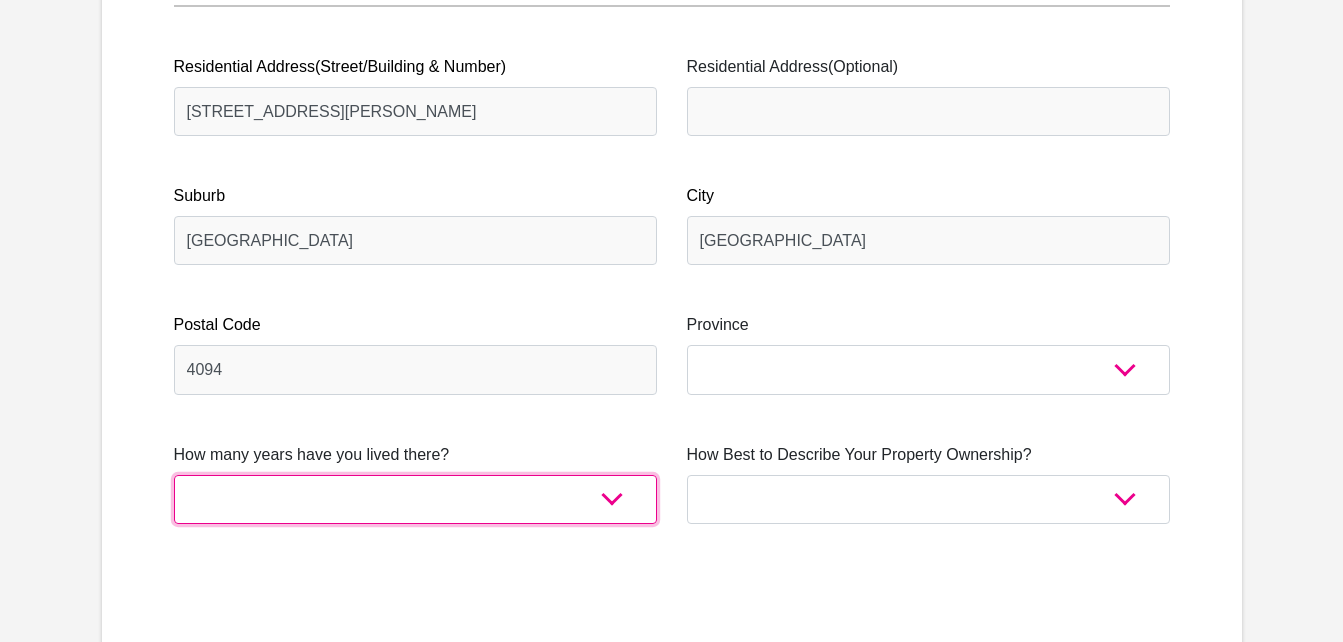click on "less than 1 year
1-3 years
3-5 years
5+ years" at bounding box center (415, 499) 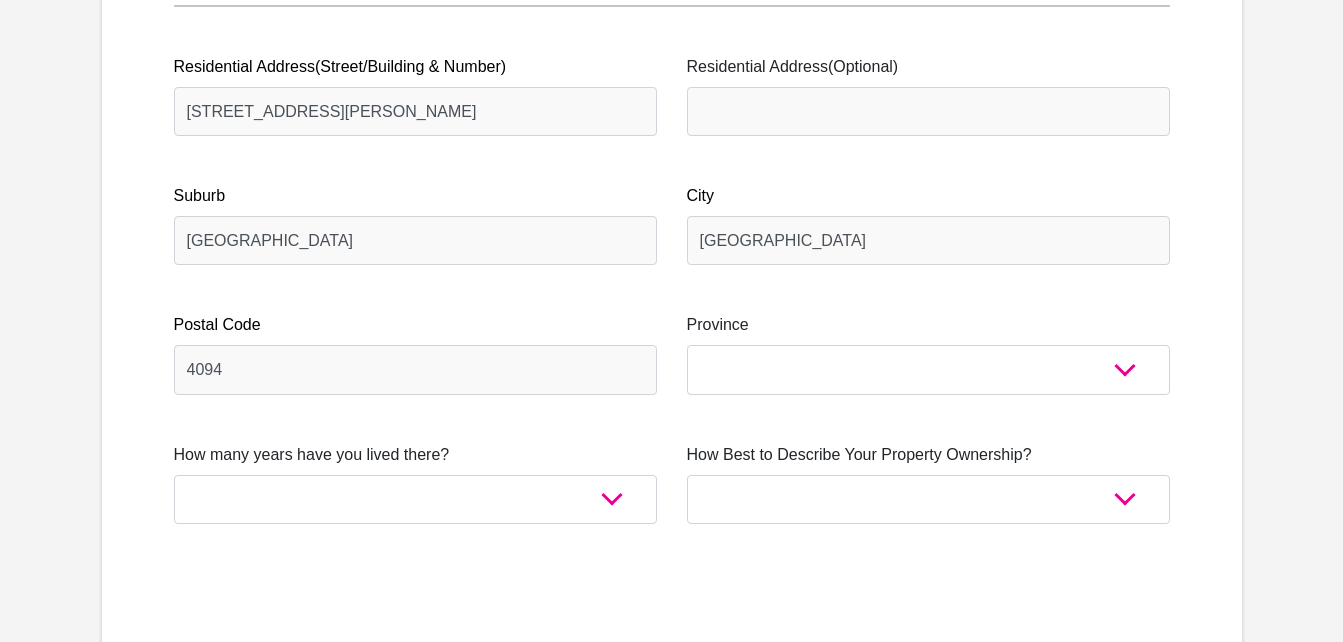 click on "Title
Mr
Ms
Mrs
Dr
[PERSON_NAME]
First Name
Surname
ID Number
Please input valid ID number
Race
Black
Coloured
Indian
White
Other
Contact Number
Please input valid contact number
Nationality
[GEOGRAPHIC_DATA]
[GEOGRAPHIC_DATA]
[GEOGRAPHIC_DATA]
[GEOGRAPHIC_DATA]  [GEOGRAPHIC_DATA]  [GEOGRAPHIC_DATA] [GEOGRAPHIC_DATA]" at bounding box center (672, 2496) 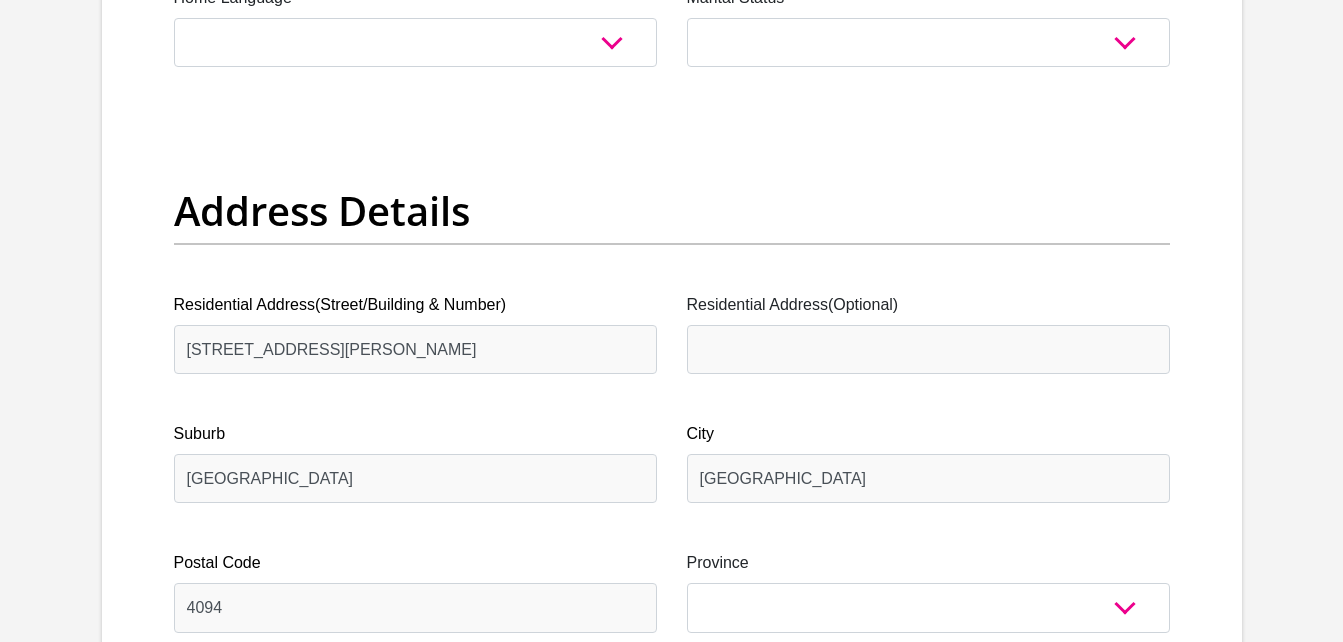 scroll, scrollTop: 919, scrollLeft: 0, axis: vertical 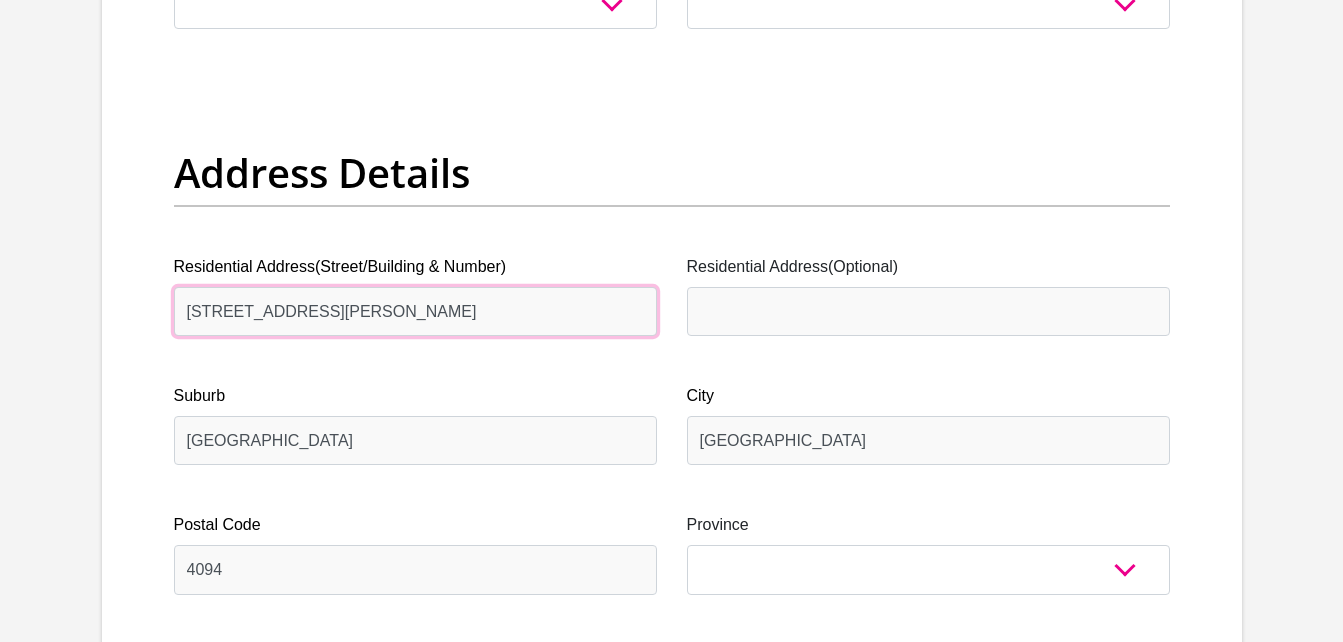 drag, startPoint x: 436, startPoint y: 312, endPoint x: 159, endPoint y: 310, distance: 277.00723 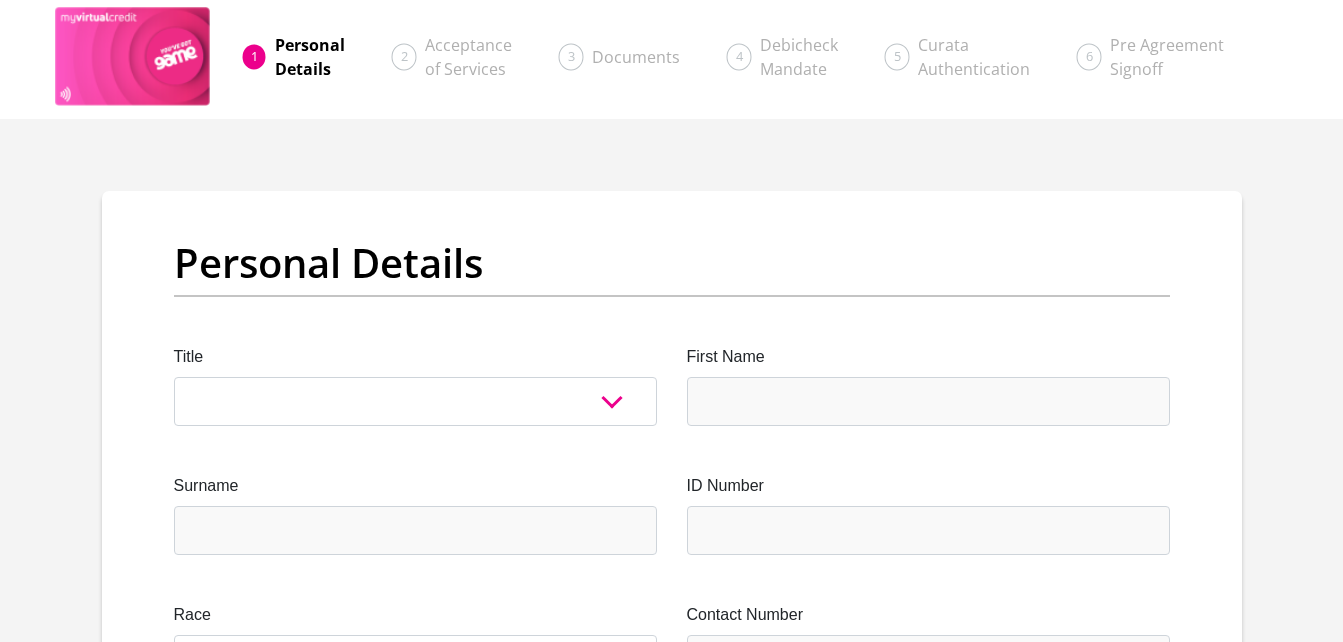scroll, scrollTop: 0, scrollLeft: 0, axis: both 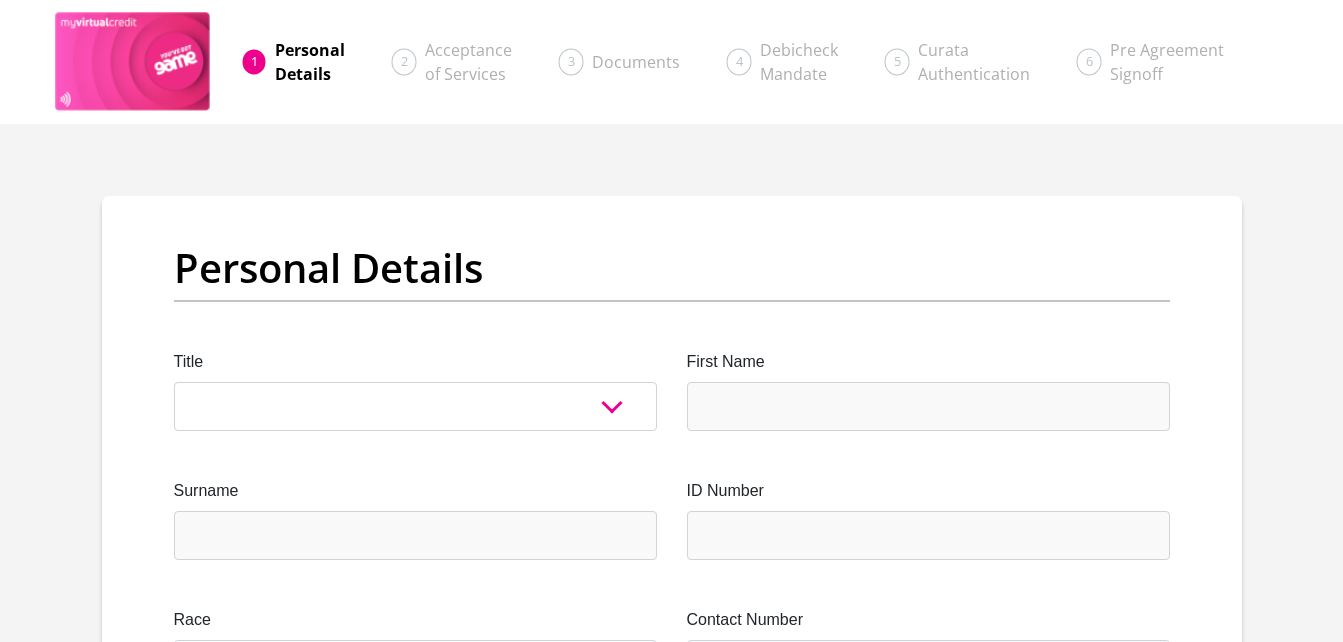 type 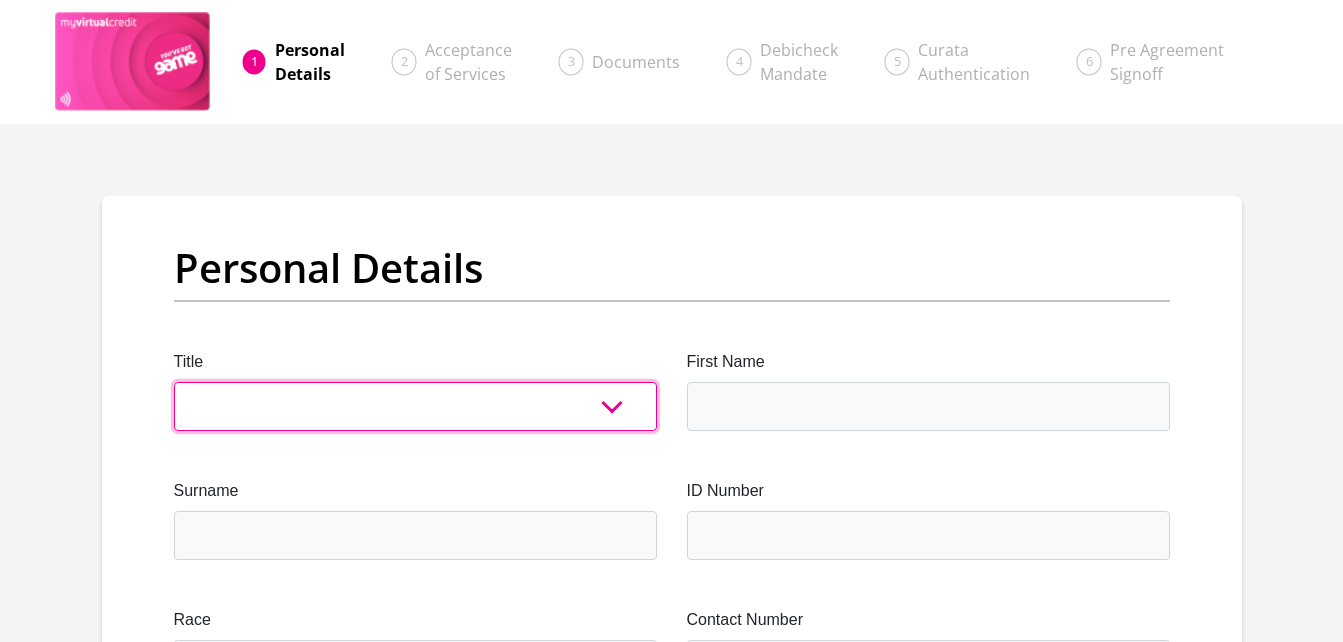 click on "Mr
Ms
Mrs
Dr
[PERSON_NAME]" at bounding box center [415, 406] 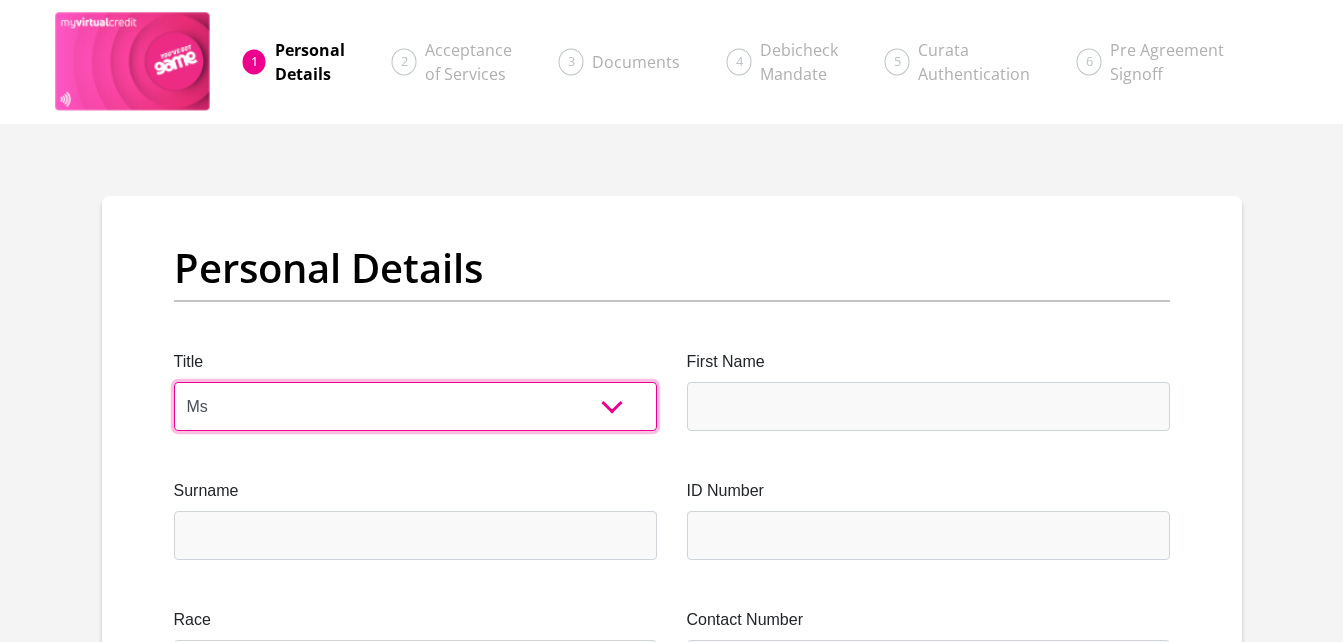 click on "Mr
Ms
Mrs
Dr
[PERSON_NAME]" at bounding box center (415, 406) 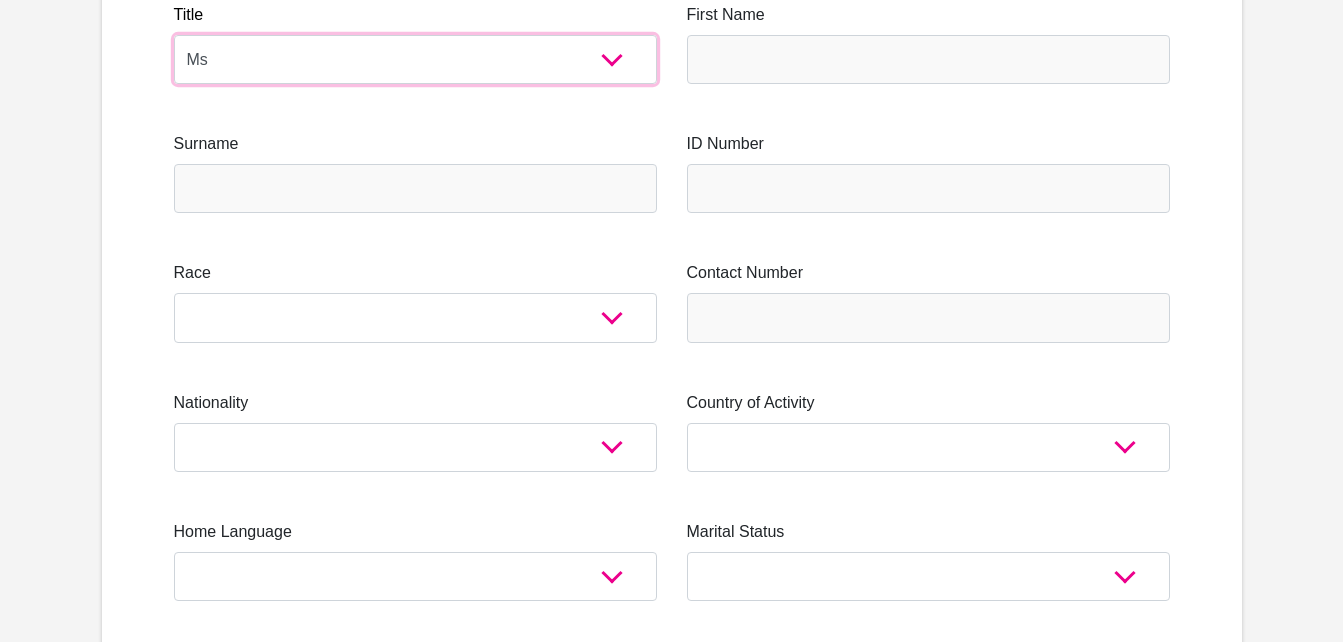 scroll, scrollTop: 400, scrollLeft: 0, axis: vertical 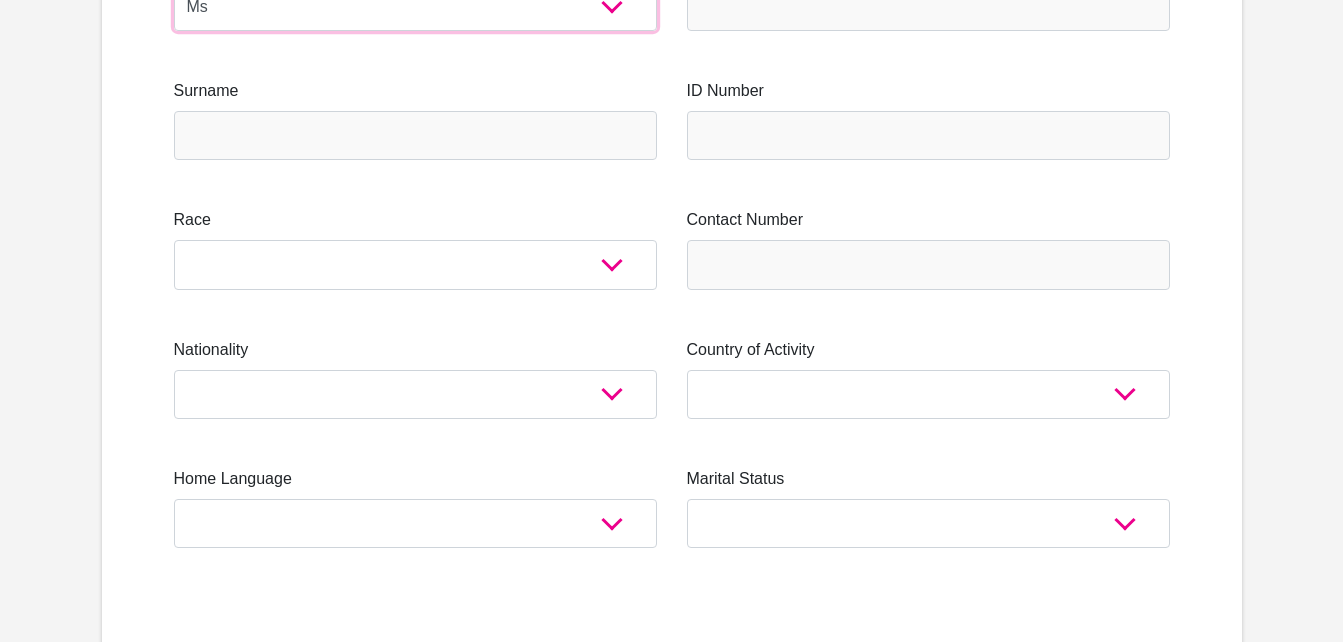click on "Mr
Ms
Mrs
Dr
[PERSON_NAME]" at bounding box center (415, 6) 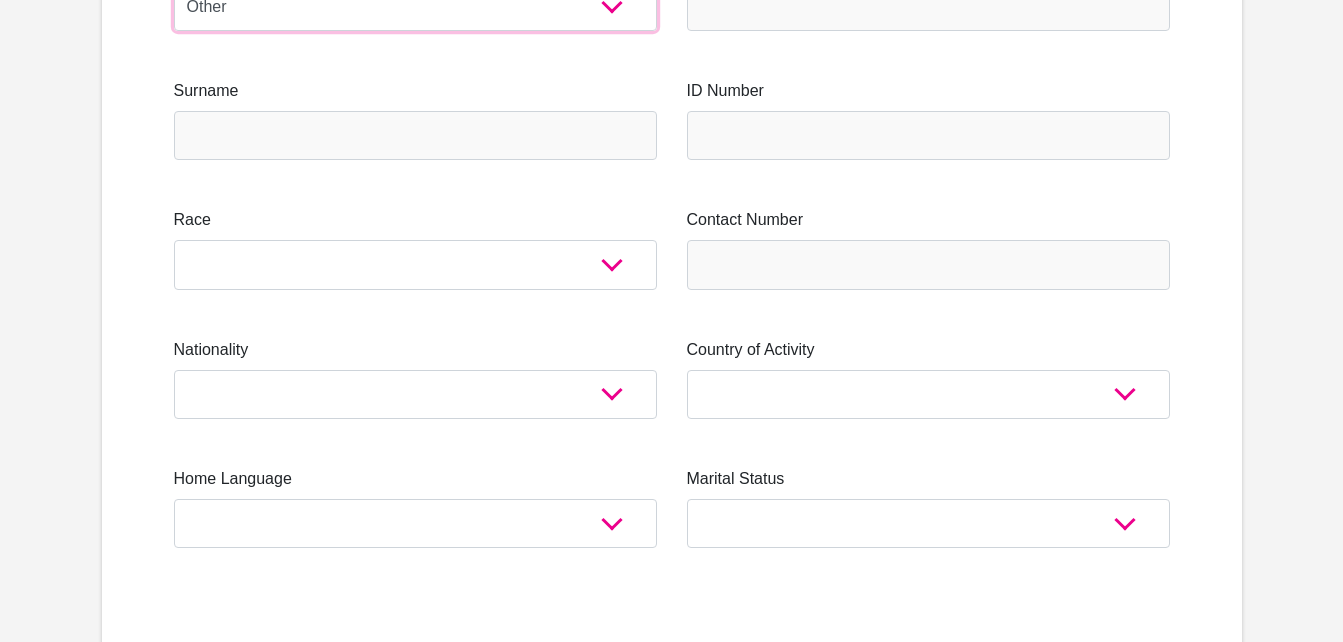 click on "Mr
Ms
Mrs
Dr
[PERSON_NAME]" at bounding box center (415, 6) 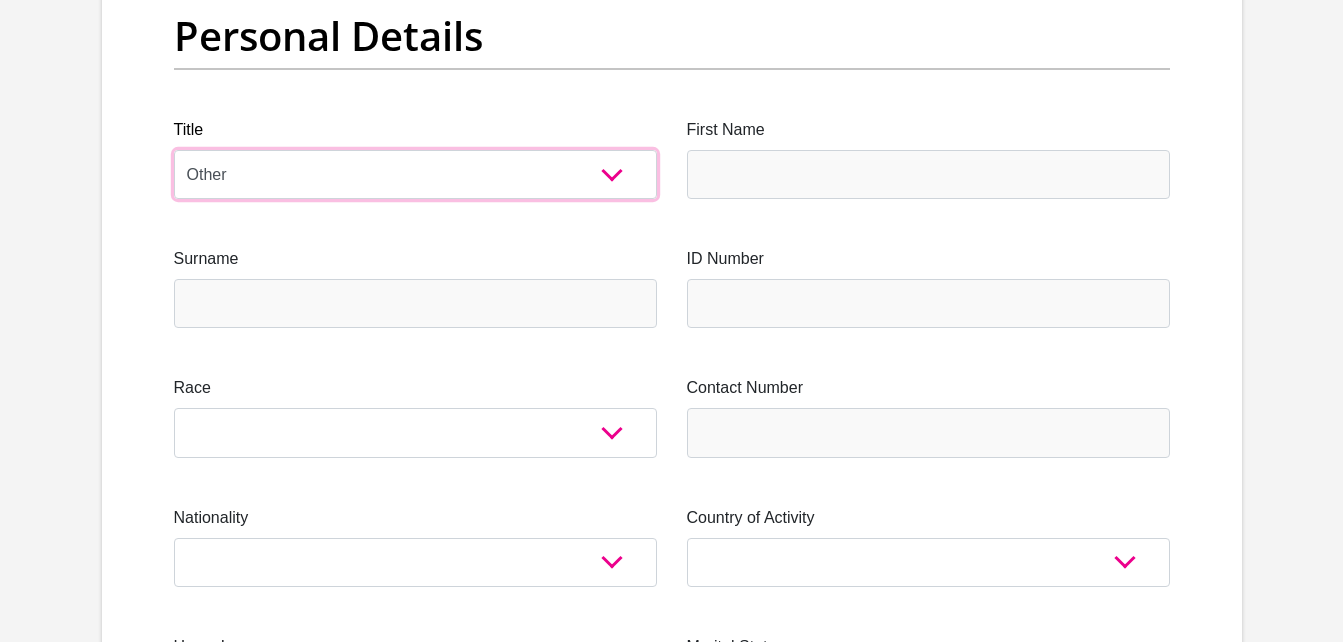 scroll, scrollTop: 200, scrollLeft: 0, axis: vertical 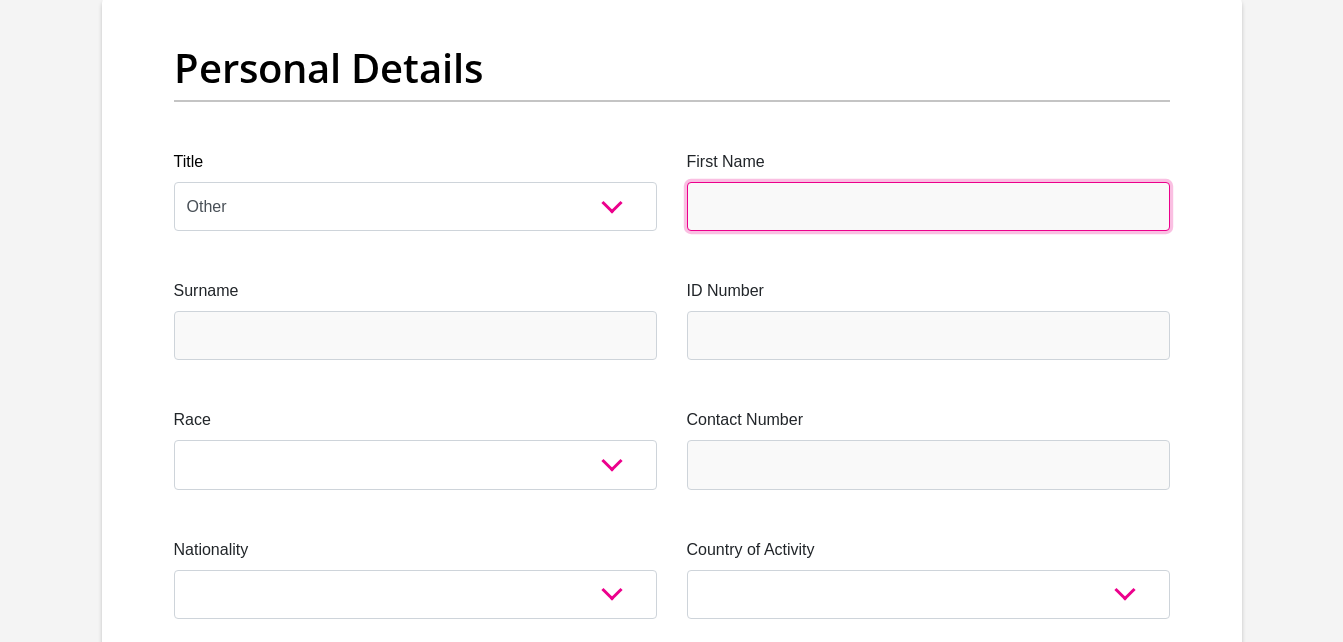 click on "First Name" at bounding box center (928, 206) 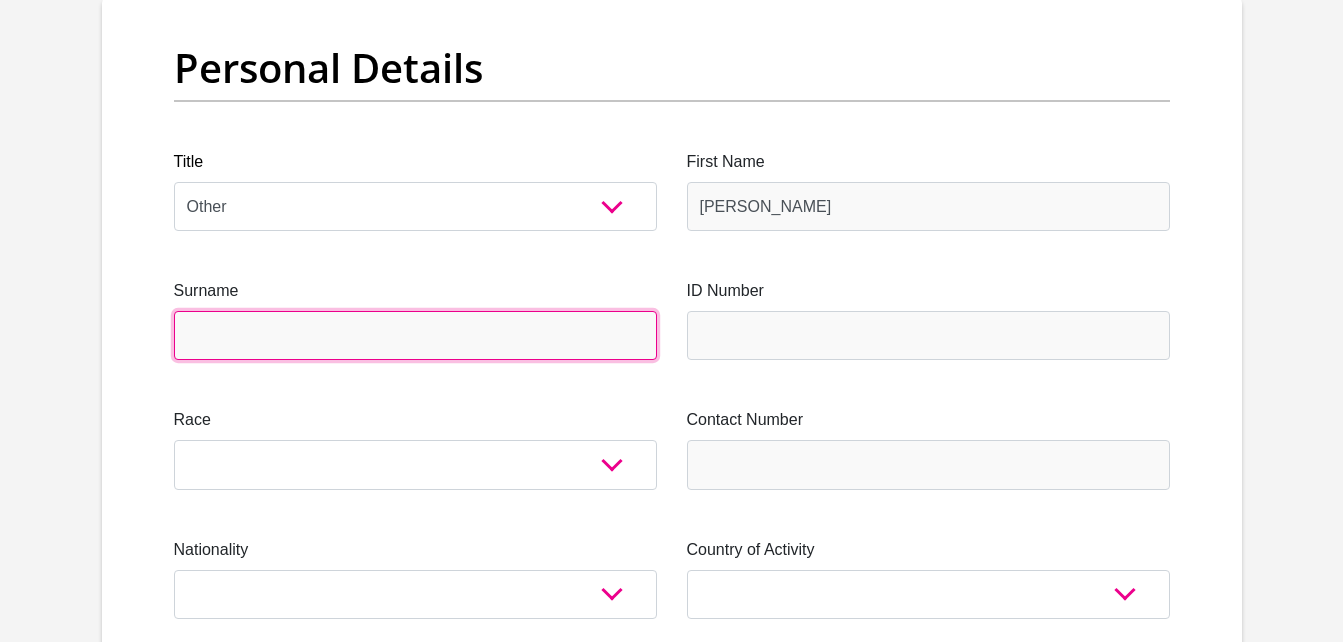 type on "[PERSON_NAME]" 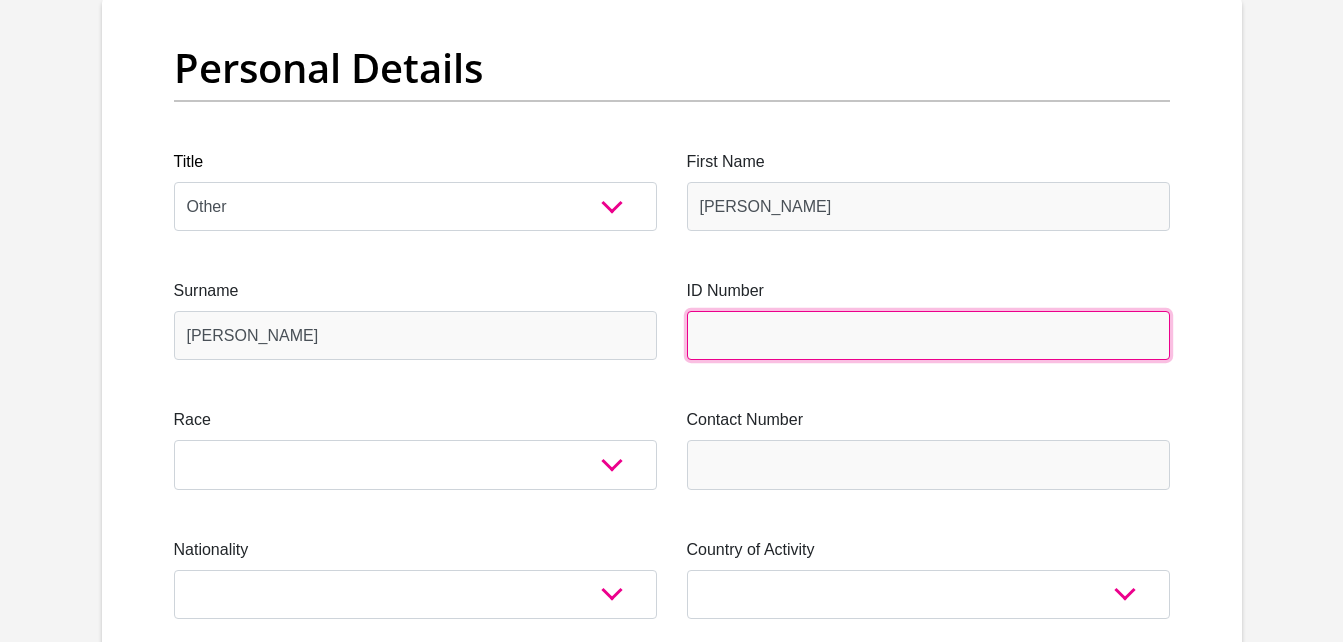 type on "[PERSON_NAME]" 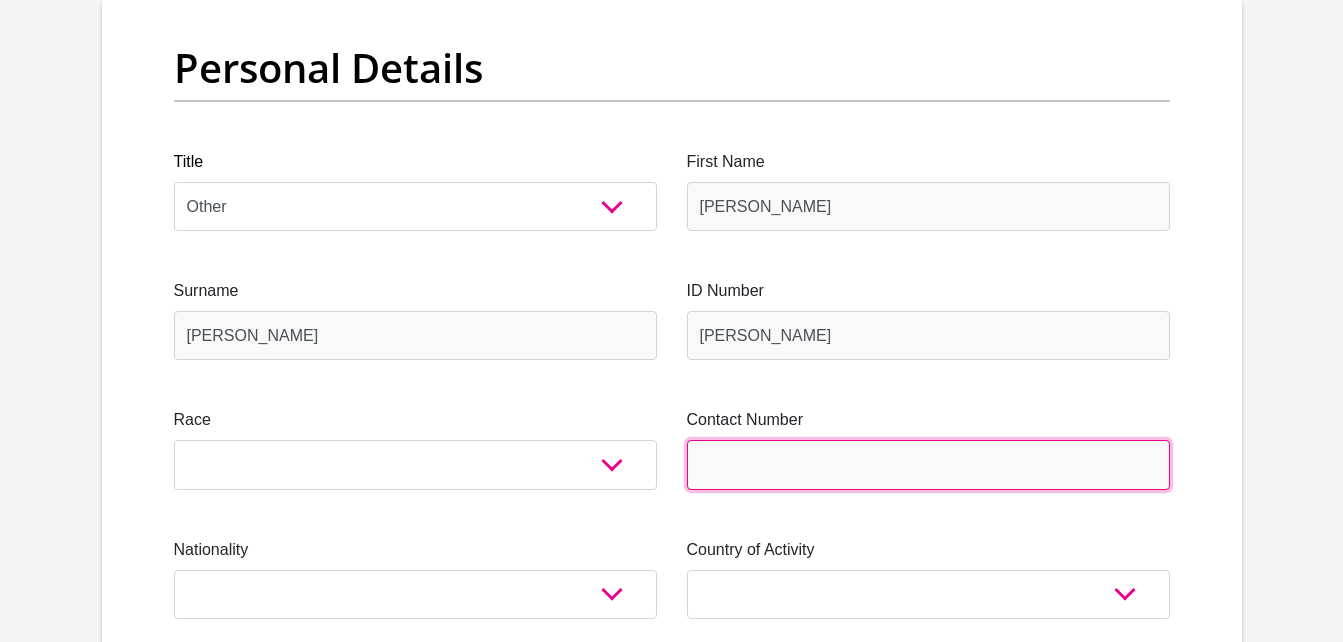 type on "0740743995" 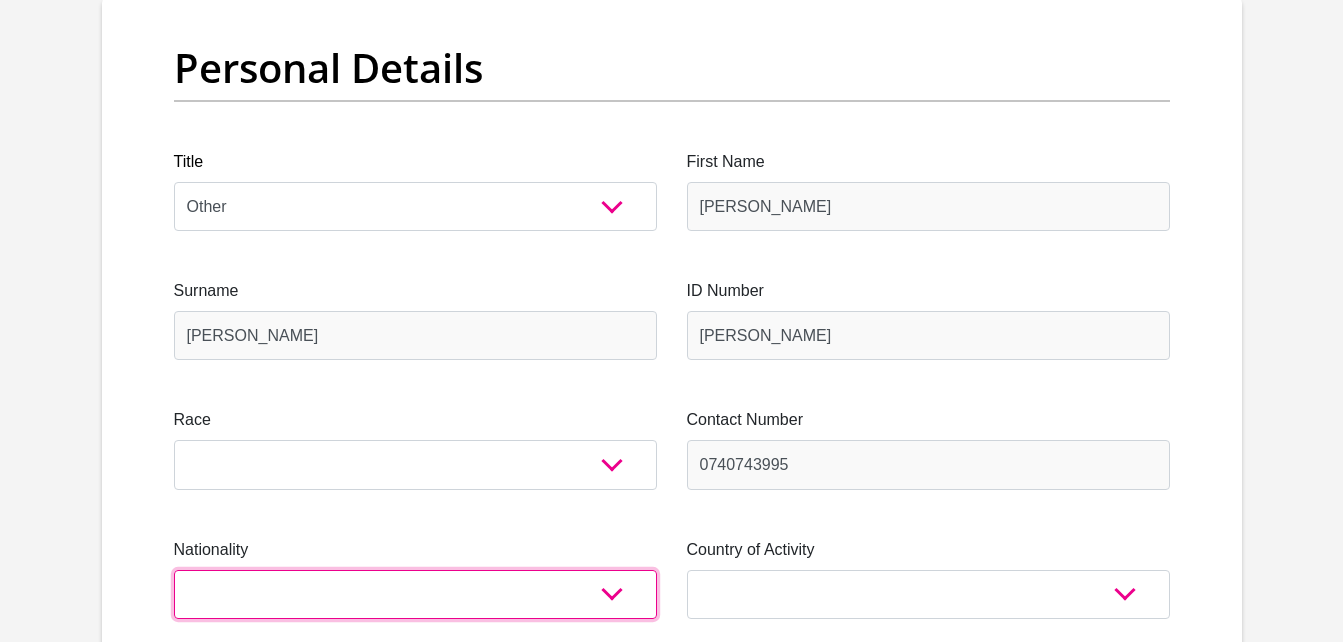 select on "ZAF" 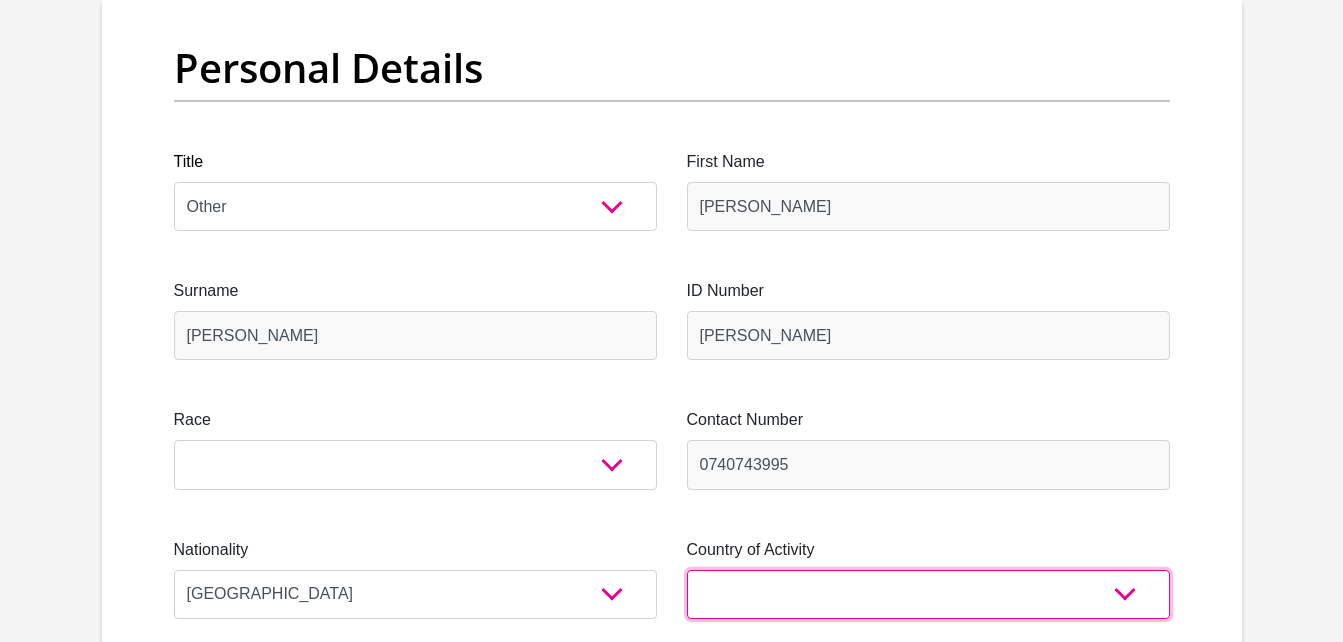 select on "ZAF" 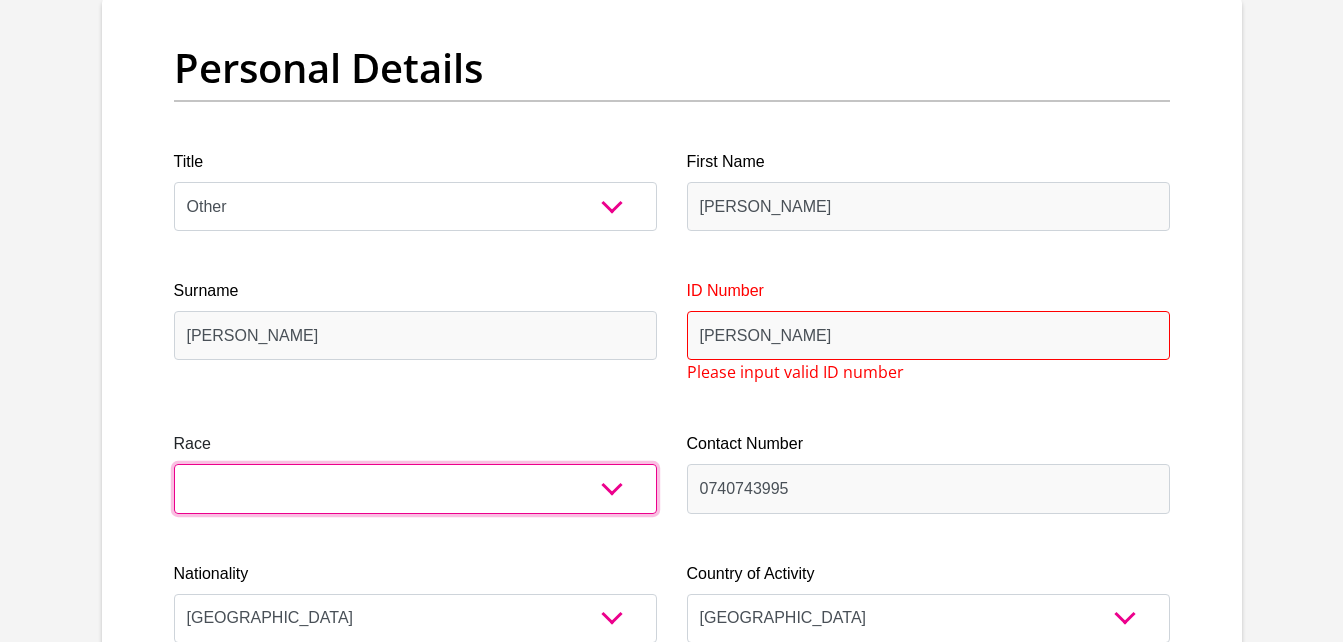 click on "Black
Coloured
Indian
White
Other" at bounding box center [415, 488] 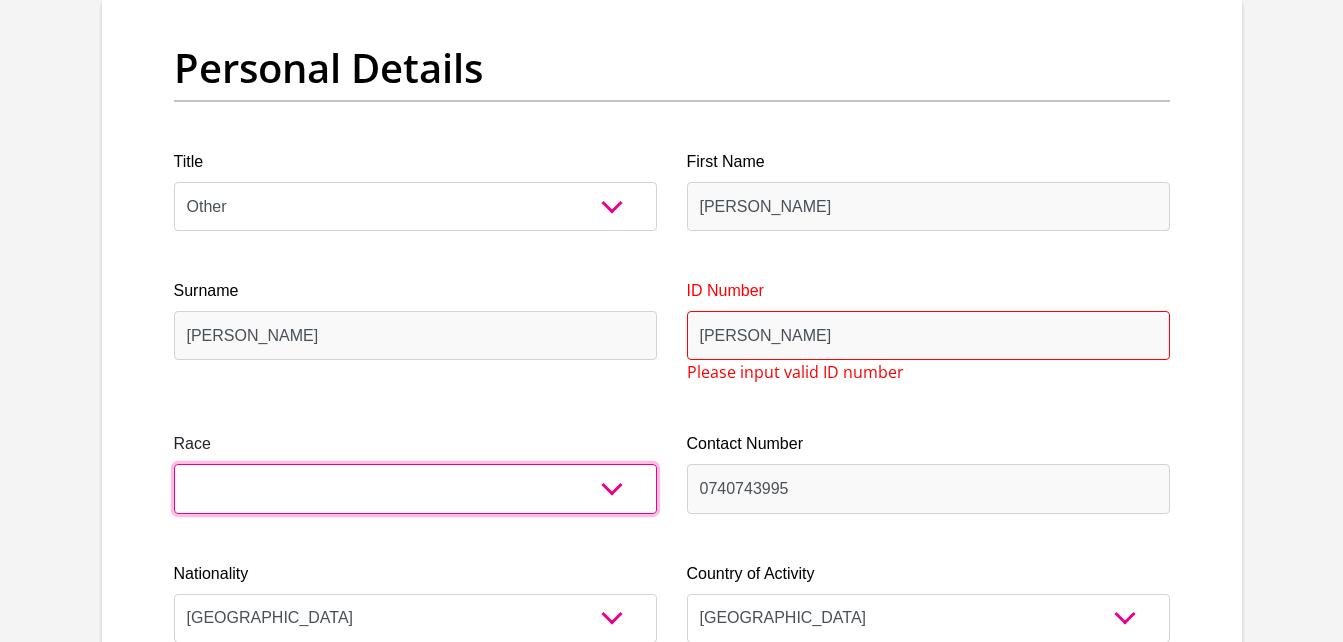 select on "2" 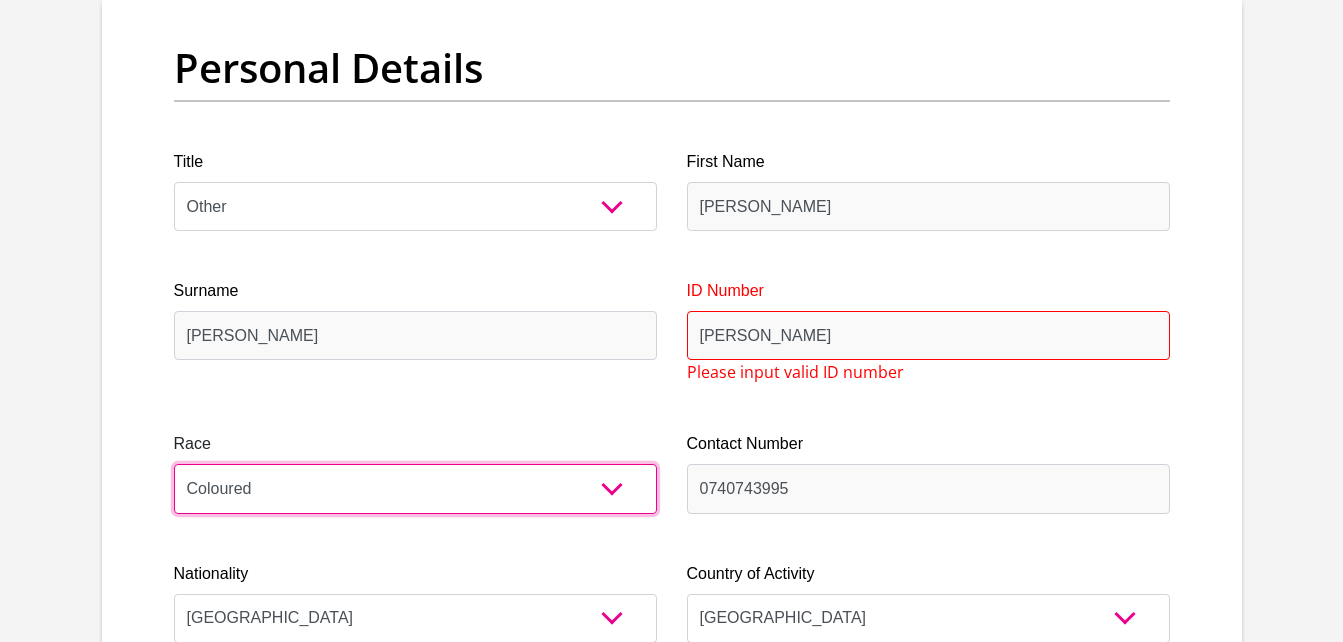 click on "Black
Coloured
Indian
White
Other" at bounding box center [415, 488] 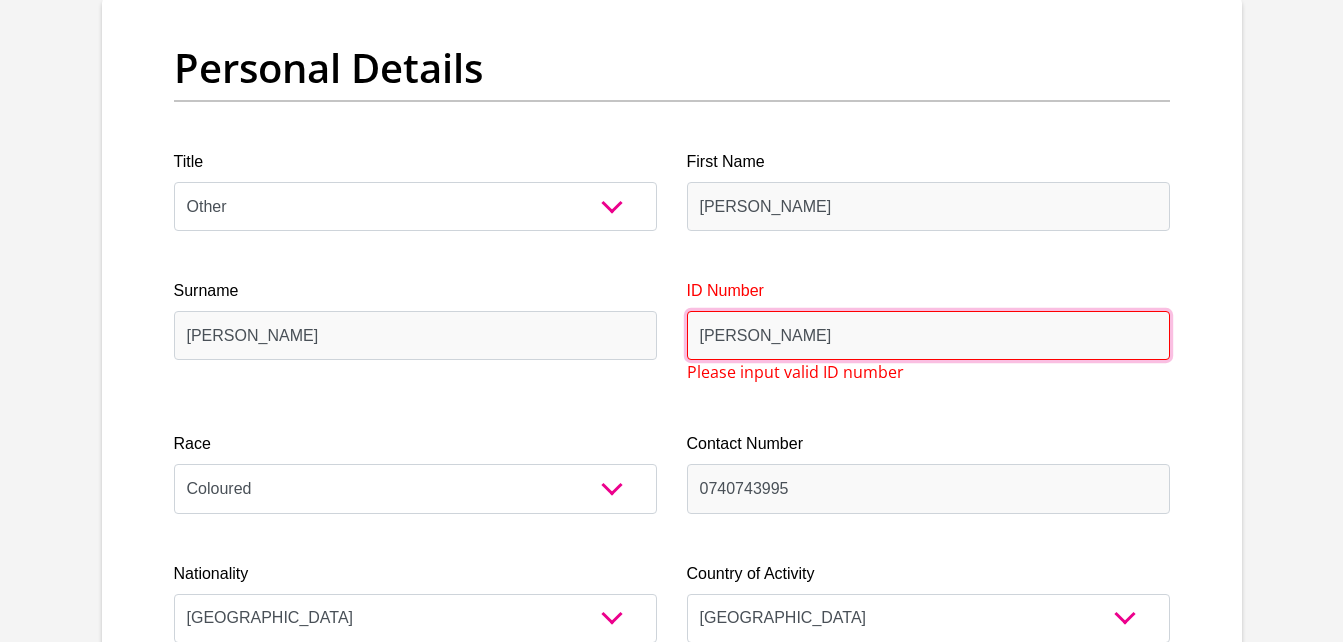 click on "[PERSON_NAME]" at bounding box center (928, 335) 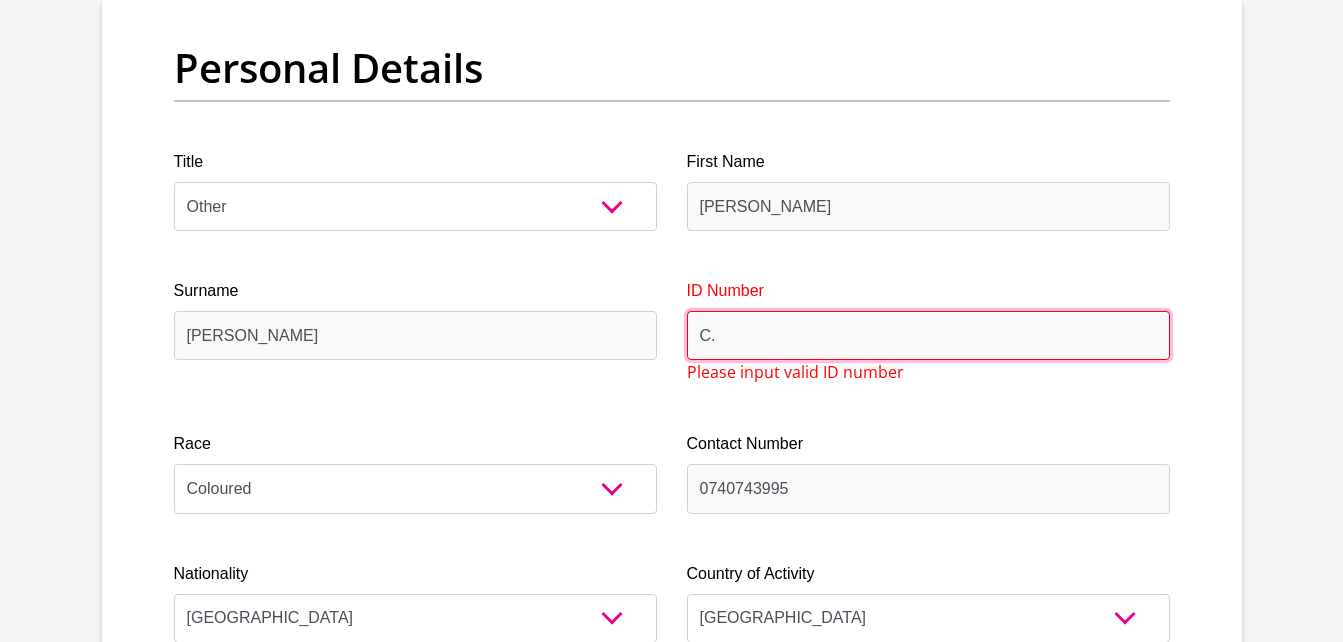 type on "C" 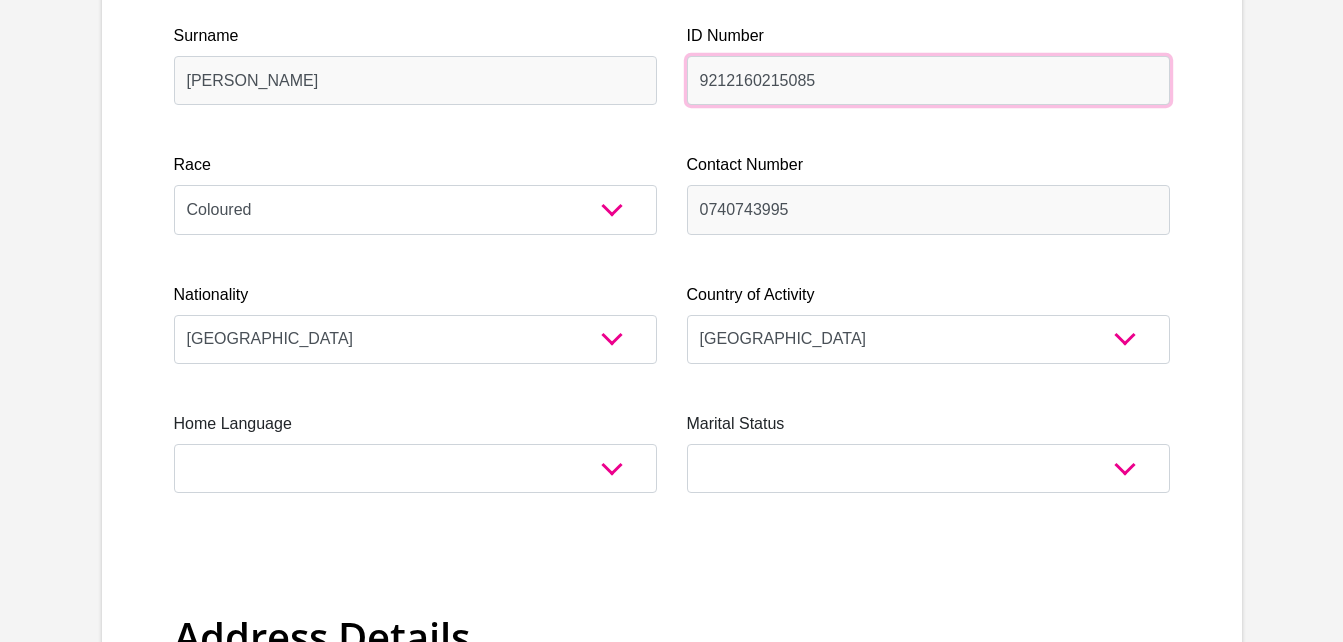 scroll, scrollTop: 600, scrollLeft: 0, axis: vertical 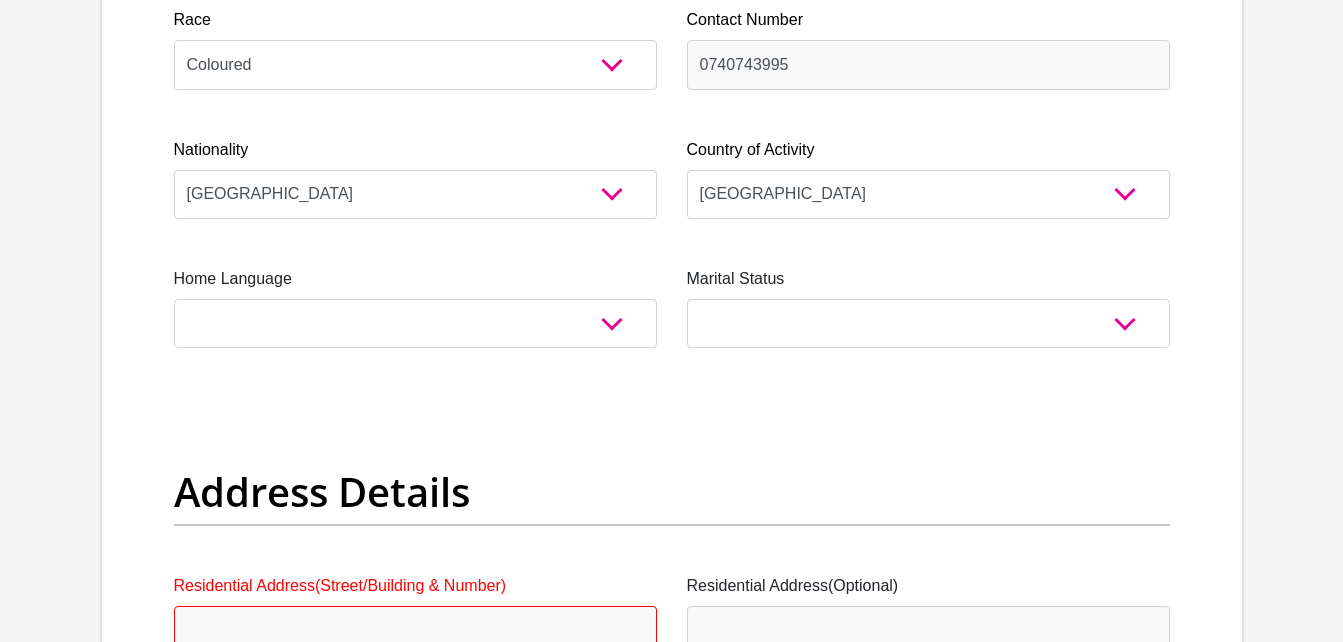 type on "9212160215085" 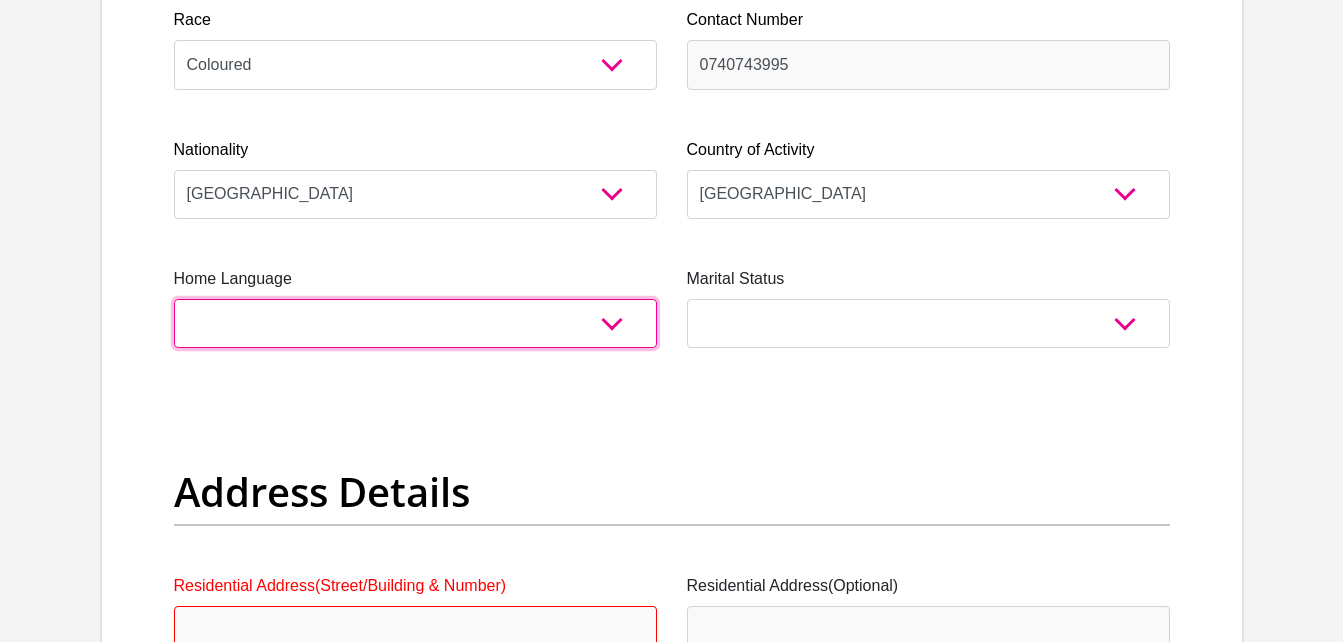 click on "Afrikaans
English
Sepedi
South Ndebele
Southern Sotho
Swati
Tsonga
Tswana
Venda
Xhosa
Zulu
Other" at bounding box center [415, 323] 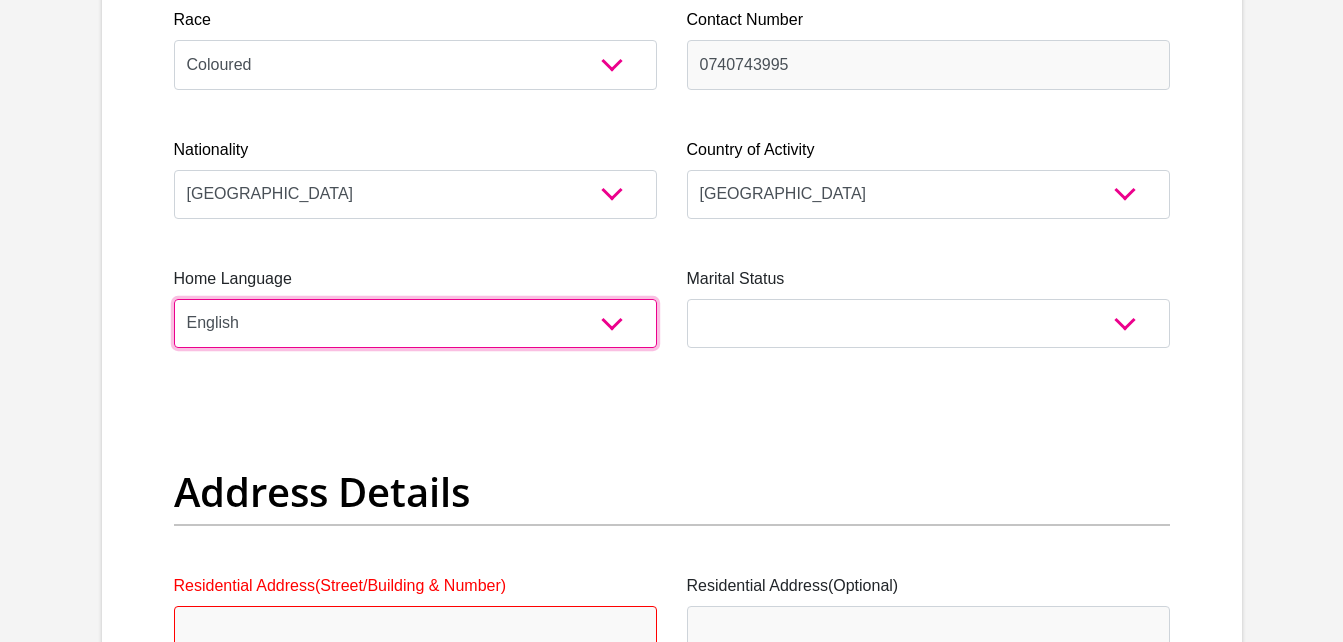 click on "Afrikaans
English
Sepedi
South Ndebele
Southern Sotho
Swati
Tsonga
Tswana
Venda
Xhosa
Zulu
Other" at bounding box center [415, 323] 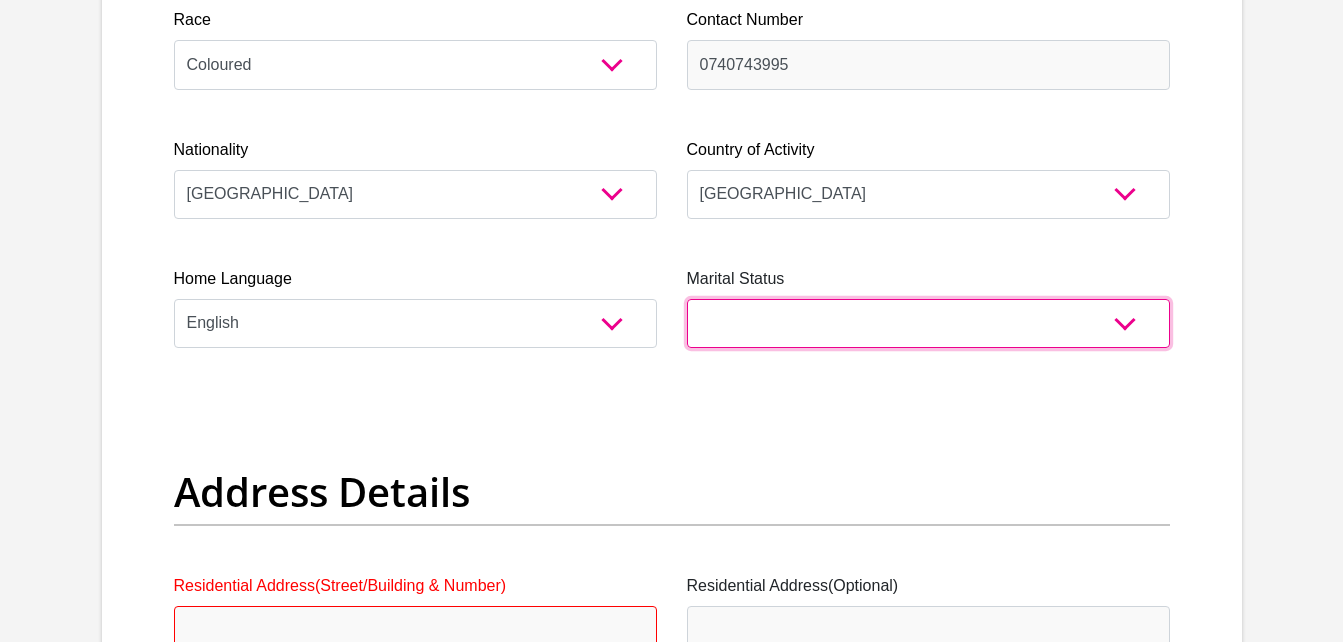 click on "Married ANC
Single
Divorced
Widowed
Married COP or Customary Law" at bounding box center [928, 323] 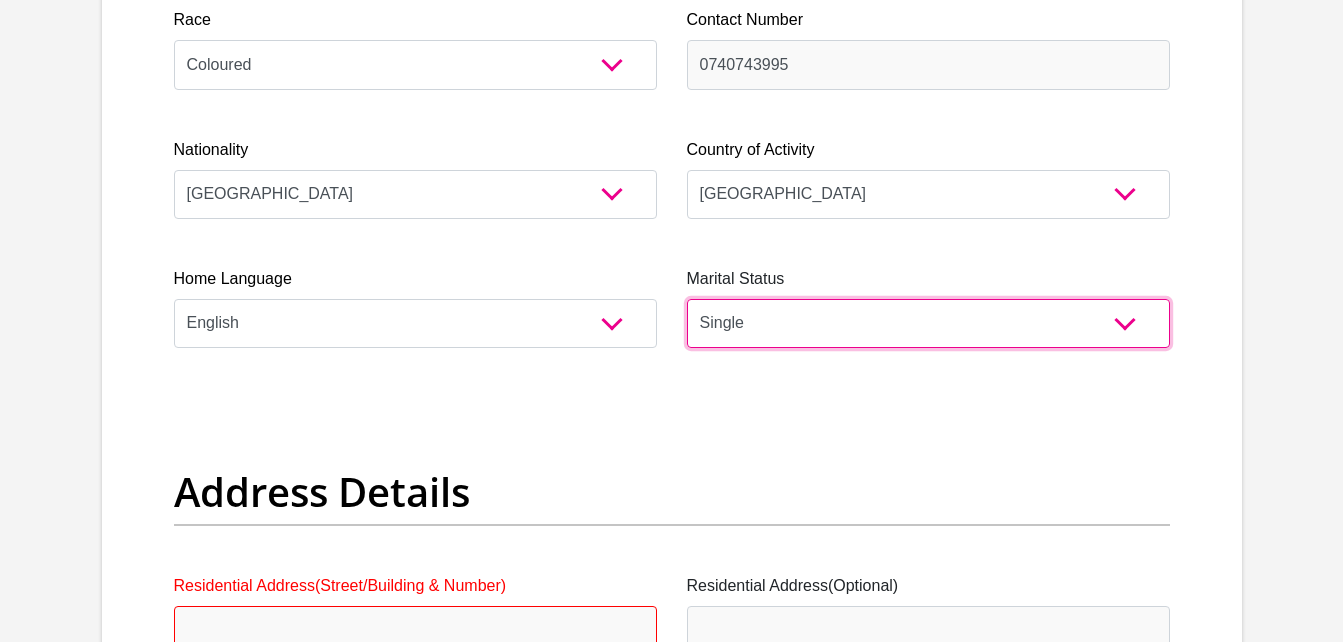 click on "Married ANC
Single
Divorced
Widowed
Married COP or Customary Law" at bounding box center [928, 323] 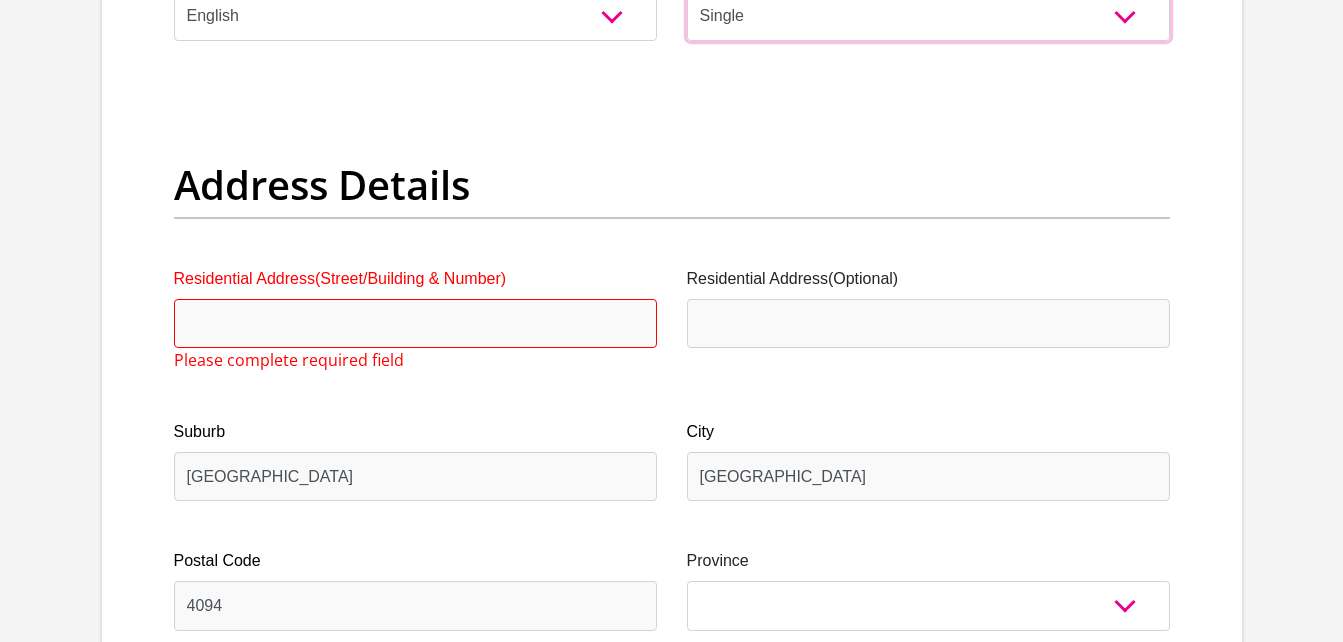 scroll, scrollTop: 1000, scrollLeft: 0, axis: vertical 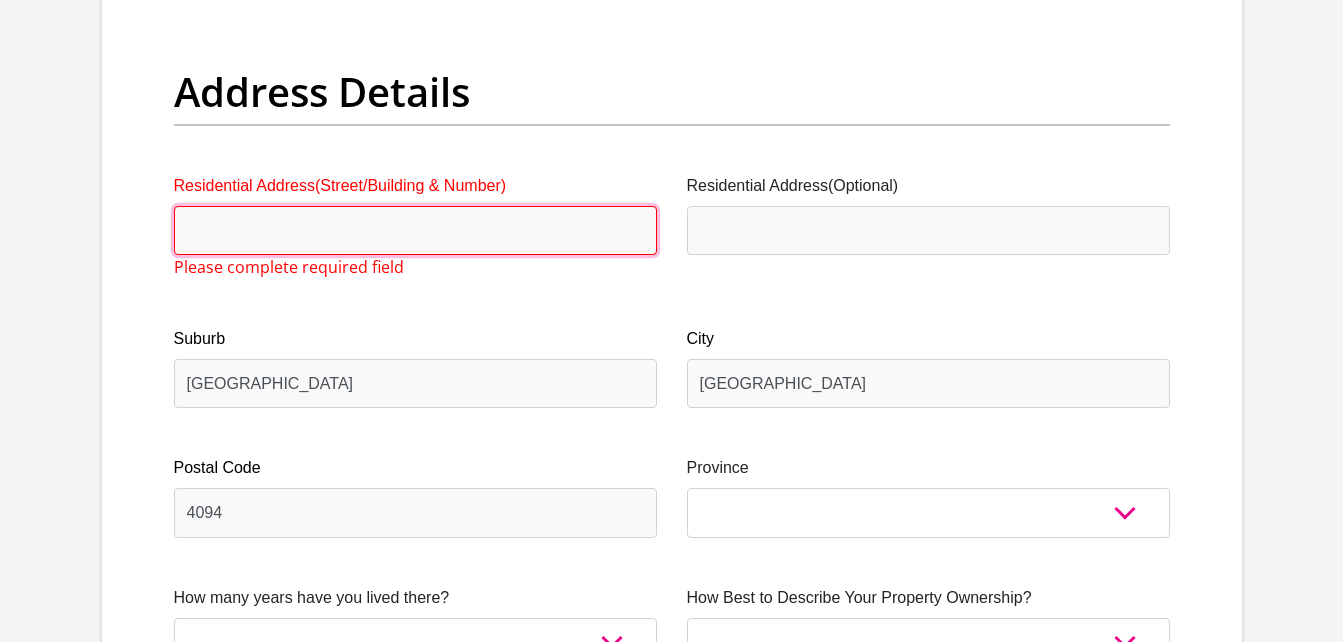 click on "Residential Address(Street/Building & Number)" at bounding box center (415, 230) 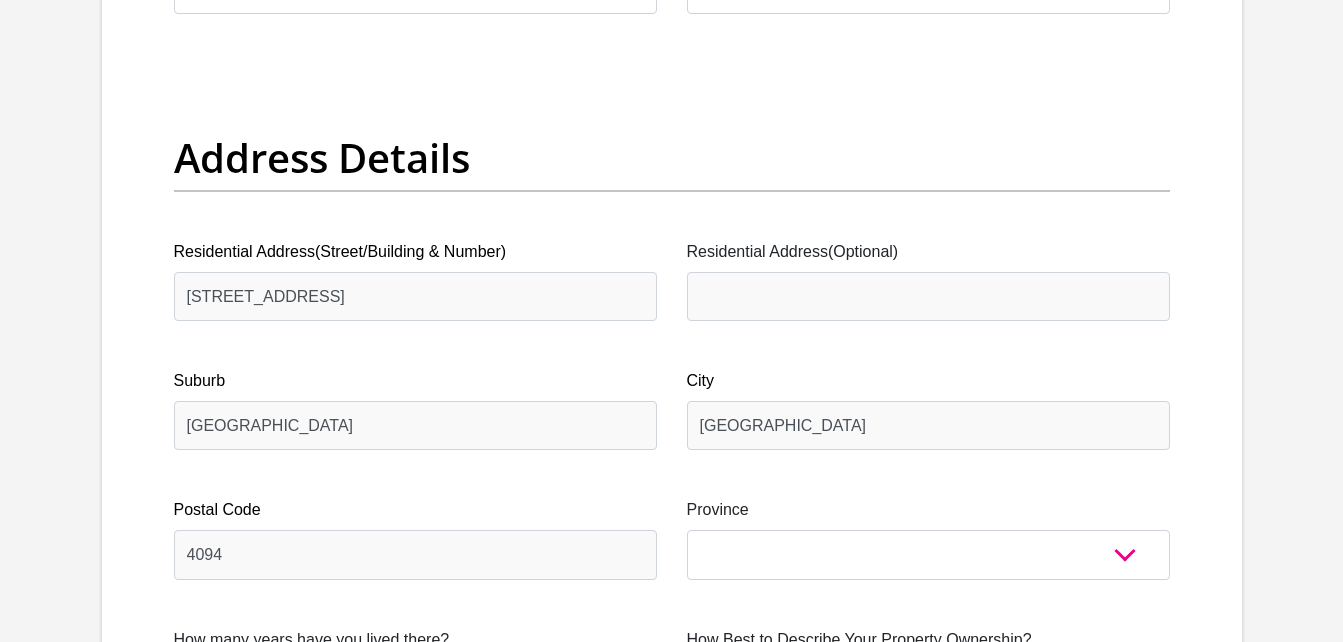 scroll, scrollTop: 1000, scrollLeft: 0, axis: vertical 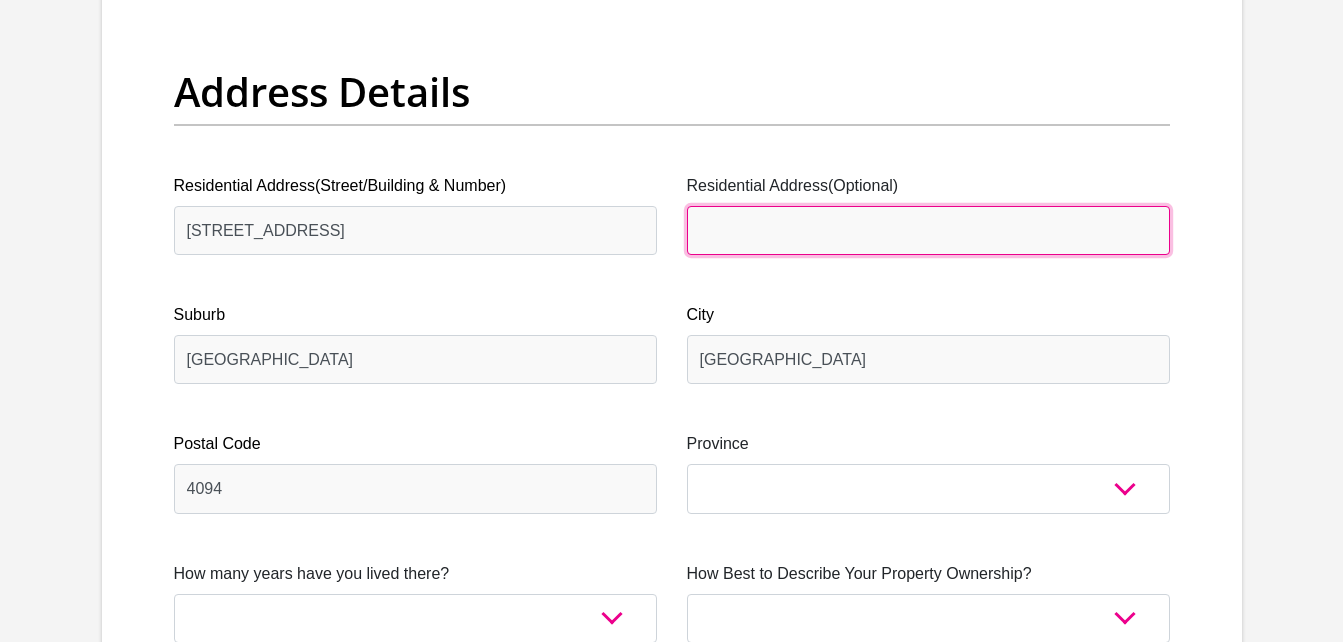 click on "Residential Address(Optional)" at bounding box center (928, 230) 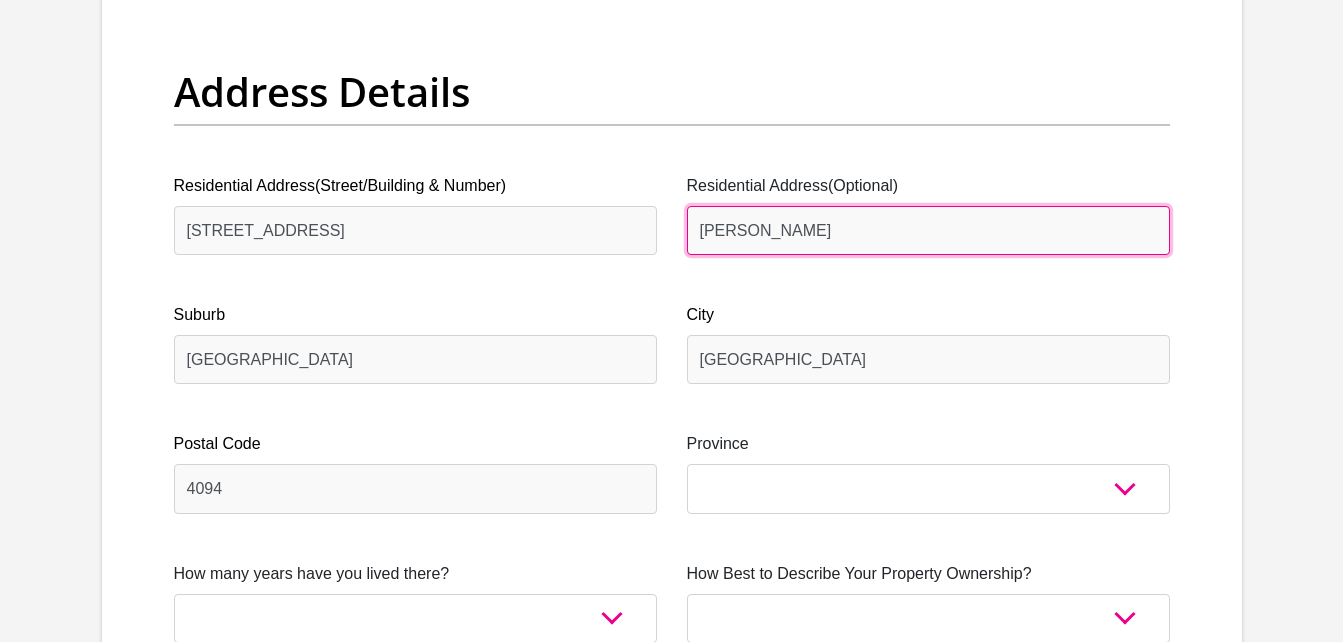 type on "[PERSON_NAME]" 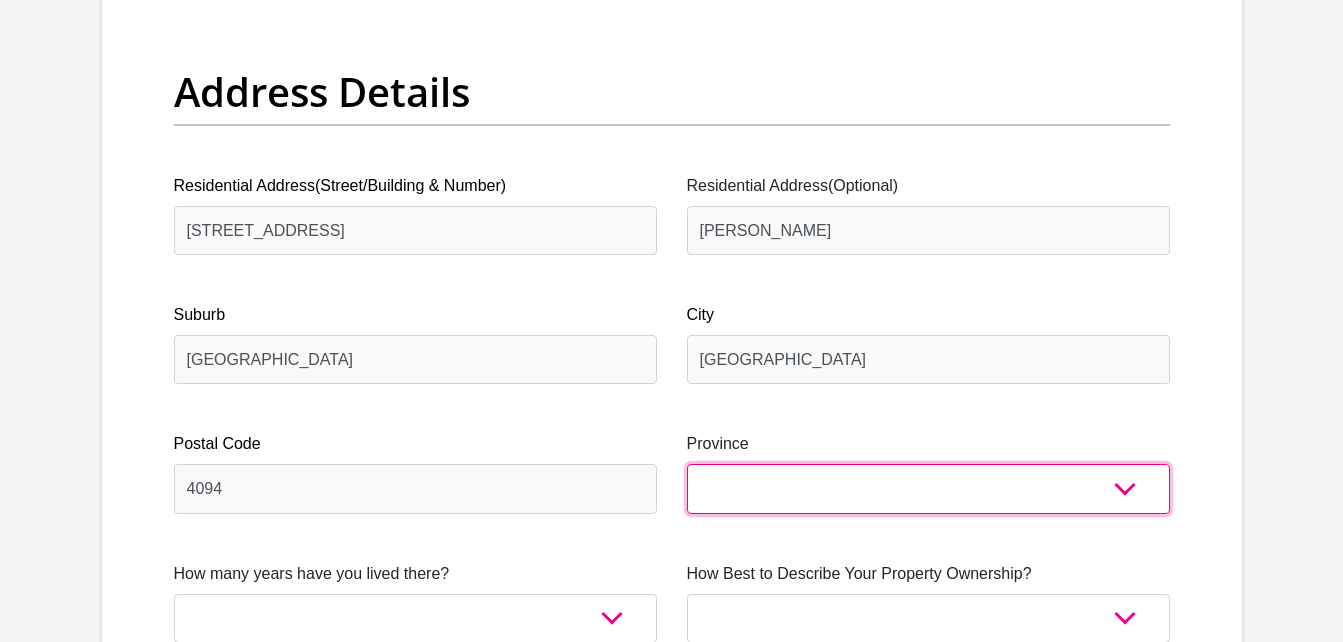 click on "Eastern Cape
Free State
[GEOGRAPHIC_DATA]
[GEOGRAPHIC_DATA][DATE]
[GEOGRAPHIC_DATA]
[GEOGRAPHIC_DATA]
[GEOGRAPHIC_DATA]
[GEOGRAPHIC_DATA]" at bounding box center (928, 488) 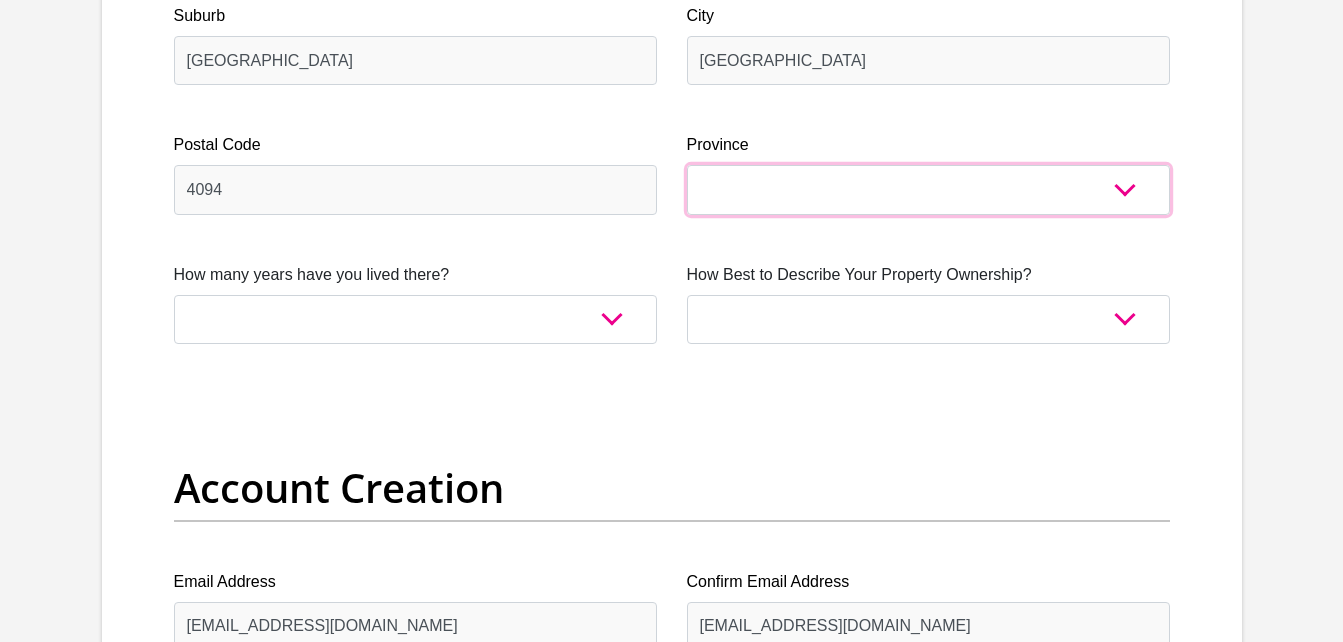 scroll, scrollTop: 1300, scrollLeft: 0, axis: vertical 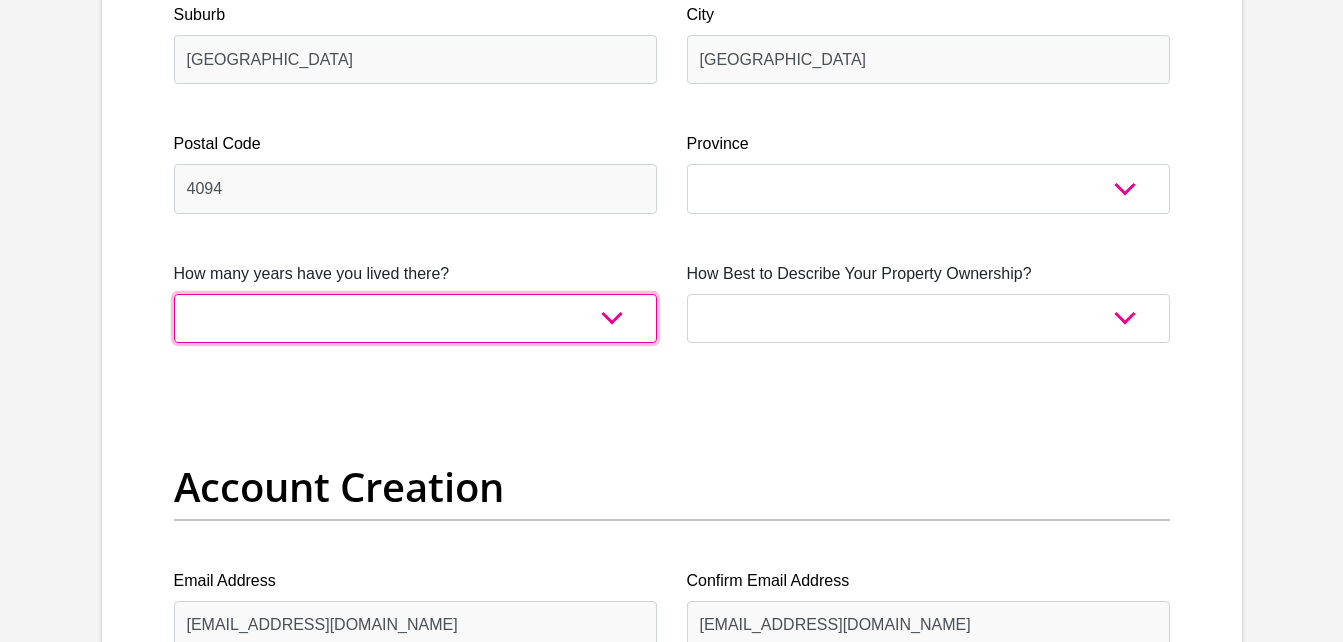 click on "less than 1 year
1-3 years
3-5 years
5+ years" at bounding box center [415, 318] 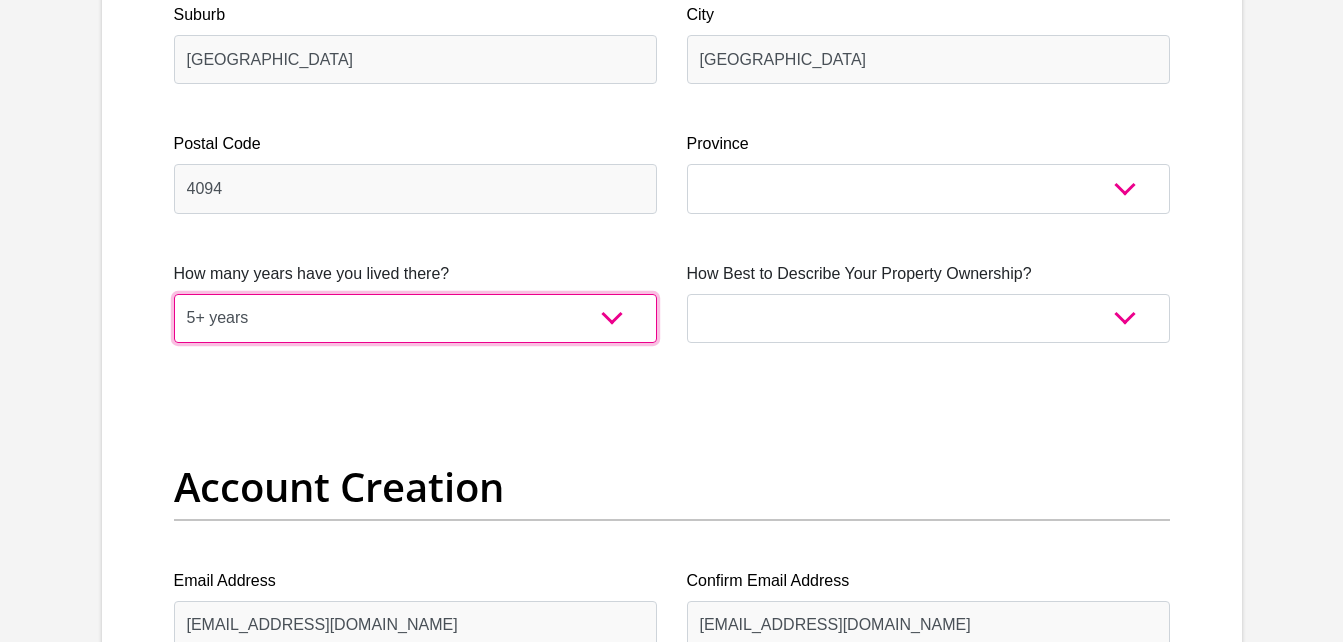 click on "less than 1 year
1-3 years
3-5 years
5+ years" at bounding box center (415, 318) 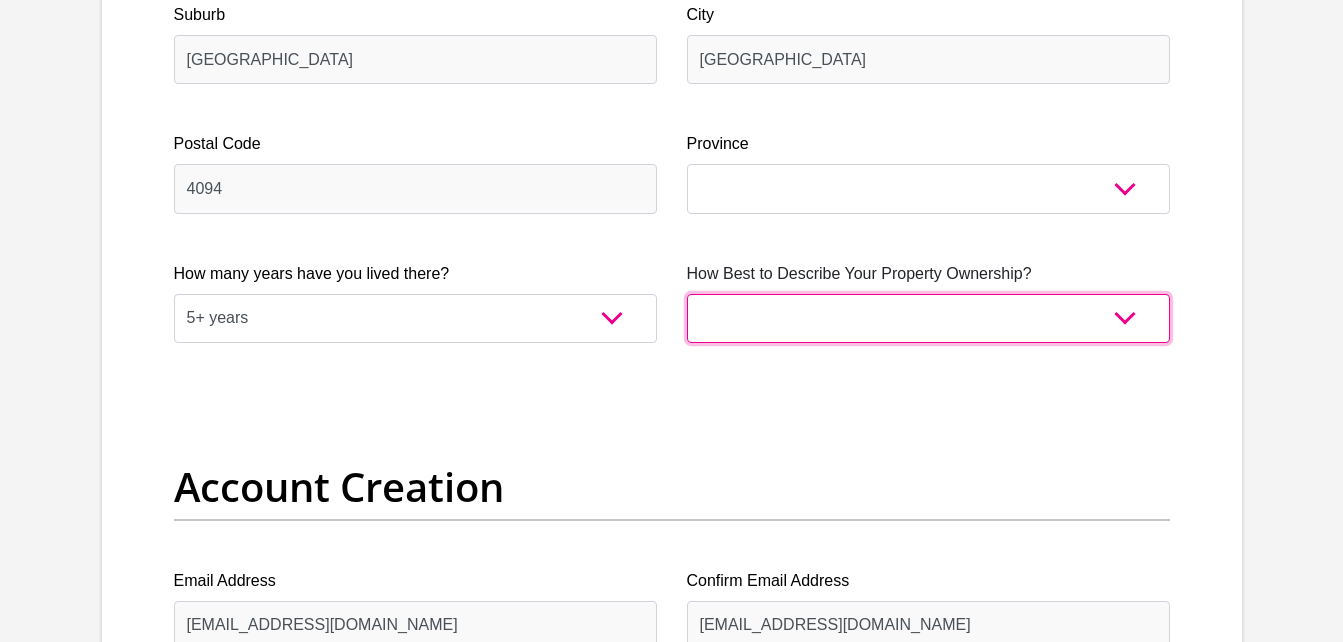 click on "Owned
Rented
Family Owned
Company Dwelling" at bounding box center (928, 318) 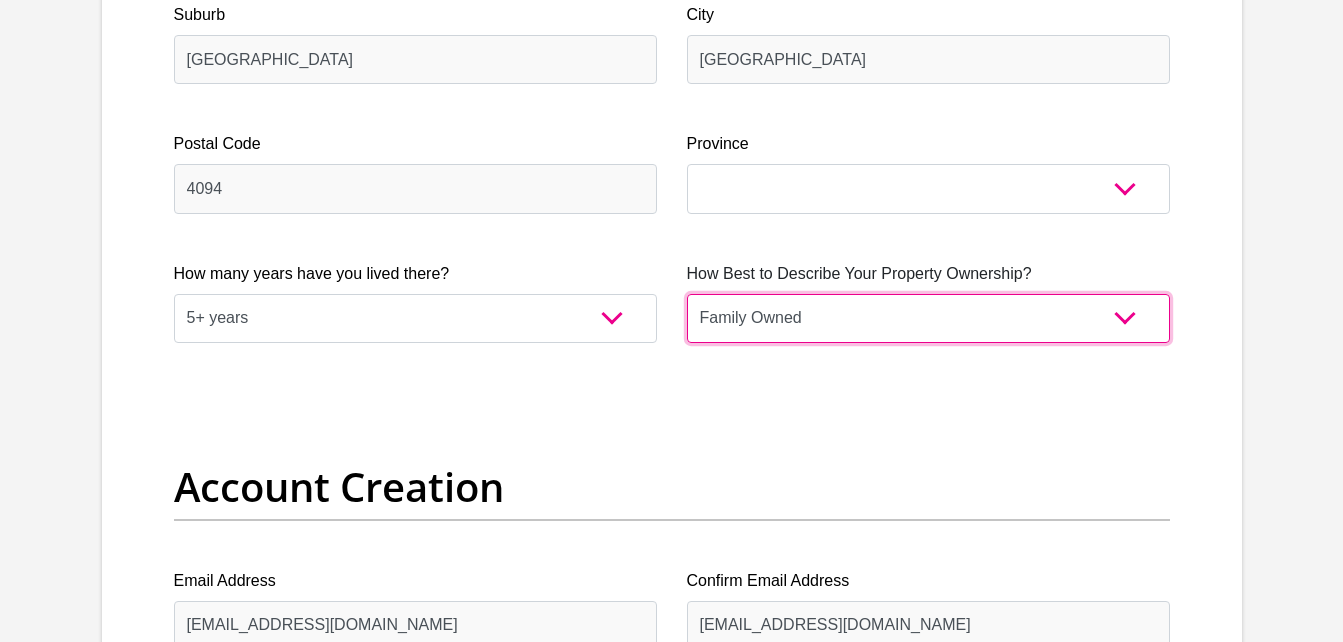 click on "Owned
Rented
Family Owned
Company Dwelling" at bounding box center (928, 318) 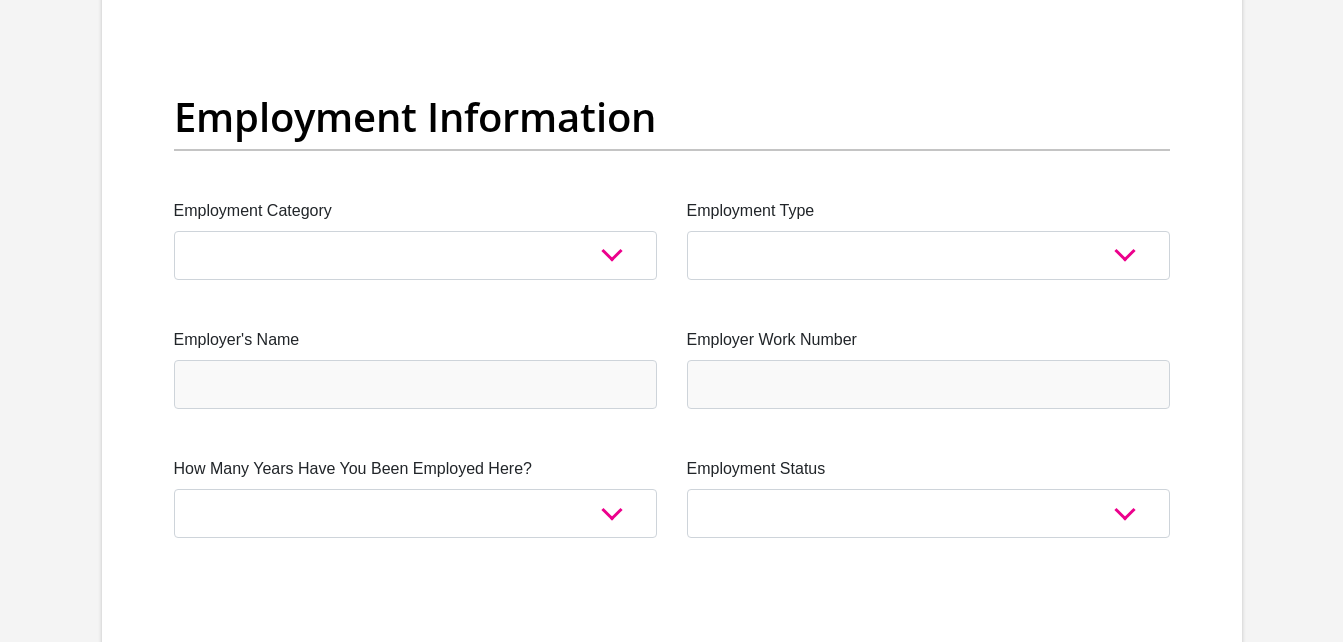 scroll, scrollTop: 3600, scrollLeft: 0, axis: vertical 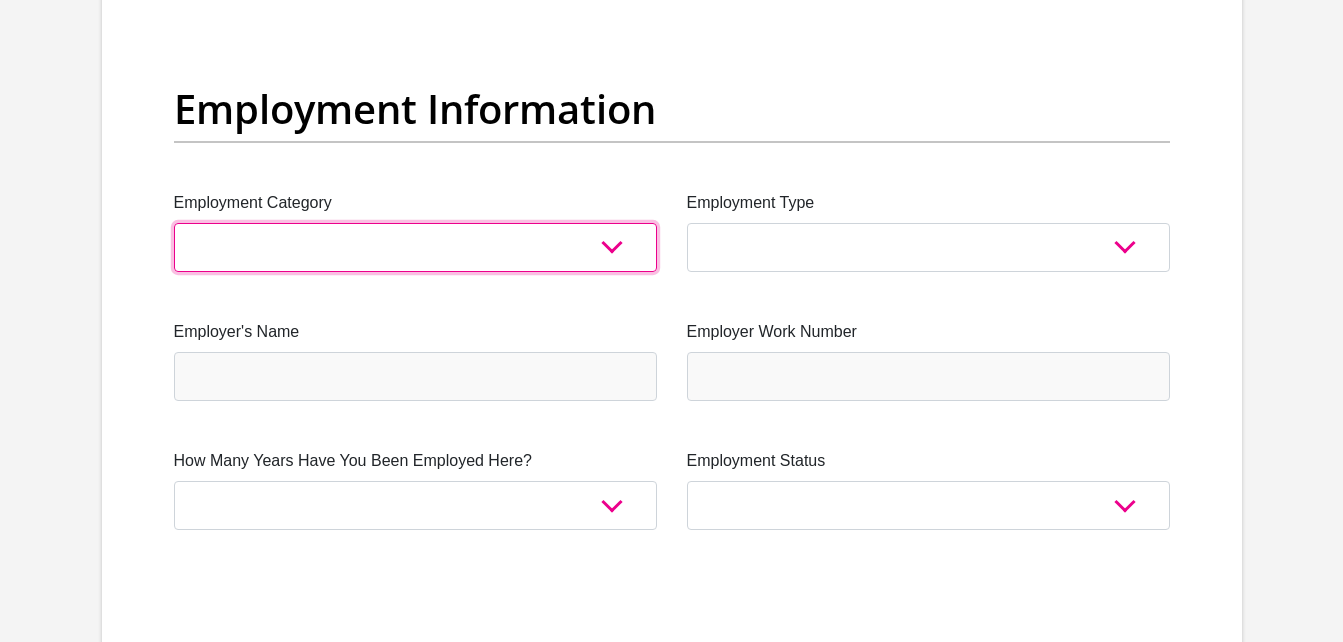 click on "AGRICULTURE
ALCOHOL & TOBACCO
CONSTRUCTION MATERIALS
METALLURGY
EQUIPMENT FOR RENEWABLE ENERGY
SPECIALIZED CONTRACTORS
CAR
GAMING (INCL. INTERNET
OTHER WHOLESALE
UNLICENSED PHARMACEUTICALS
CURRENCY EXCHANGE HOUSES
OTHER FINANCIAL INSTITUTIONS & INSURANCE
REAL ESTATE AGENTS
OIL & GAS
OTHER MATERIALS (E.G. IRON ORE)
PRECIOUS STONES & PRECIOUS METALS
POLITICAL ORGANIZATIONS
RELIGIOUS ORGANIZATIONS(NOT SECTS)
ACTI. HAVING BUSINESS DEAL WITH PUBLIC ADMINISTRATION
LAUNDROMATS" at bounding box center [415, 247] 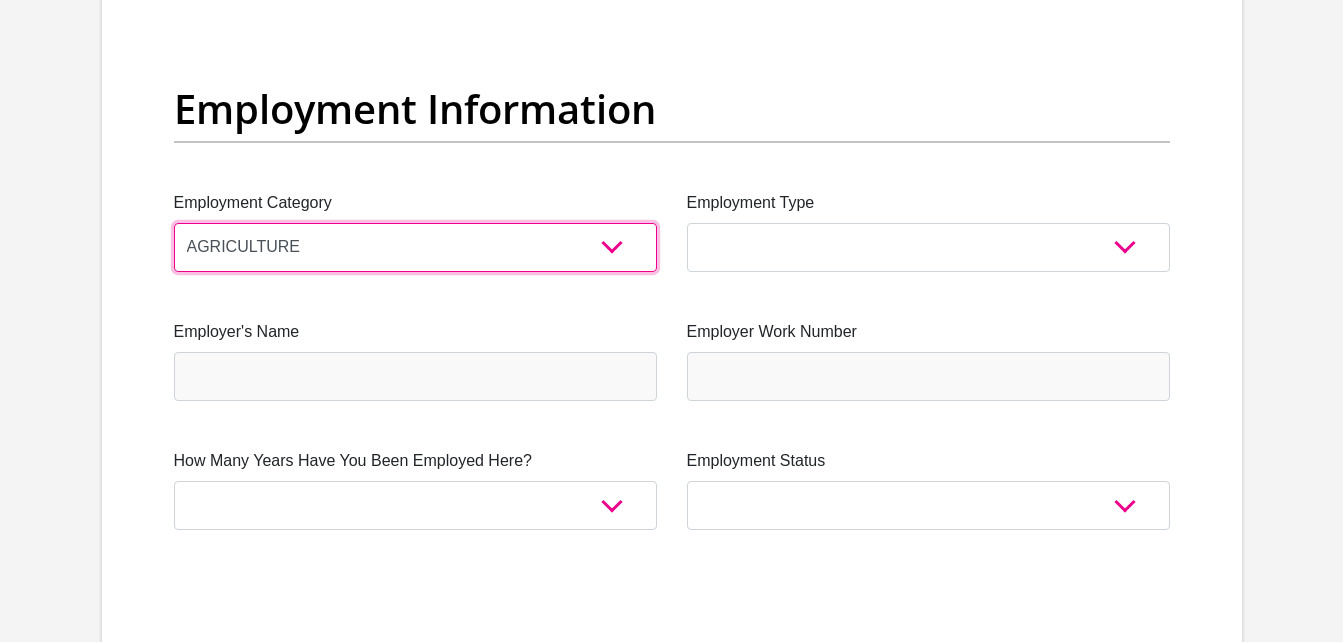 click on "AGRICULTURE
ALCOHOL & TOBACCO
CONSTRUCTION MATERIALS
METALLURGY
EQUIPMENT FOR RENEWABLE ENERGY
SPECIALIZED CONTRACTORS
CAR
GAMING (INCL. INTERNET
OTHER WHOLESALE
UNLICENSED PHARMACEUTICALS
CURRENCY EXCHANGE HOUSES
OTHER FINANCIAL INSTITUTIONS & INSURANCE
REAL ESTATE AGENTS
OIL & GAS
OTHER MATERIALS (E.G. IRON ORE)
PRECIOUS STONES & PRECIOUS METALS
POLITICAL ORGANIZATIONS
RELIGIOUS ORGANIZATIONS(NOT SECTS)
ACTI. HAVING BUSINESS DEAL WITH PUBLIC ADMINISTRATION
LAUNDROMATS" at bounding box center [415, 247] 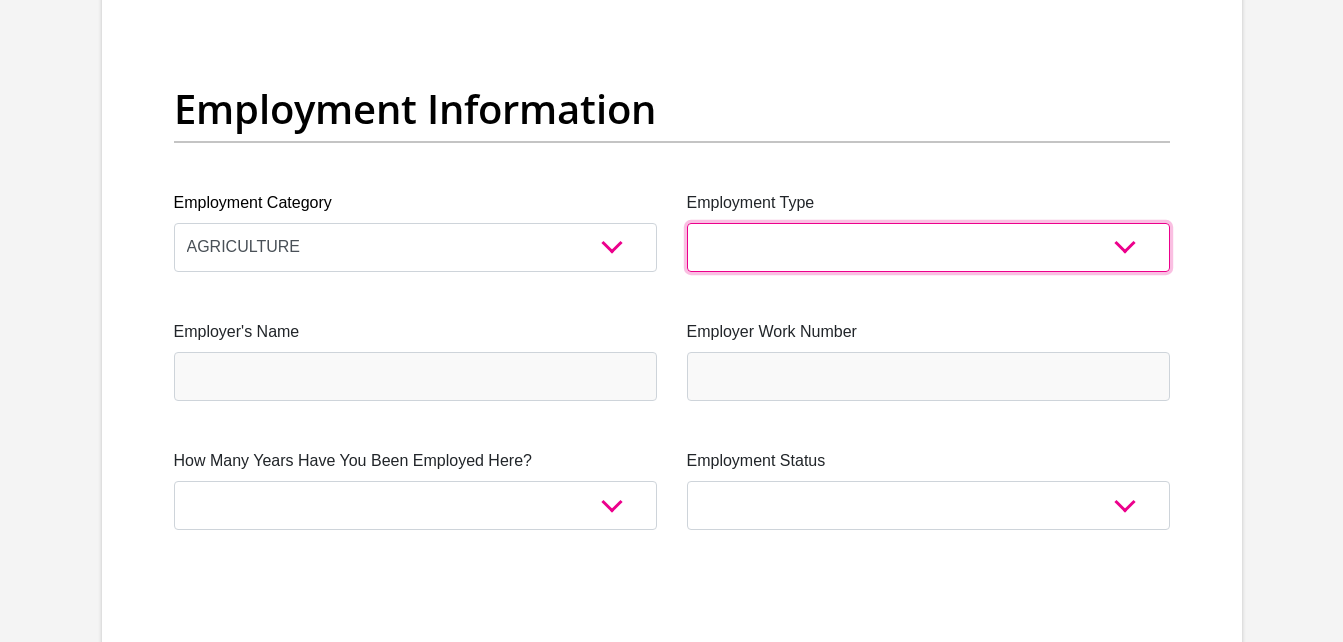 click on "College/Lecturer
Craft Seller
Creative
Driver
Executive
Farmer
Forces - Non Commissioned
Forces - Officer
Hawker
Housewife
Labourer
Licenced Professional
Manager
Miner
Non Licenced Professional
Office Staff/Clerk
Outside Worker
Pensioner
Permanent Teacher
Production/Manufacturing
Sales
Self-Employed
Semi-Professional Worker
Service Industry  Social Worker  Student" at bounding box center [928, 247] 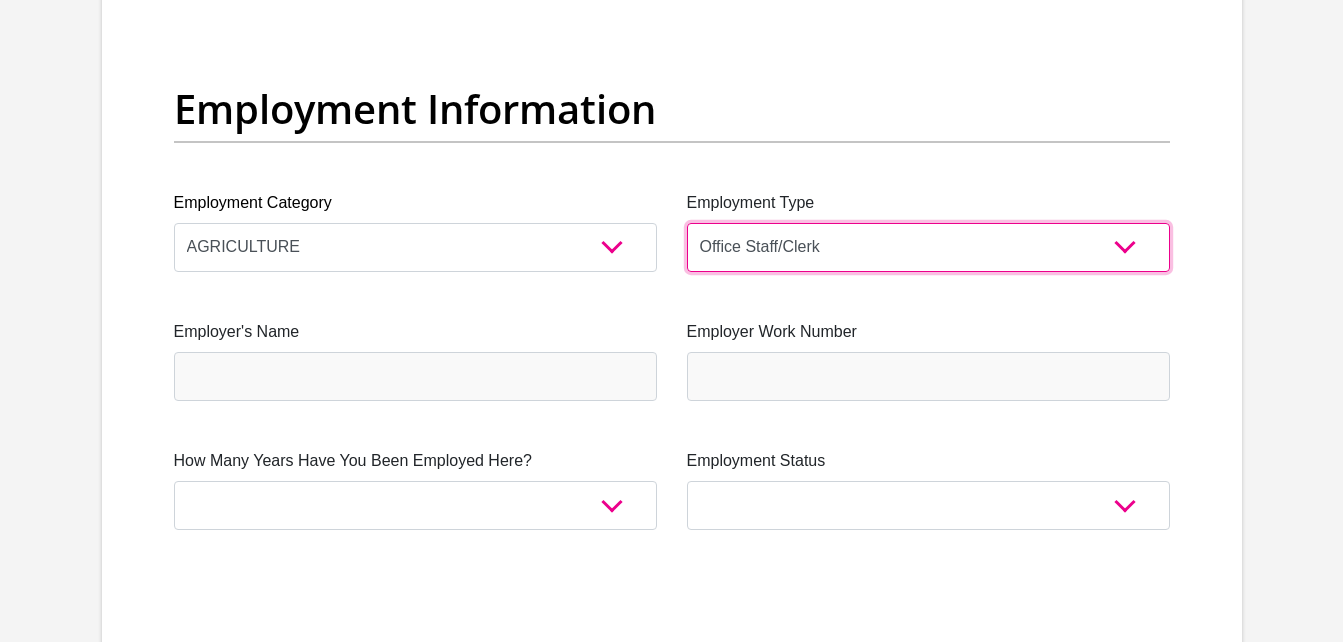click on "College/Lecturer
Craft Seller
Creative
Driver
Executive
Farmer
Forces - Non Commissioned
Forces - Officer
Hawker
Housewife
Labourer
Licenced Professional
Manager
Miner
Non Licenced Professional
Office Staff/Clerk
Outside Worker
Pensioner
Permanent Teacher
Production/Manufacturing
Sales
Self-Employed
Semi-Professional Worker
Service Industry  Social Worker  Student" at bounding box center (928, 247) 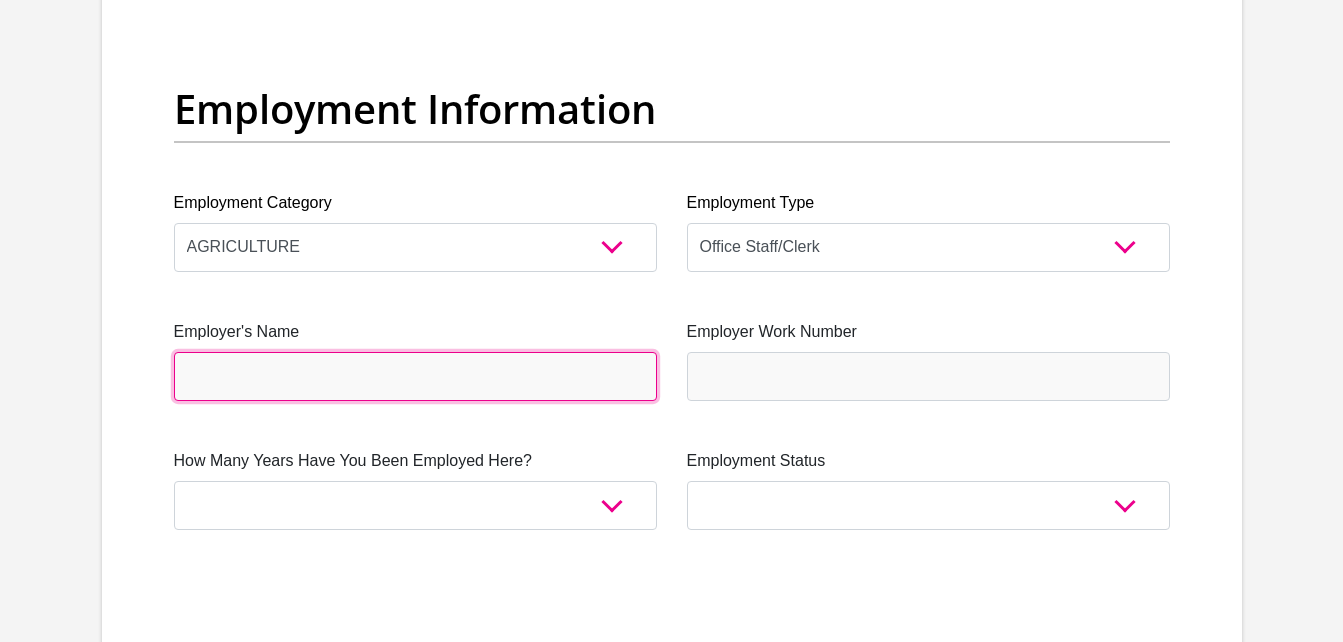 click on "Employer's Name" at bounding box center [415, 376] 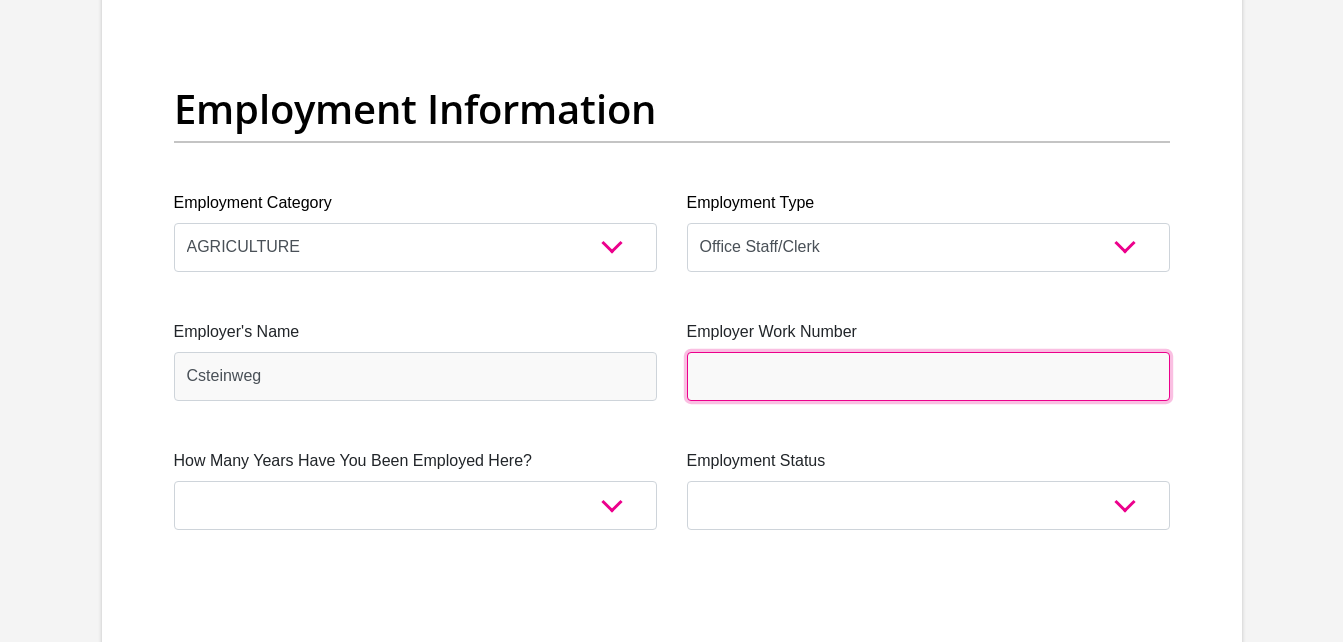 type on "0740743995" 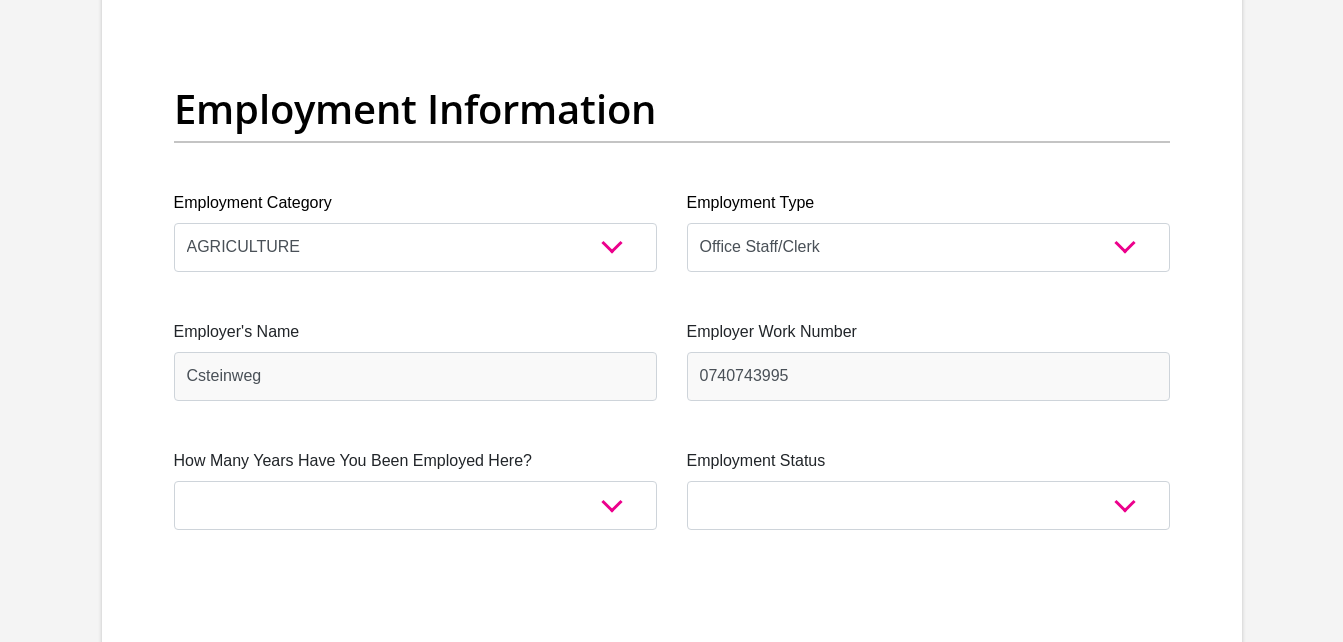 type on "[PERSON_NAME]" 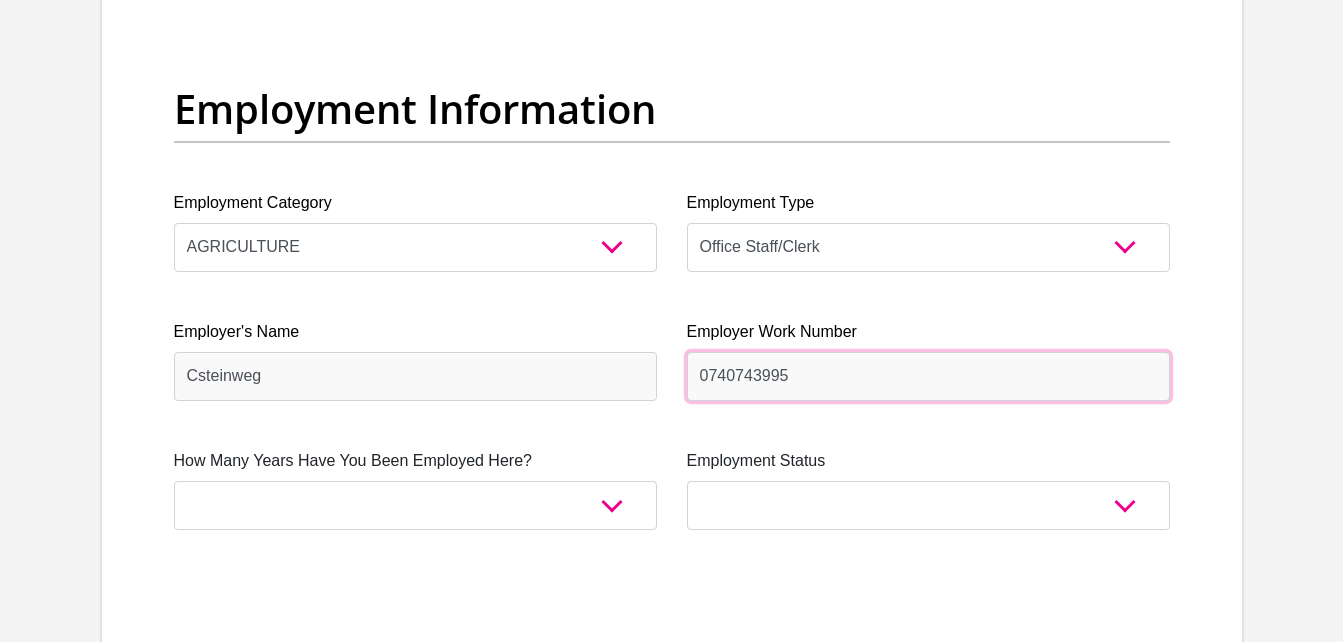 drag, startPoint x: 795, startPoint y: 376, endPoint x: 680, endPoint y: 377, distance: 115.00435 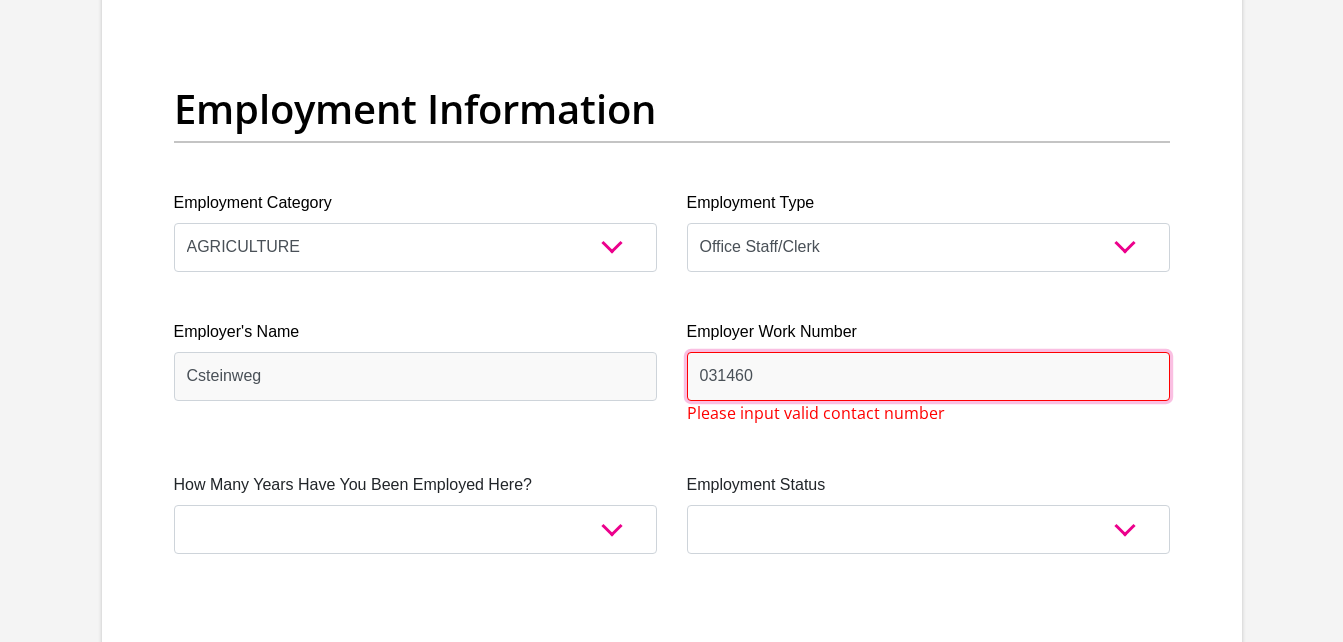 type on "0314600700" 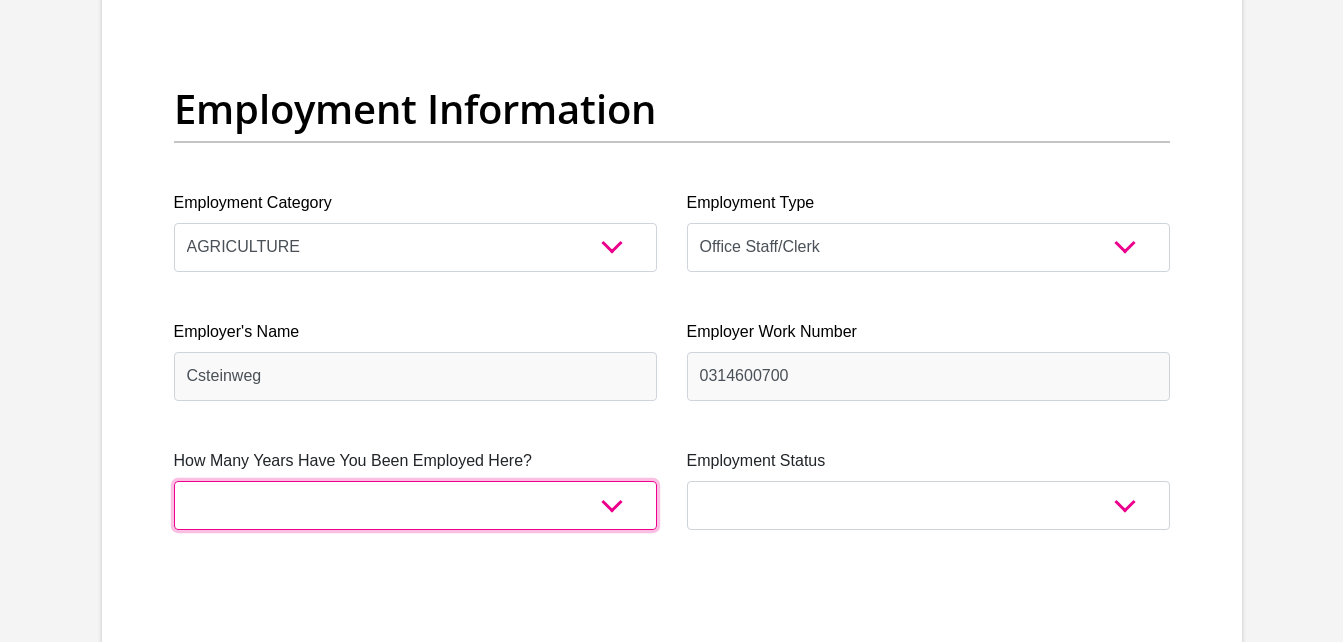 click on "less than 1 year
1-3 years
3-5 years
5+ years" at bounding box center [415, 505] 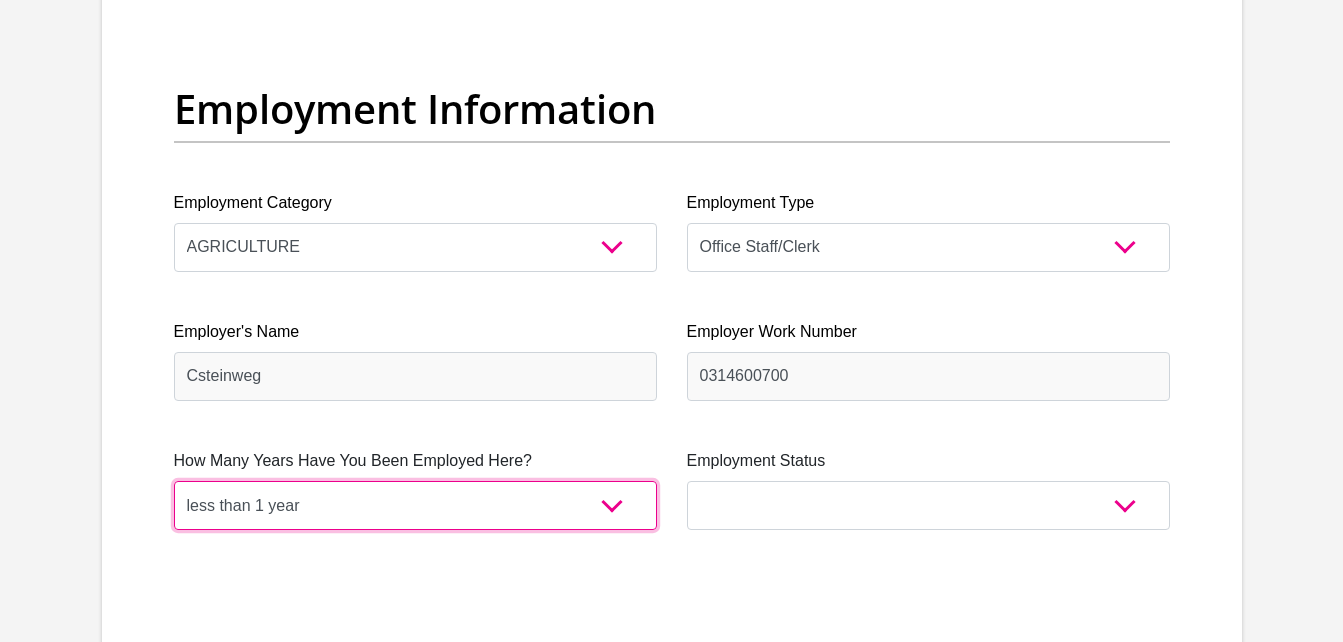 click on "less than 1 year
1-3 years
3-5 years
5+ years" at bounding box center (415, 505) 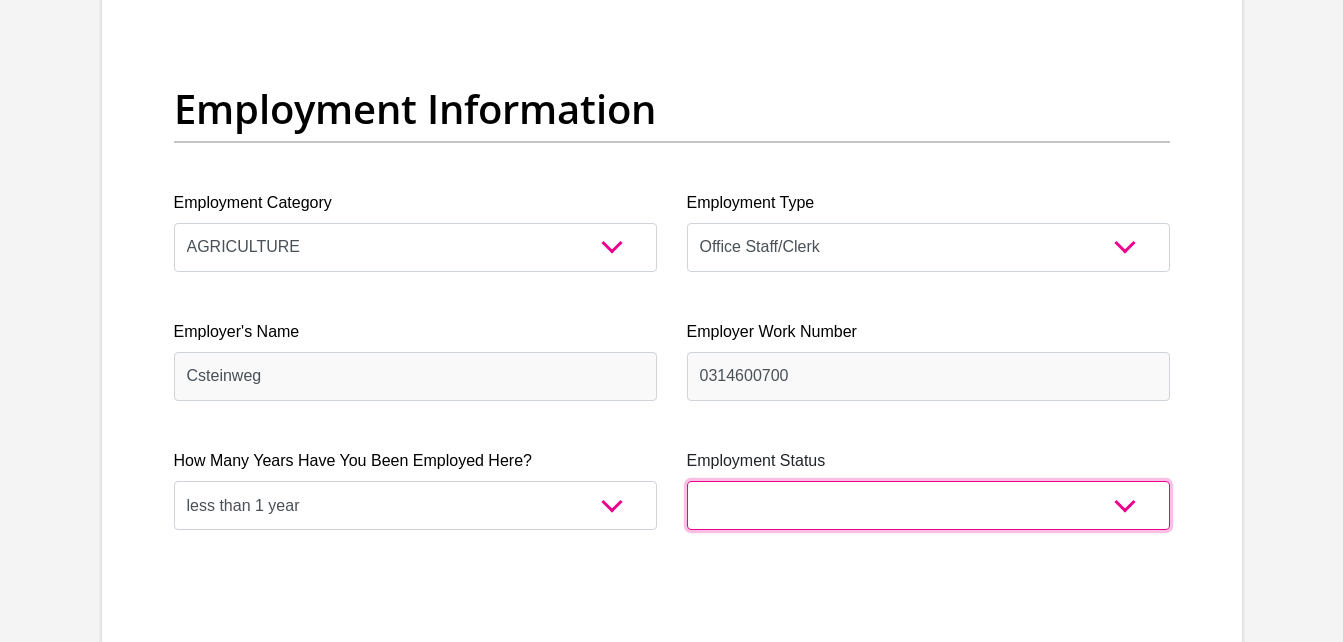 click on "Permanent/Full-time
Part-time/Casual
[DEMOGRAPHIC_DATA] Worker
Self-Employed
Housewife
Retired
Student
Medically Boarded
Disability
Unemployed" at bounding box center (928, 505) 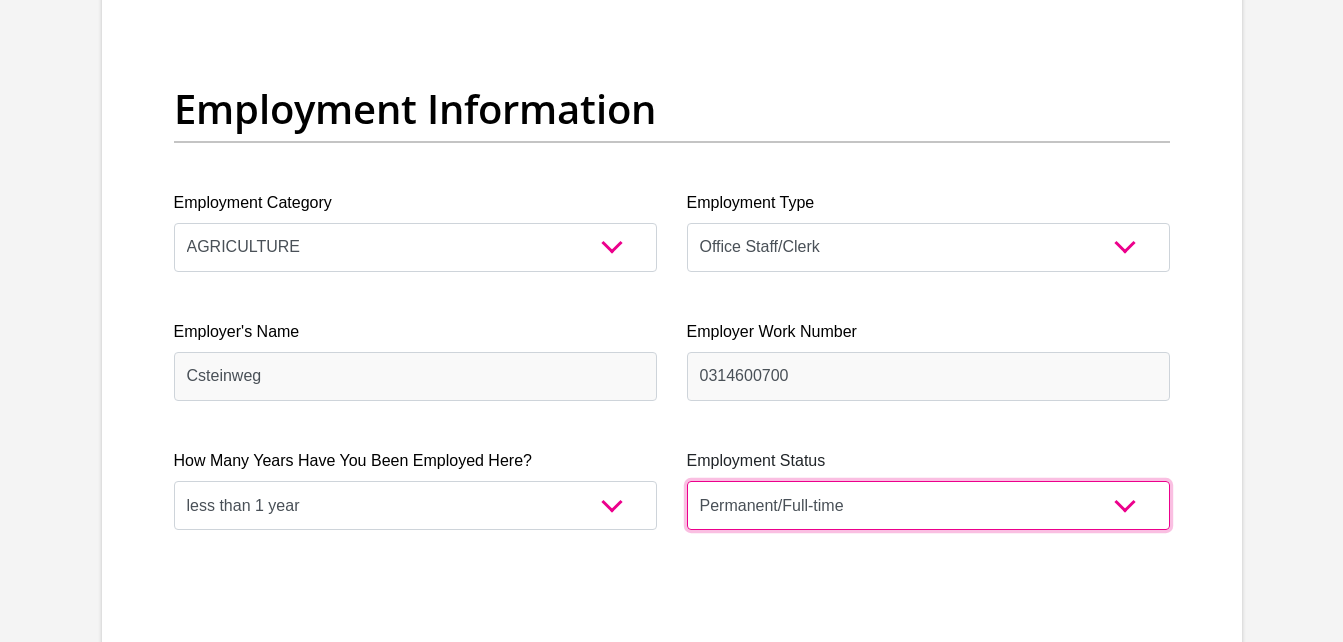 click on "Permanent/Full-time
Part-time/Casual
[DEMOGRAPHIC_DATA] Worker
Self-Employed
Housewife
Retired
Student
Medically Boarded
Disability
Unemployed" at bounding box center [928, 505] 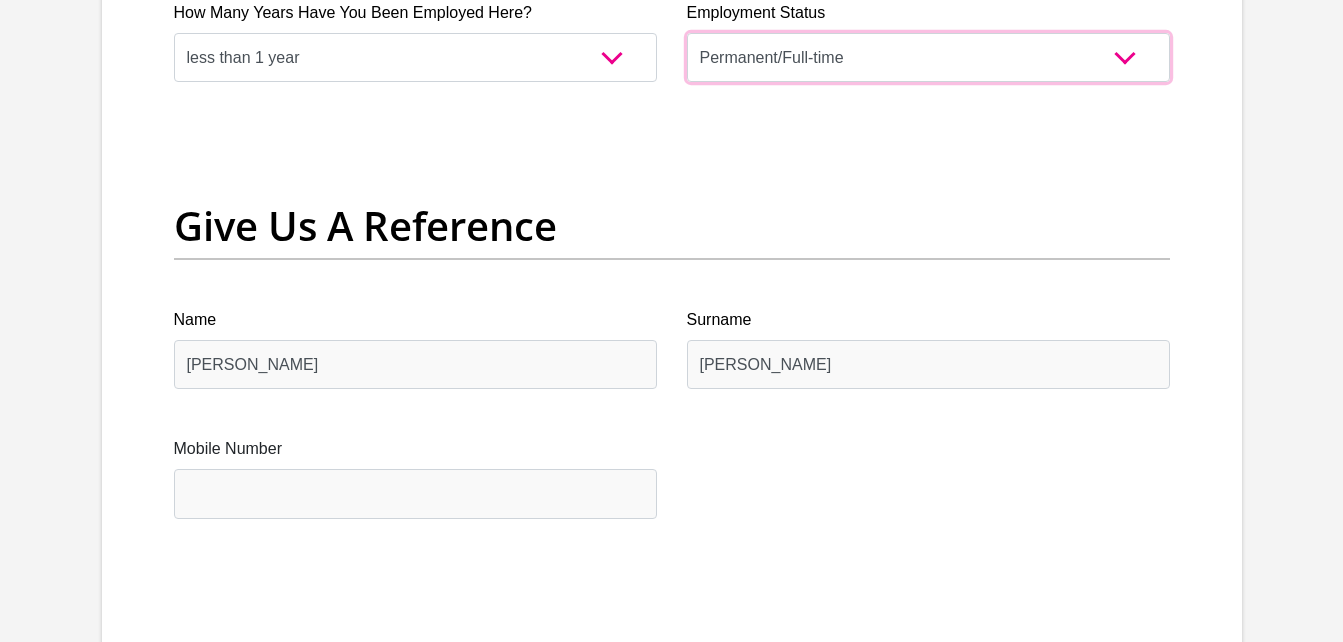 scroll, scrollTop: 4100, scrollLeft: 0, axis: vertical 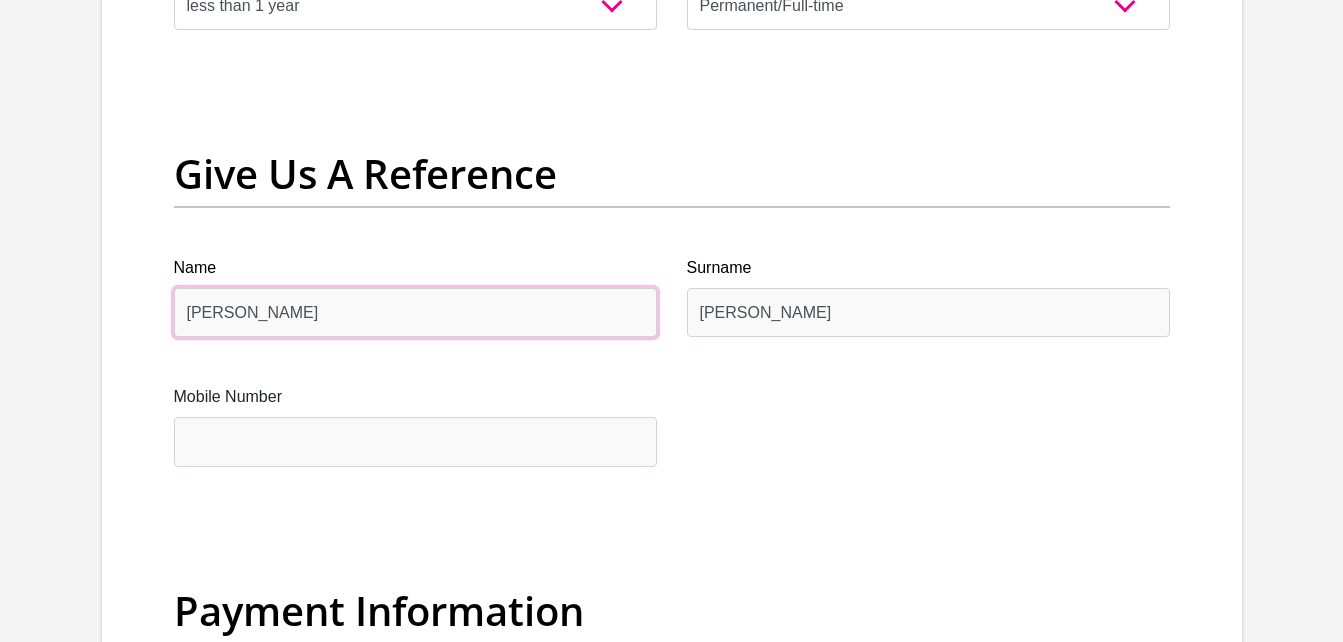 click on "[PERSON_NAME]" at bounding box center (415, 312) 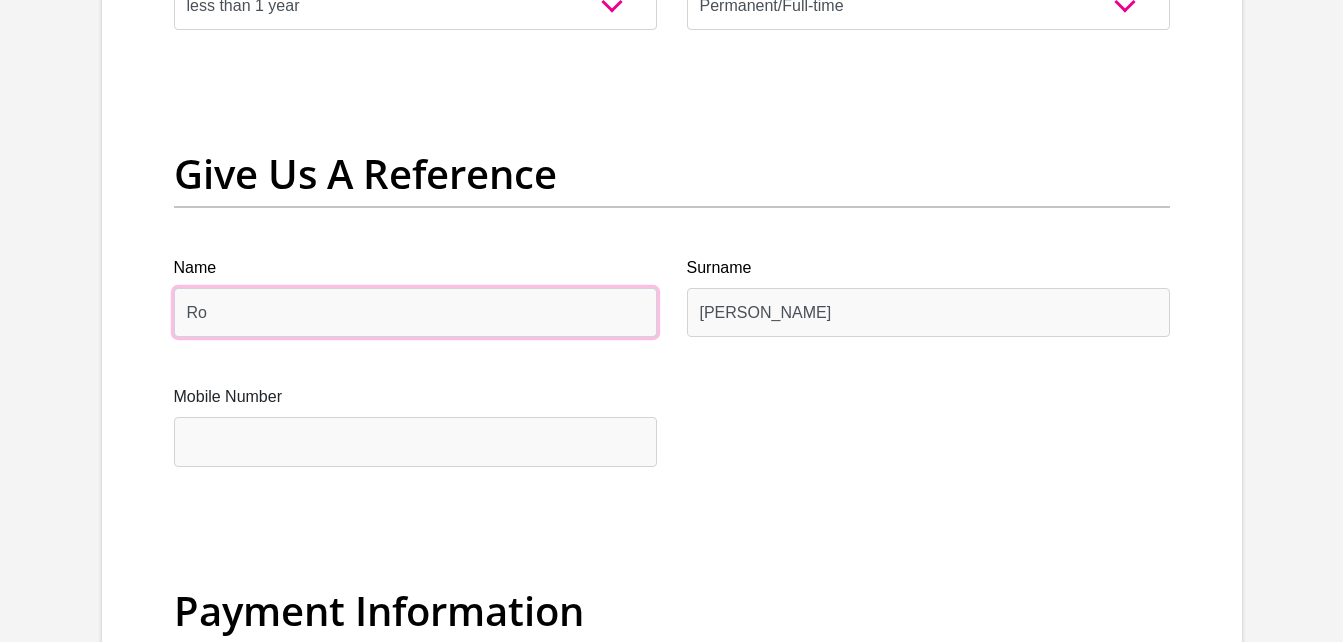 type on "R" 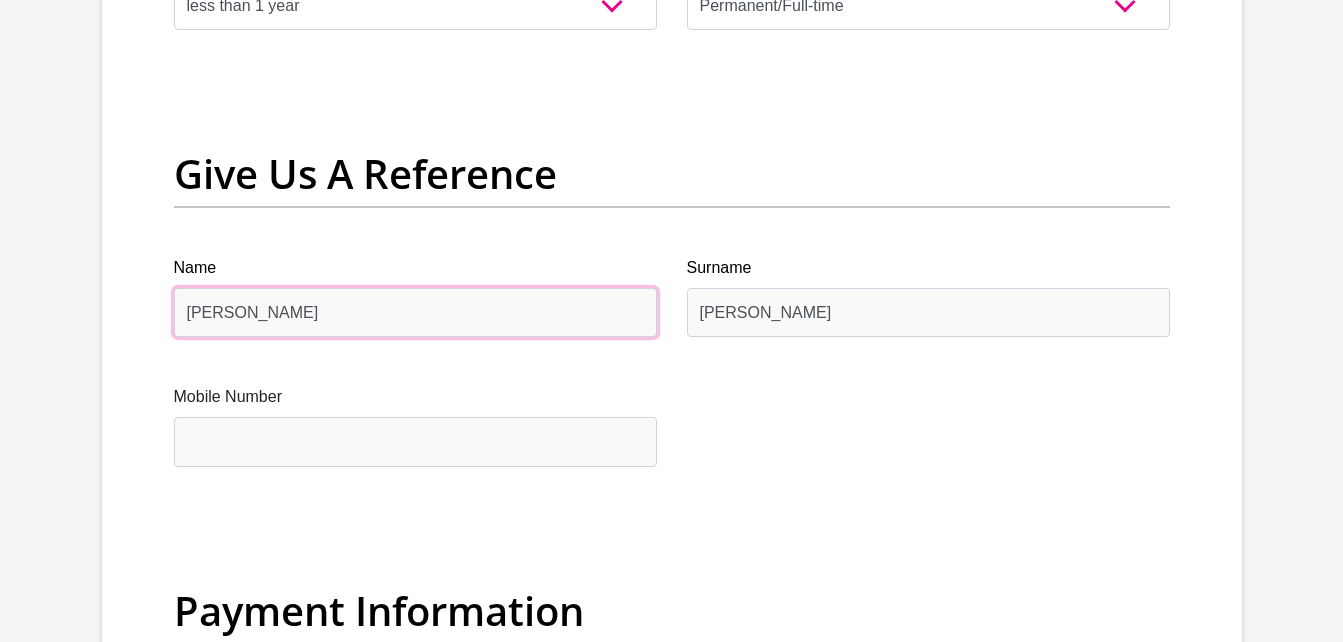 type on "[PERSON_NAME]" 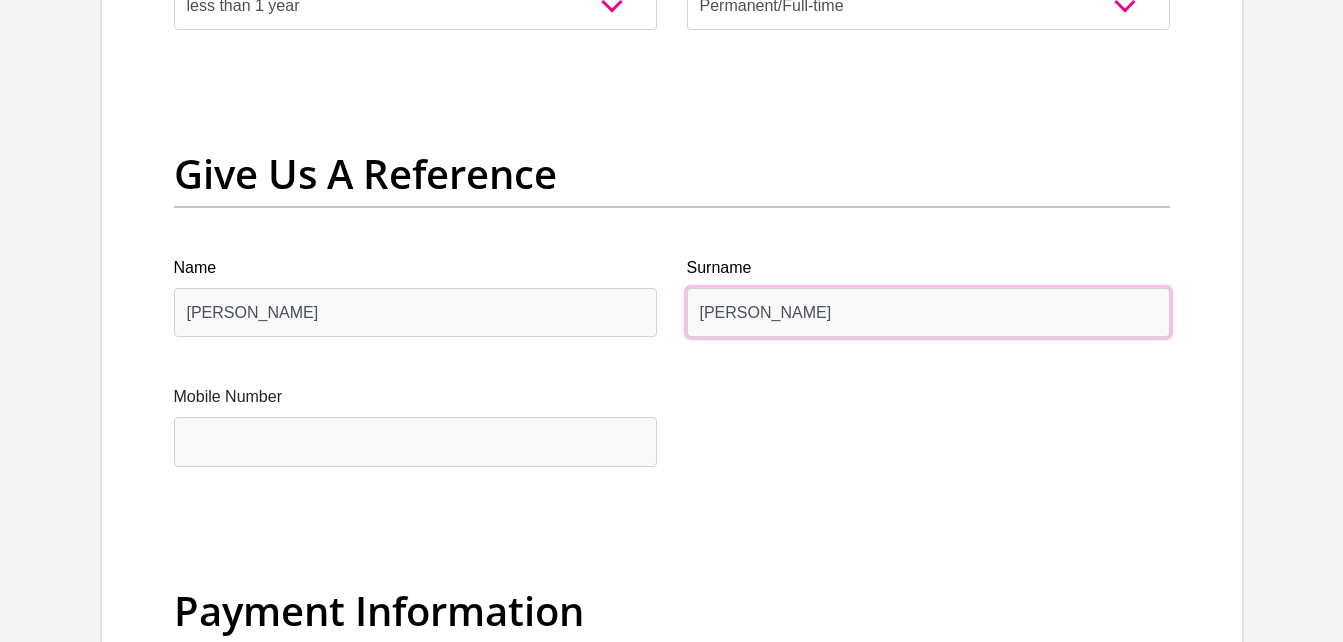 drag, startPoint x: 771, startPoint y: 316, endPoint x: 691, endPoint y: 316, distance: 80 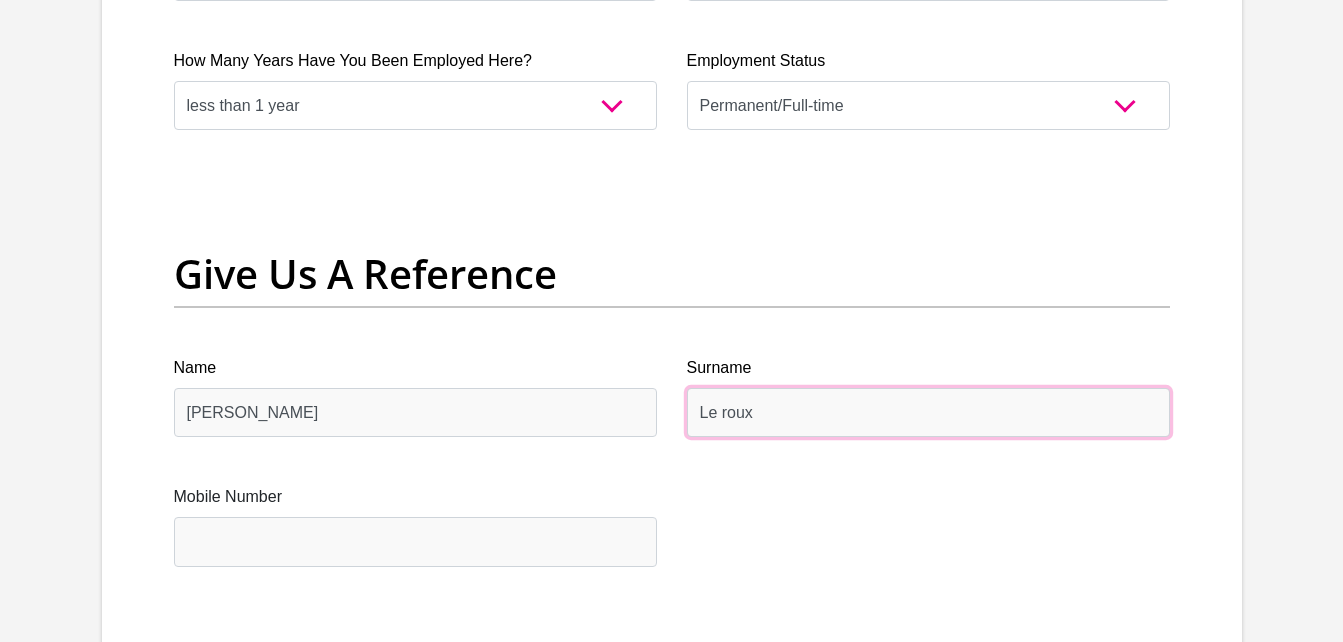 scroll, scrollTop: 4200, scrollLeft: 0, axis: vertical 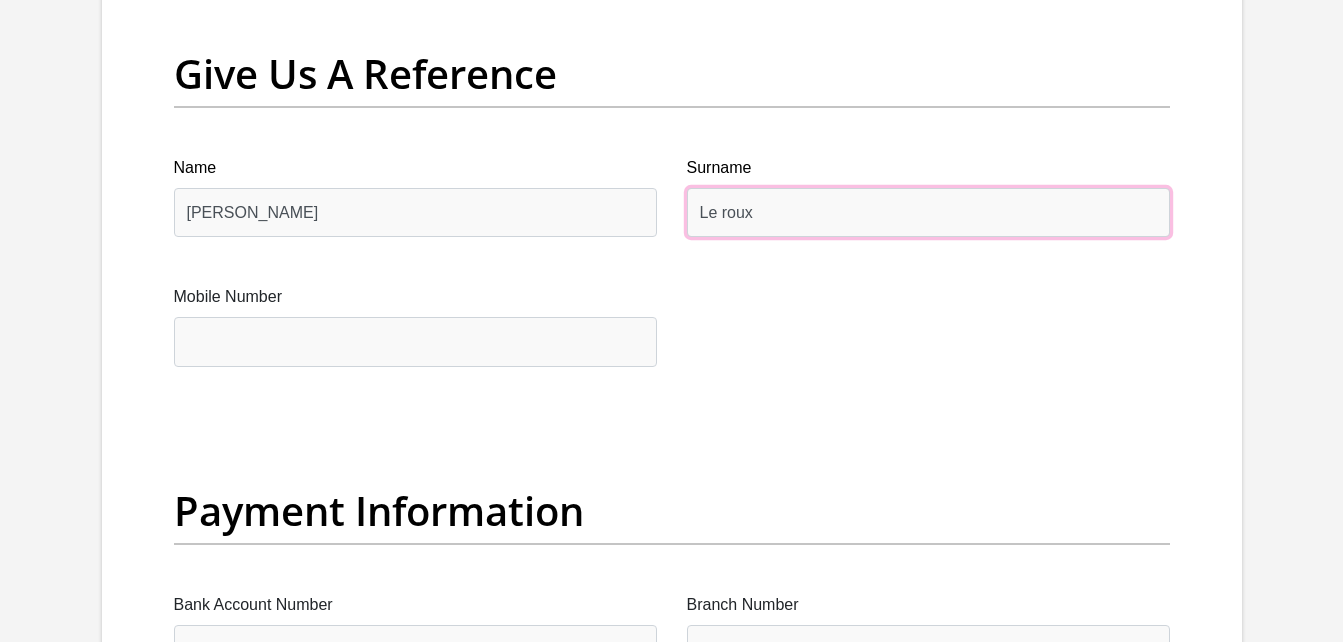 type on "Le roux" 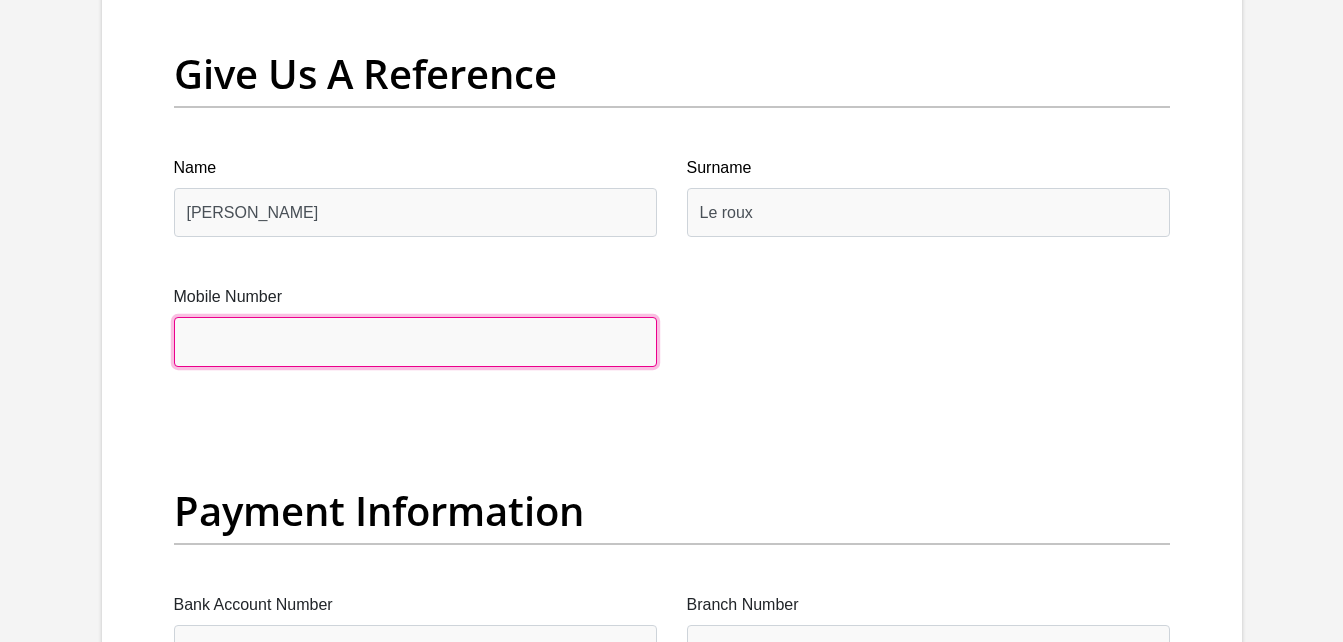 click on "Mobile Number" at bounding box center [415, 341] 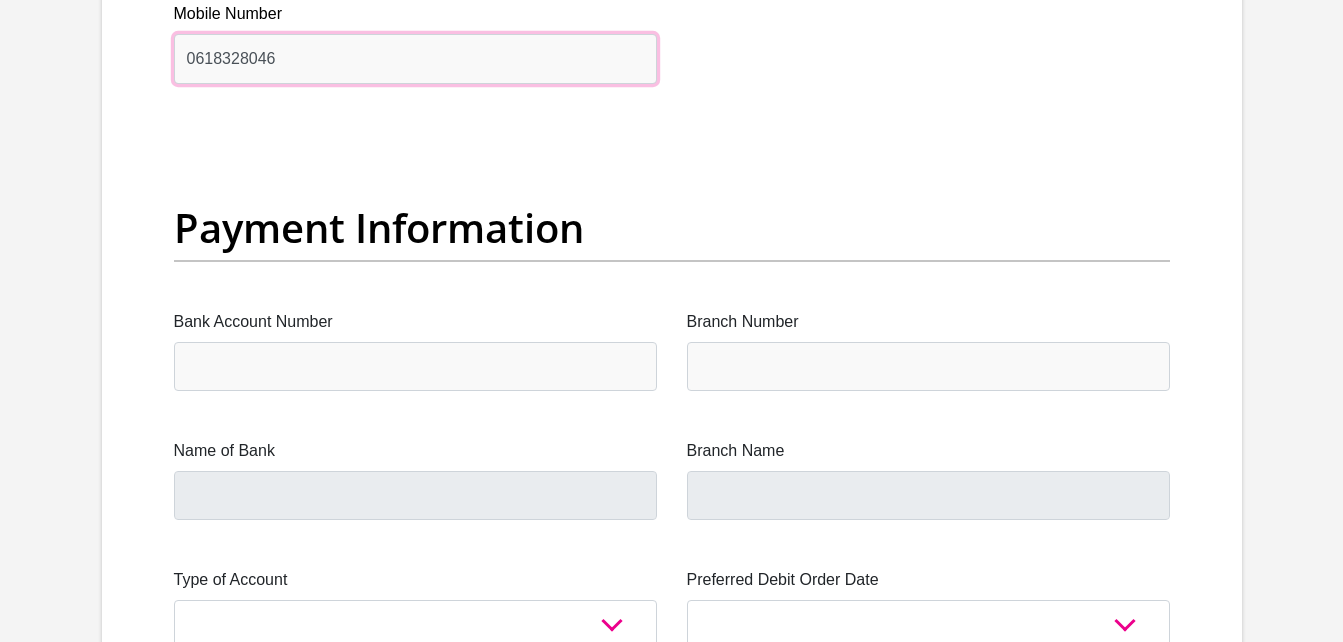 scroll, scrollTop: 4700, scrollLeft: 0, axis: vertical 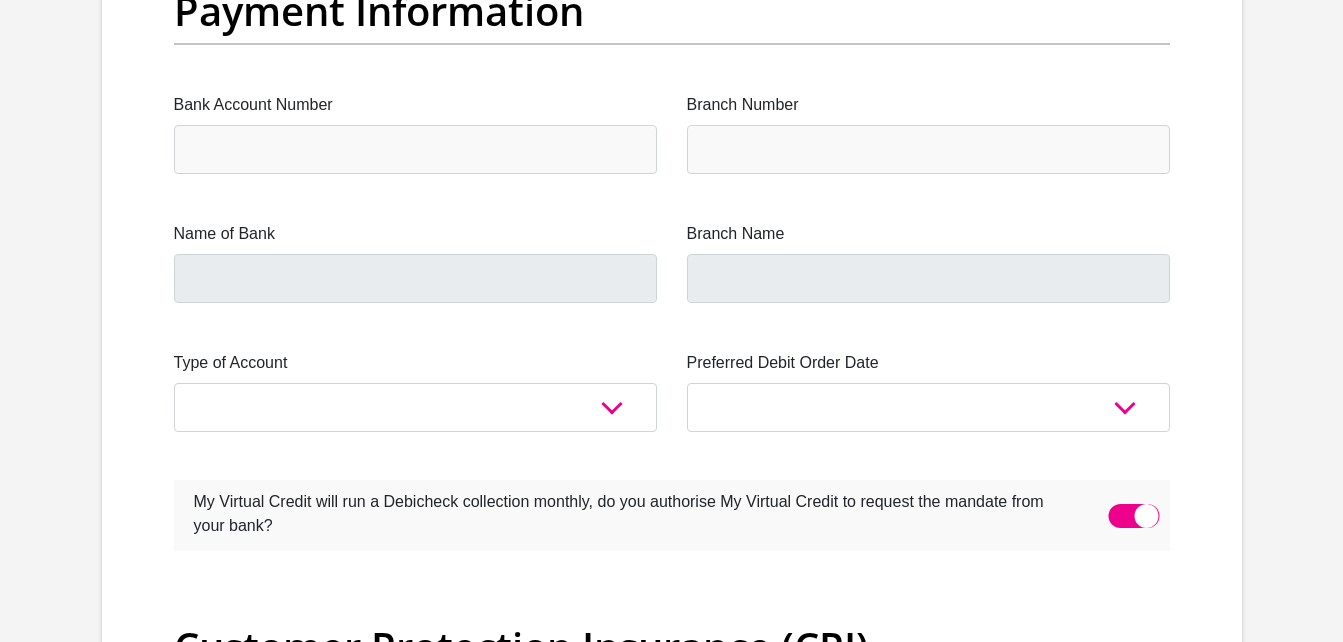 type on "0618328046" 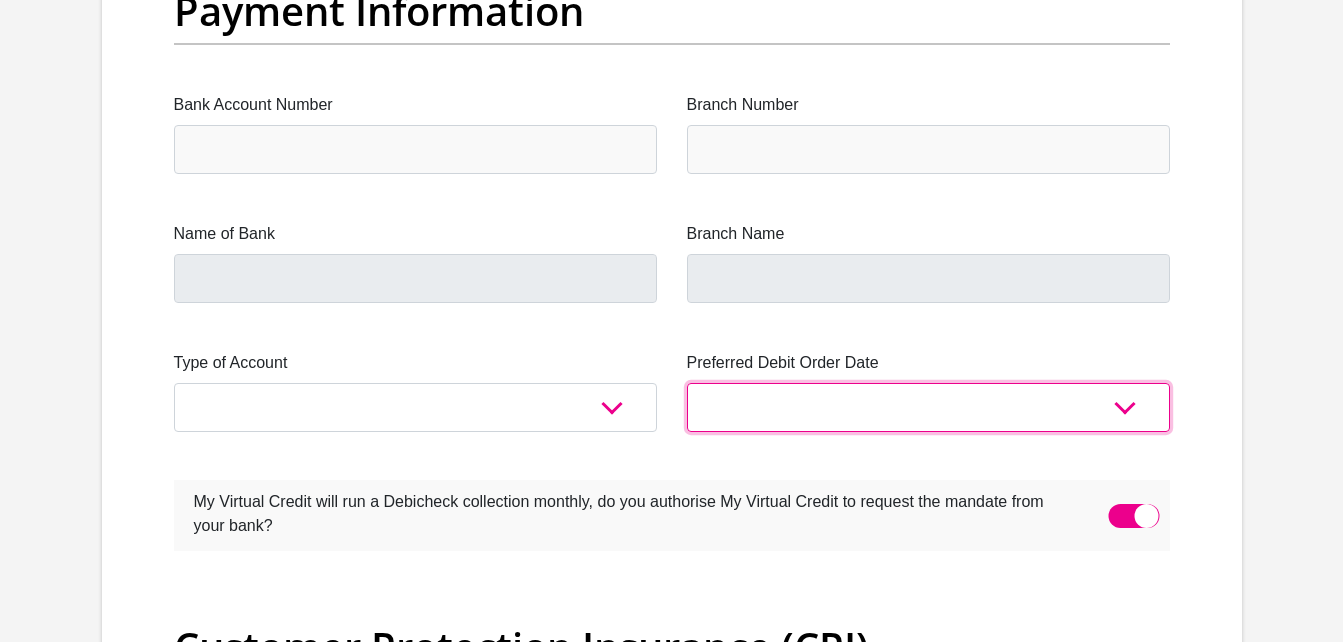 click on "1st
2nd
3rd
4th
5th
7th
18th
19th
20th
21st
22nd
23rd
24th
25th
26th
27th
28th
29th
30th" at bounding box center [928, 407] 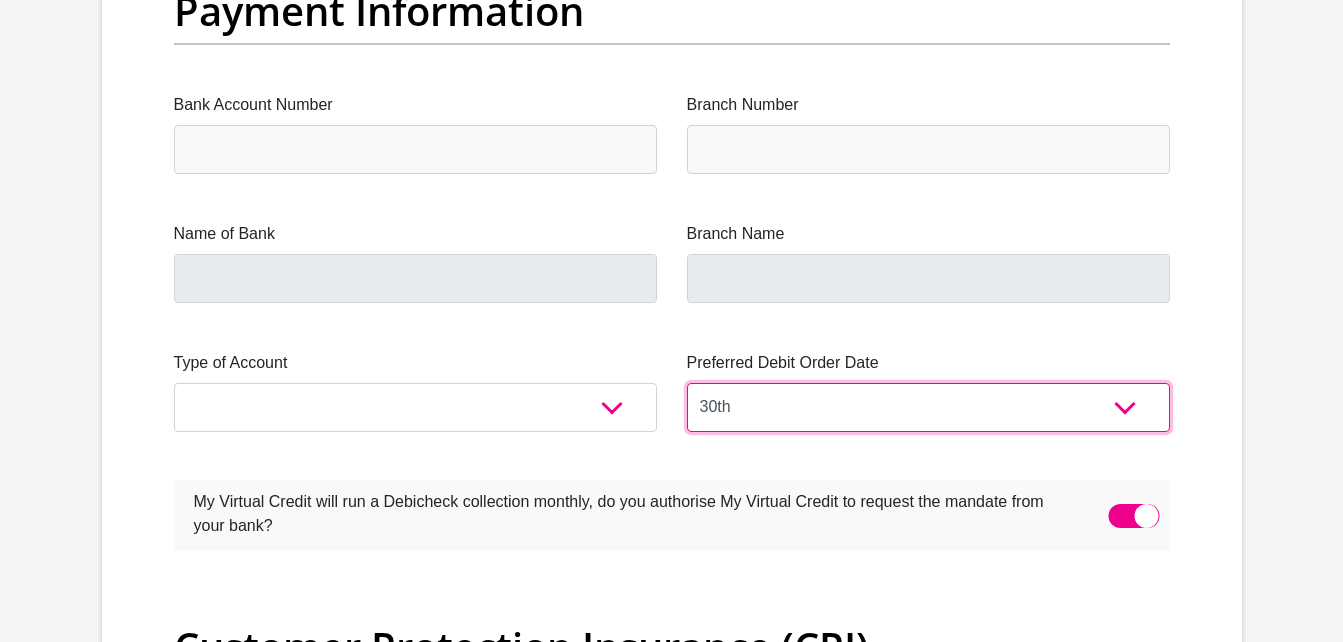 click on "1st
2nd
3rd
4th
5th
7th
18th
19th
20th
21st
22nd
23rd
24th
25th
26th
27th
28th
29th
30th" at bounding box center [928, 407] 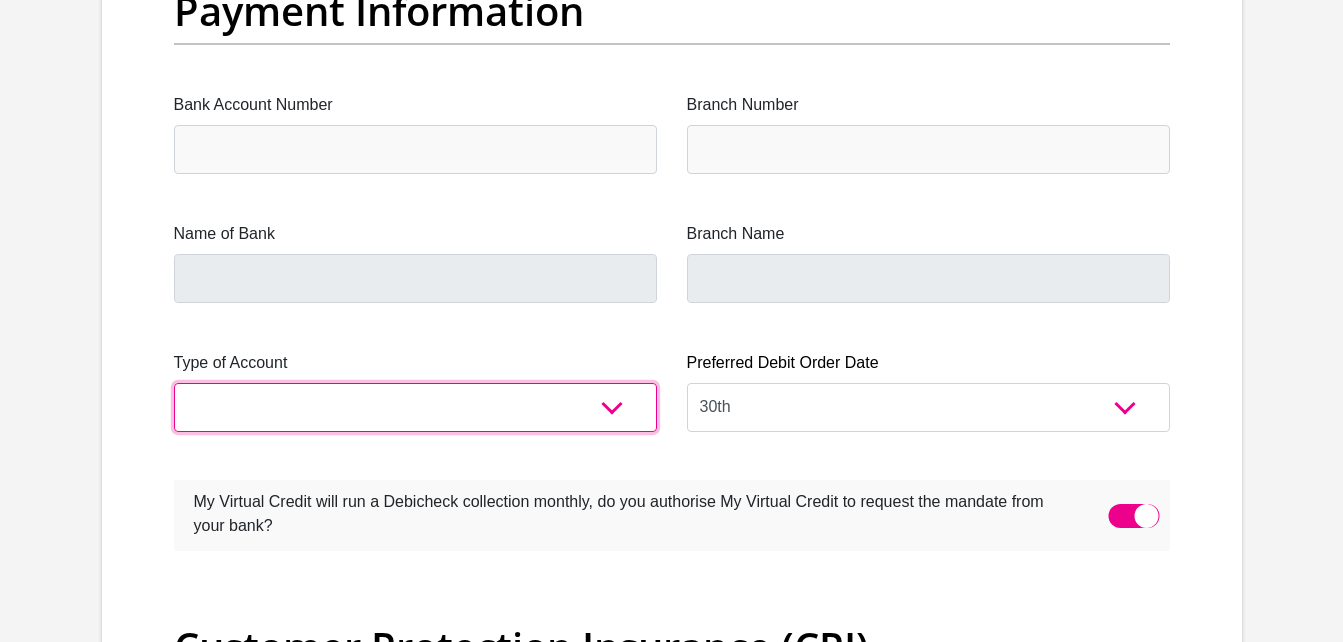 click on "Cheque
Savings" at bounding box center (415, 407) 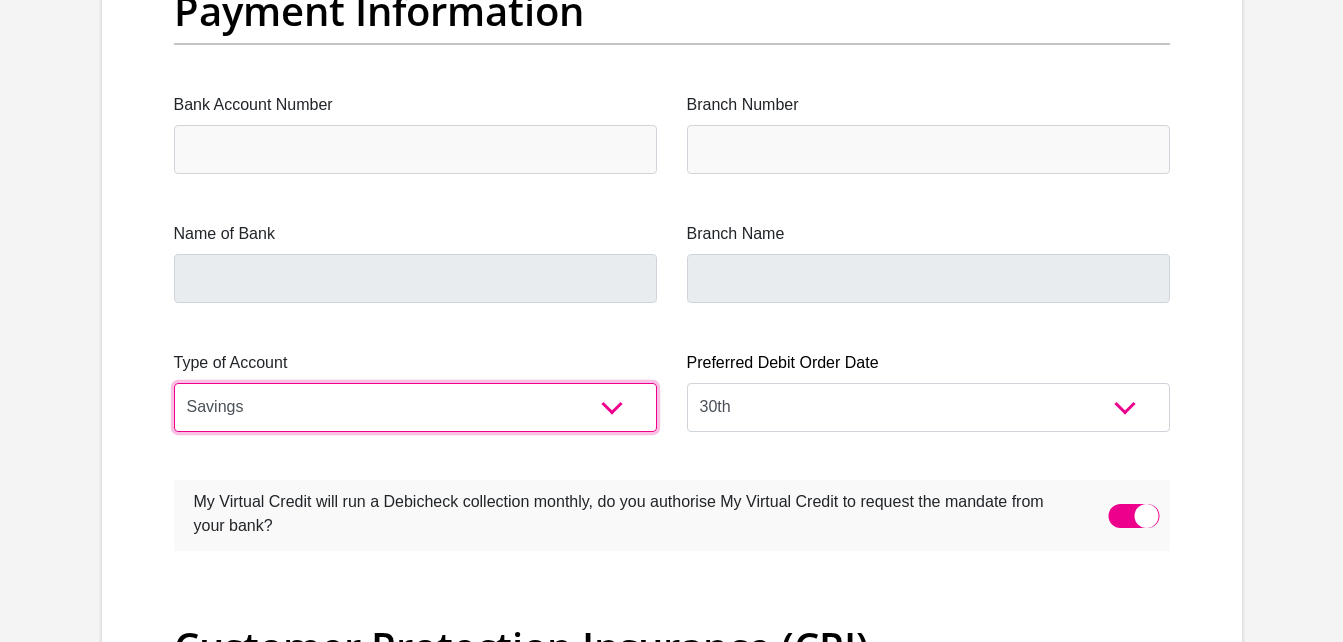 click on "Cheque
Savings" at bounding box center (415, 407) 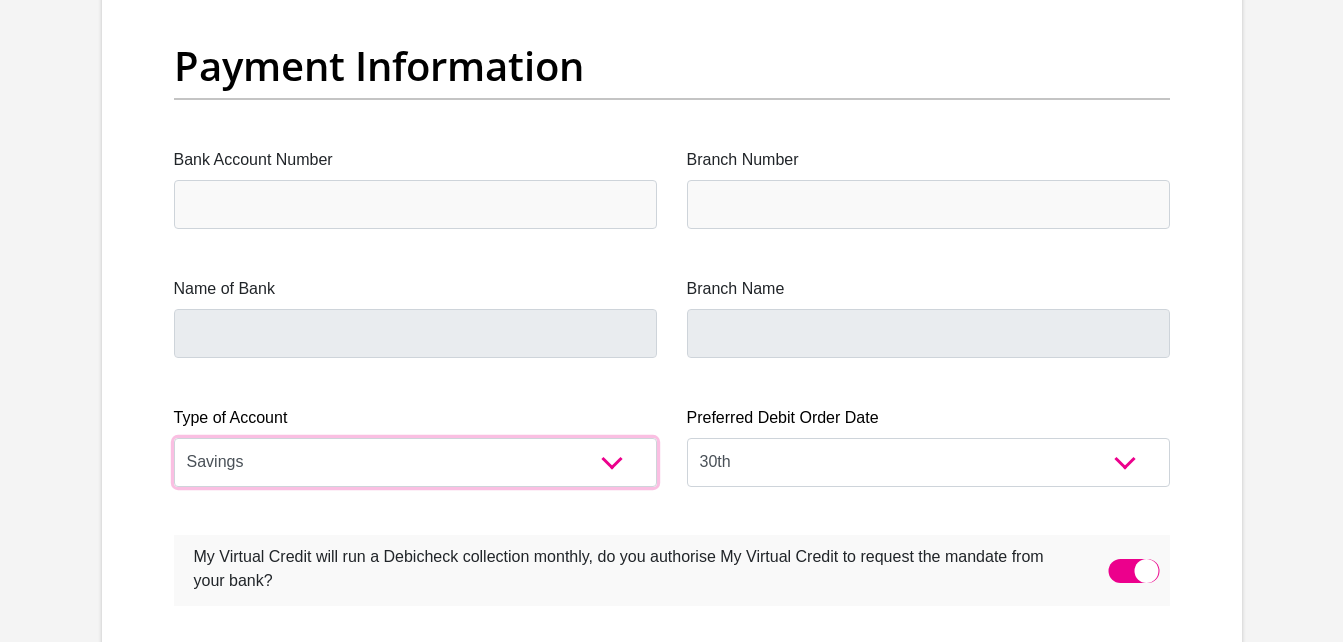 scroll, scrollTop: 4600, scrollLeft: 0, axis: vertical 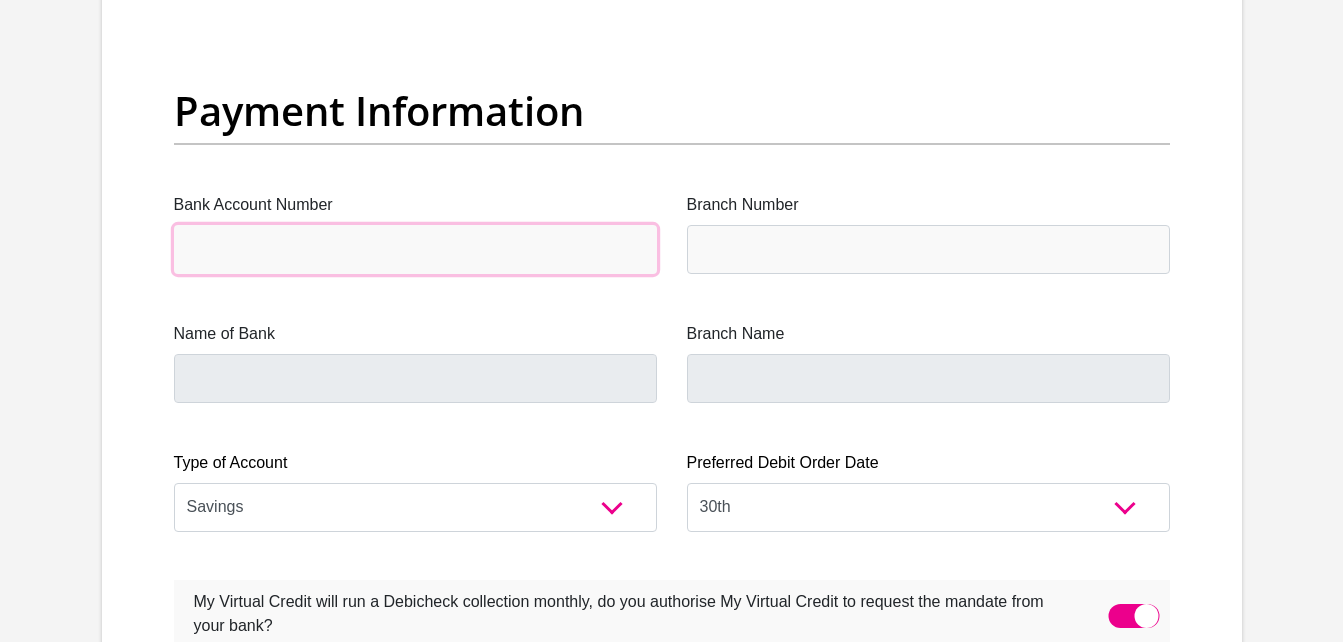 click on "Bank Account Number" at bounding box center [415, 249] 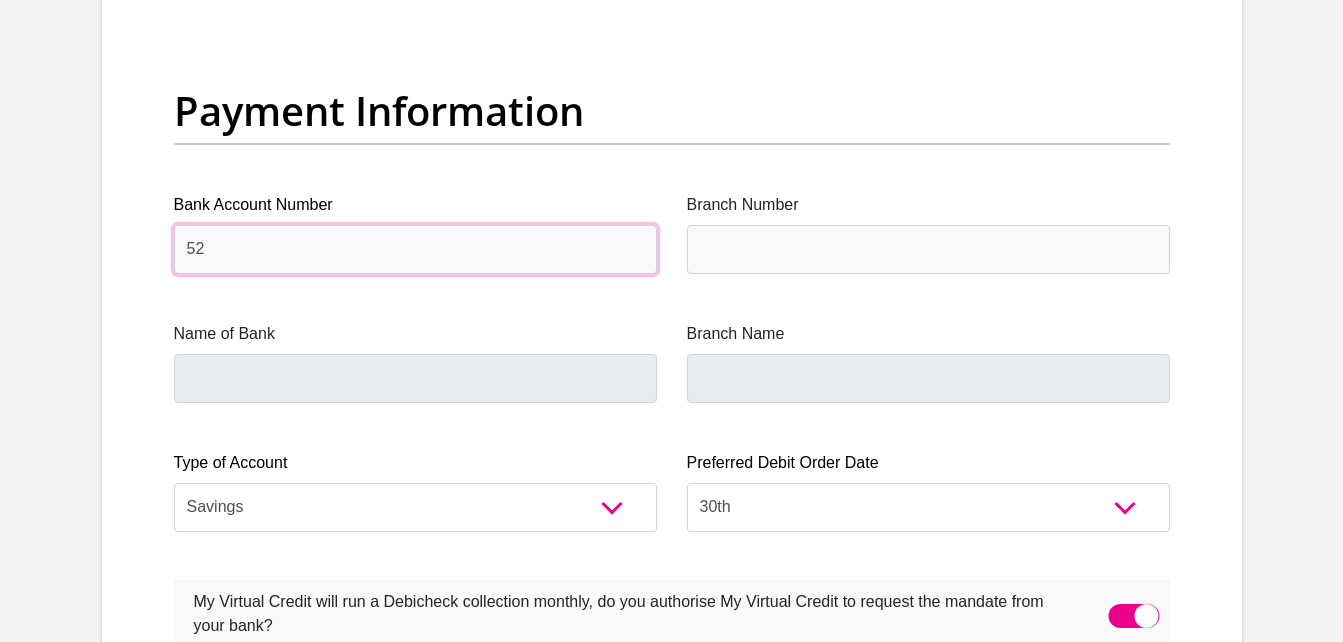 type on "5" 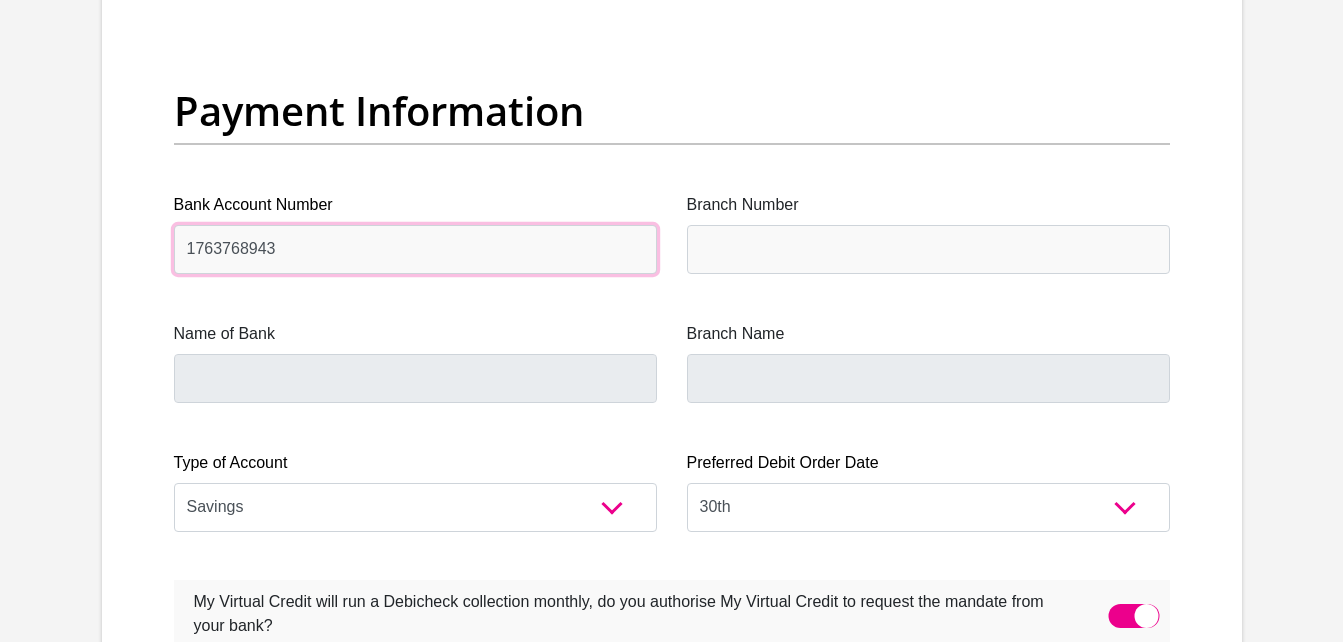 type on "1763768943" 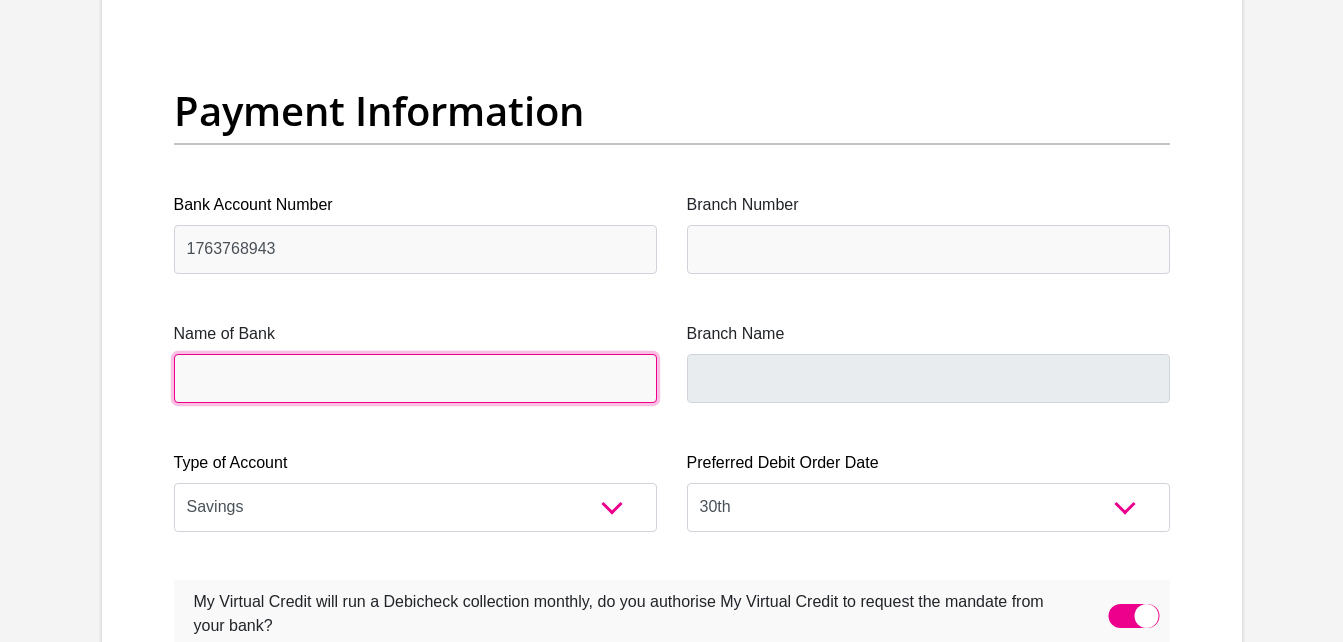 click on "Name of Bank" at bounding box center [415, 378] 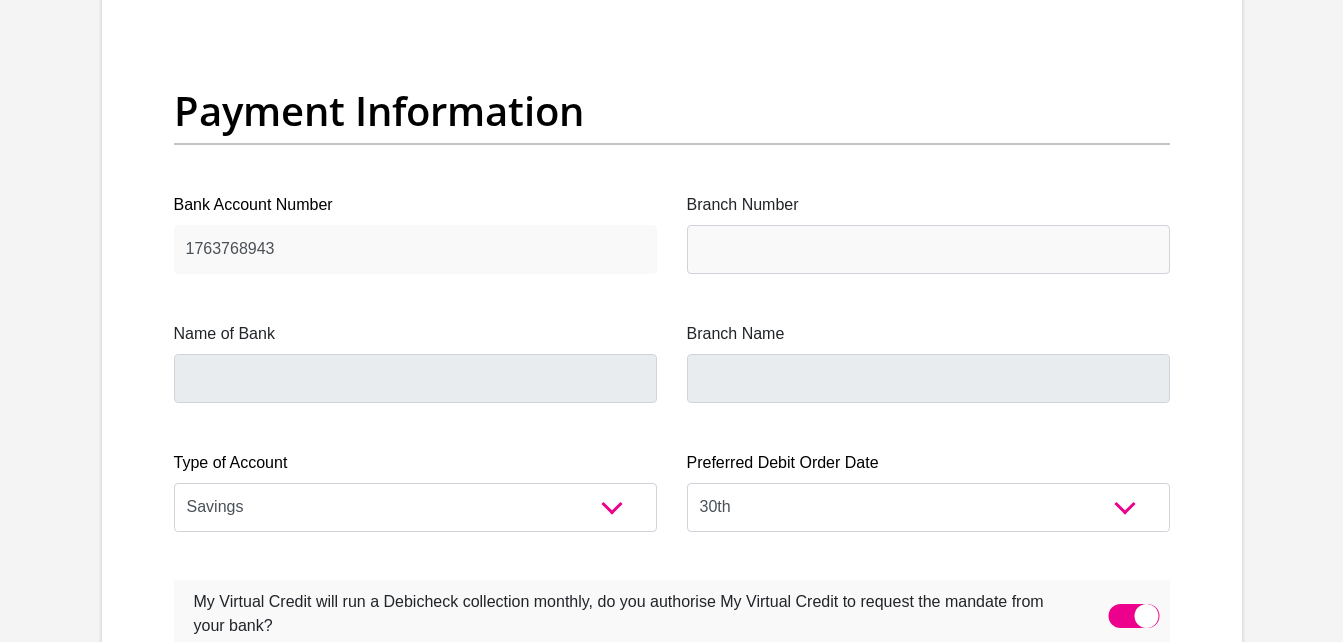 click on "Personal Details
Title
Mr
Ms
Mrs
Dr
[PERSON_NAME]
First Name
[PERSON_NAME]
Surname
[PERSON_NAME]
ID Number
9212160215085
Please input valid ID number
Race
Black
Coloured
Indian
White
Other
Contact Number
0740743995
Please input valid contact number
Nationality
[DEMOGRAPHIC_DATA]" at bounding box center (672, -974) 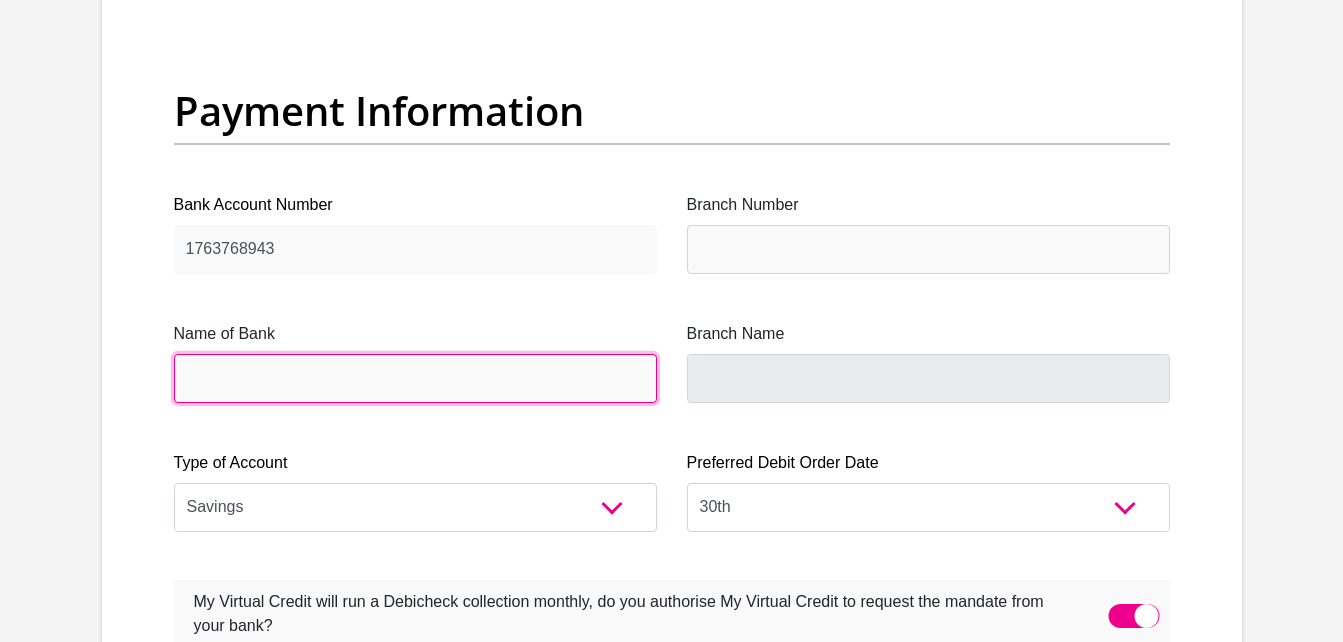 click on "Name of Bank" at bounding box center [415, 378] 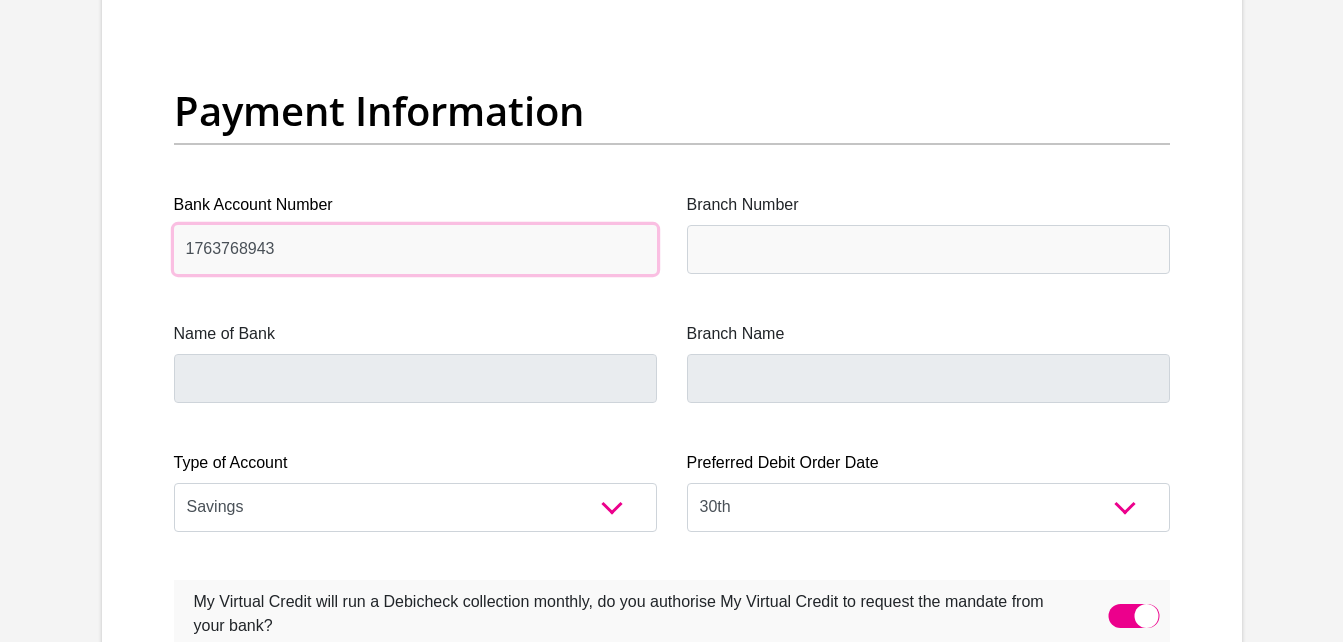 click on "1763768943" at bounding box center (415, 249) 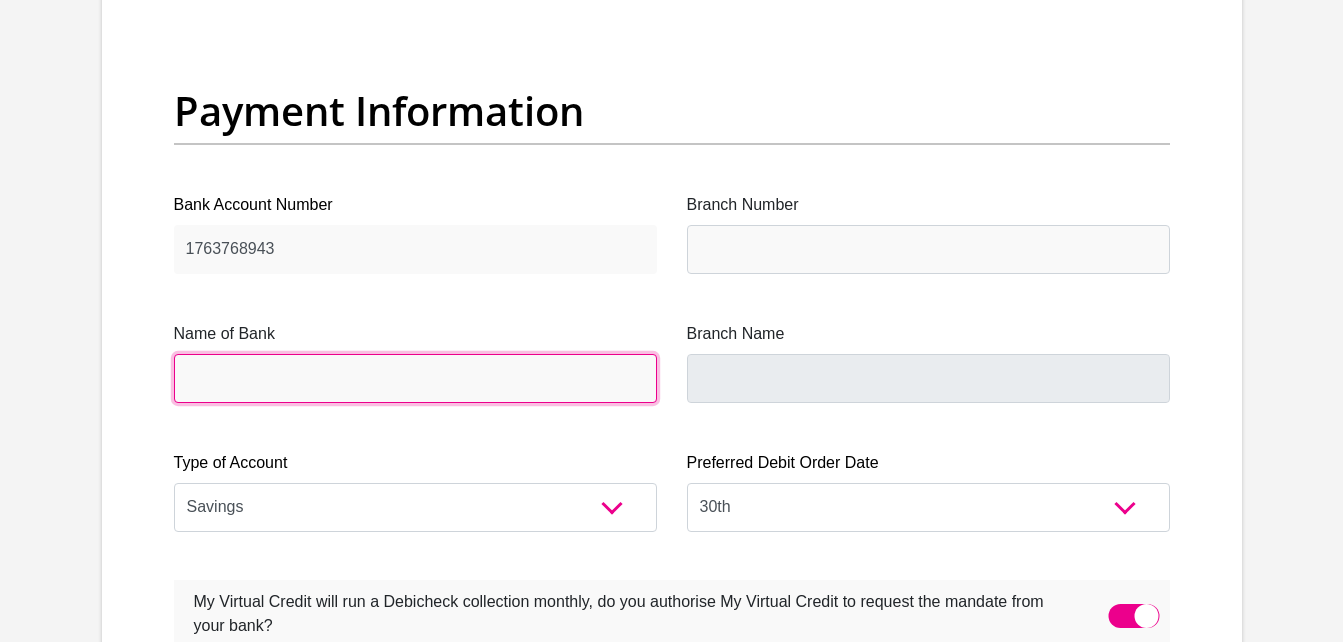 click on "Name of Bank" at bounding box center [415, 378] 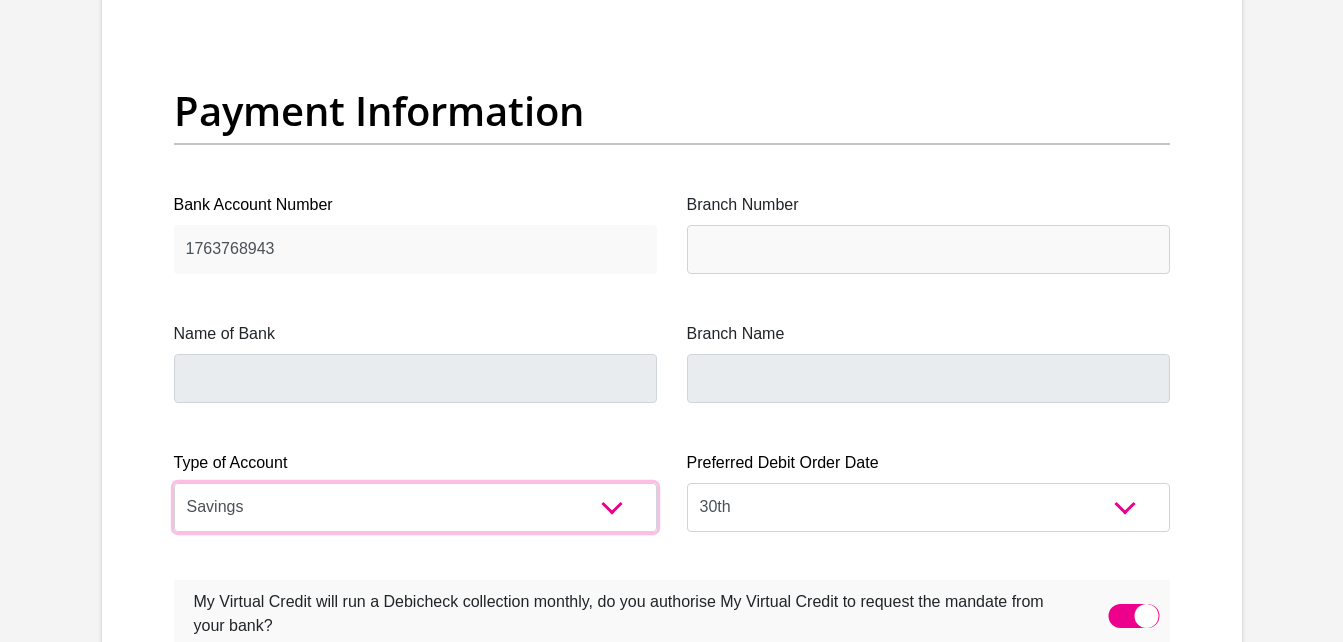 click on "Cheque
Savings" at bounding box center [415, 507] 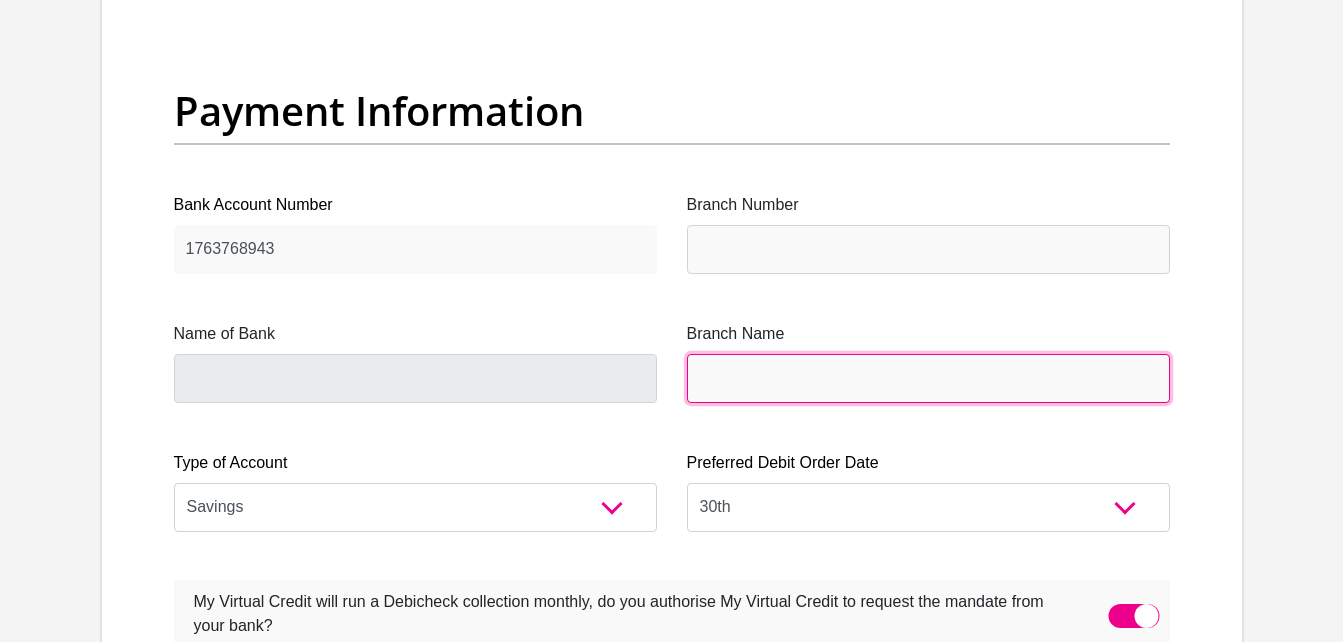click on "Branch Name" at bounding box center (928, 378) 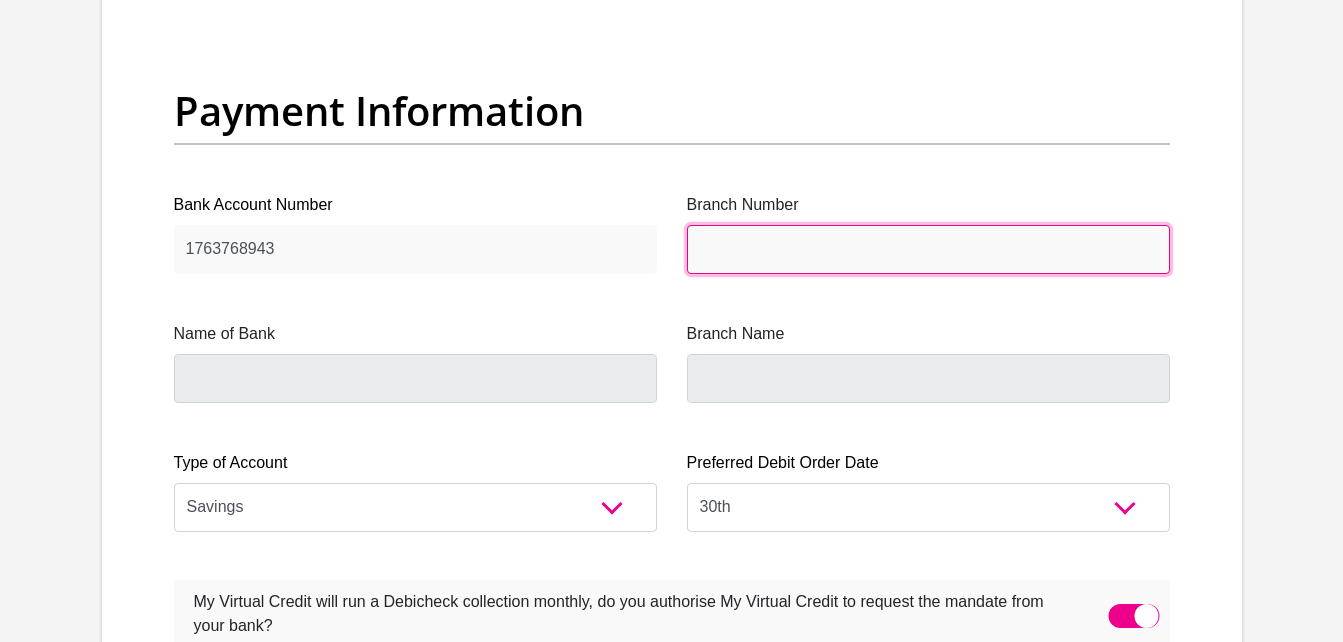 click on "Branch Number" at bounding box center (928, 249) 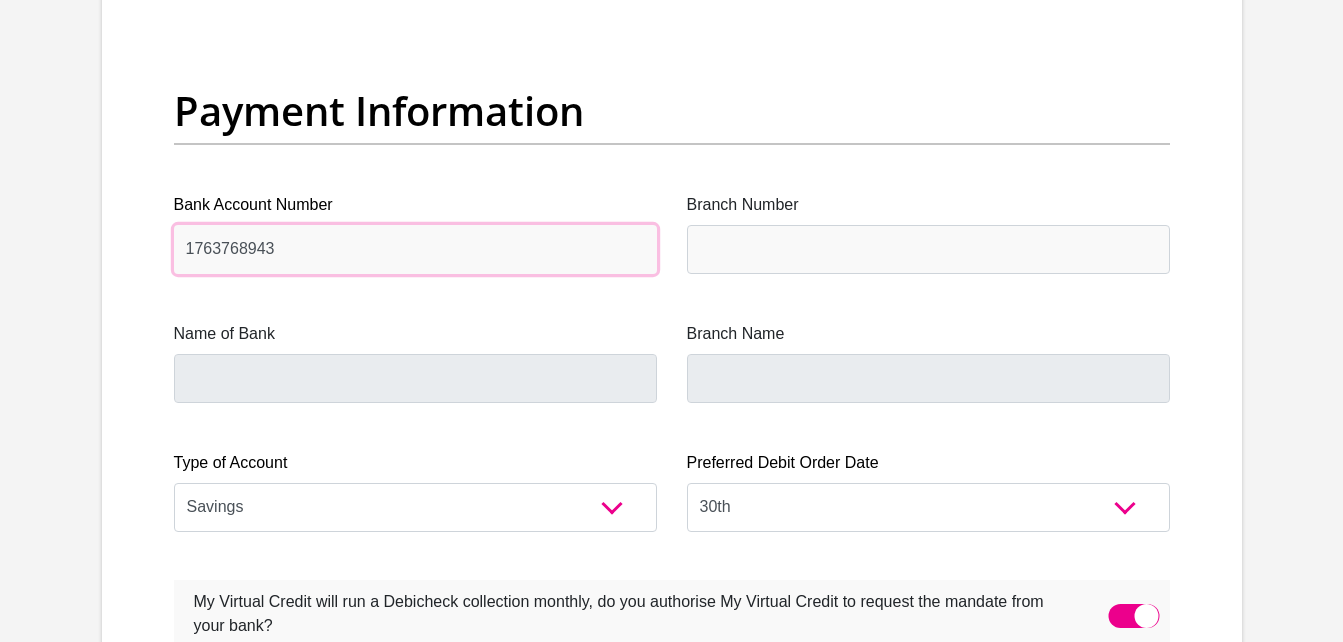 click on "1763768943" at bounding box center [415, 249] 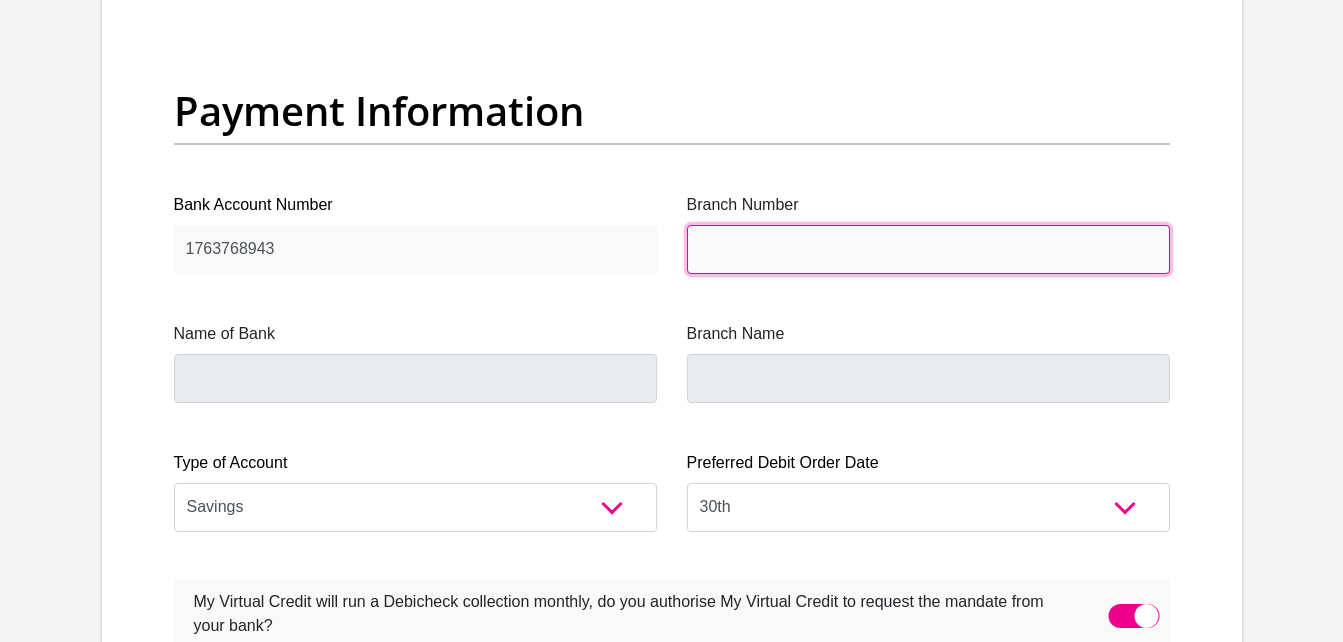 click on "Branch Number" at bounding box center [928, 249] 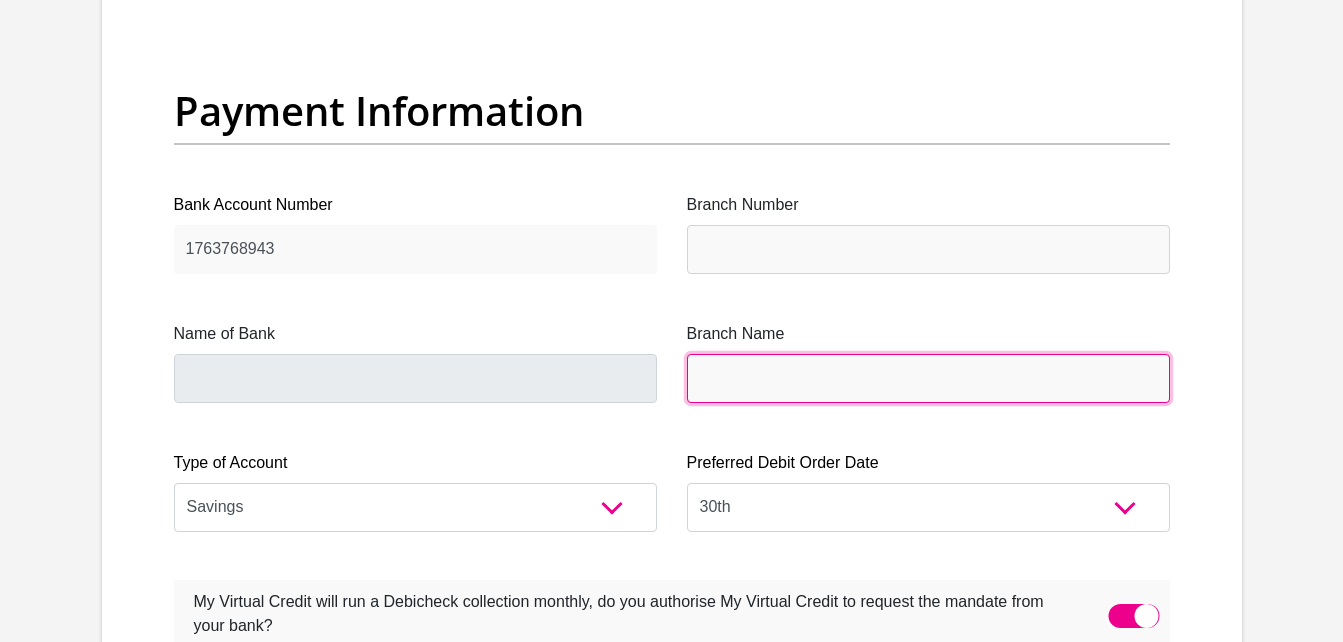 click on "Branch Name" at bounding box center (928, 378) 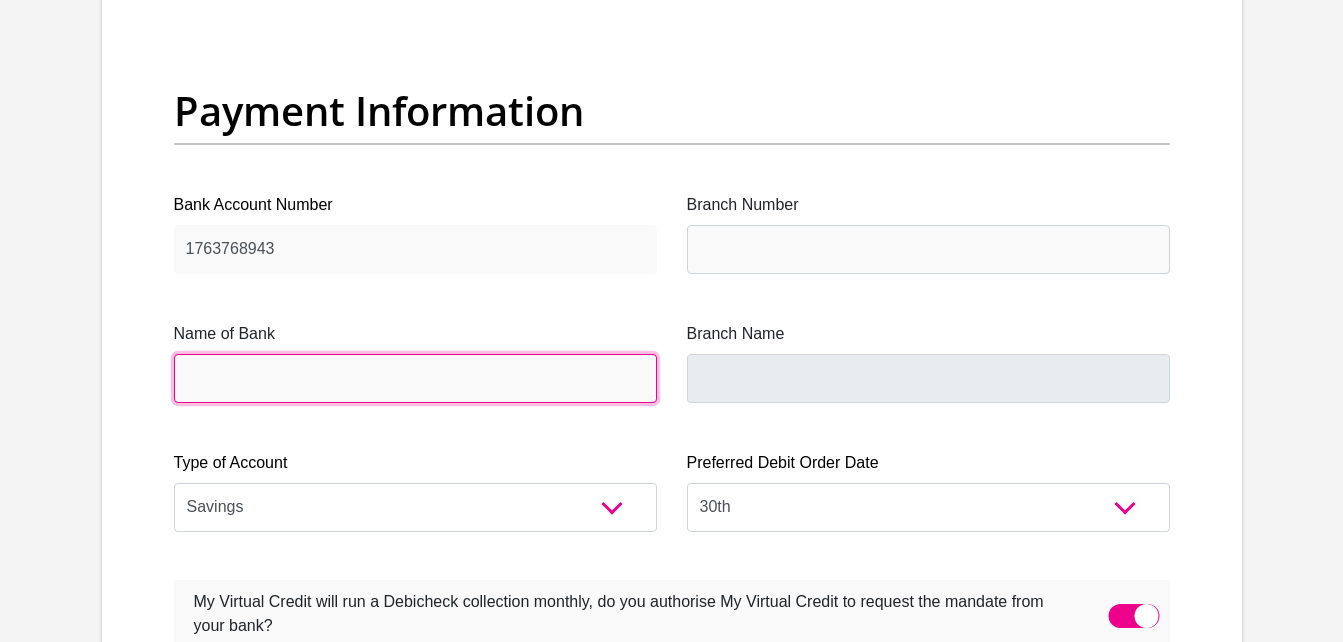 click on "Name of Bank" at bounding box center (415, 378) 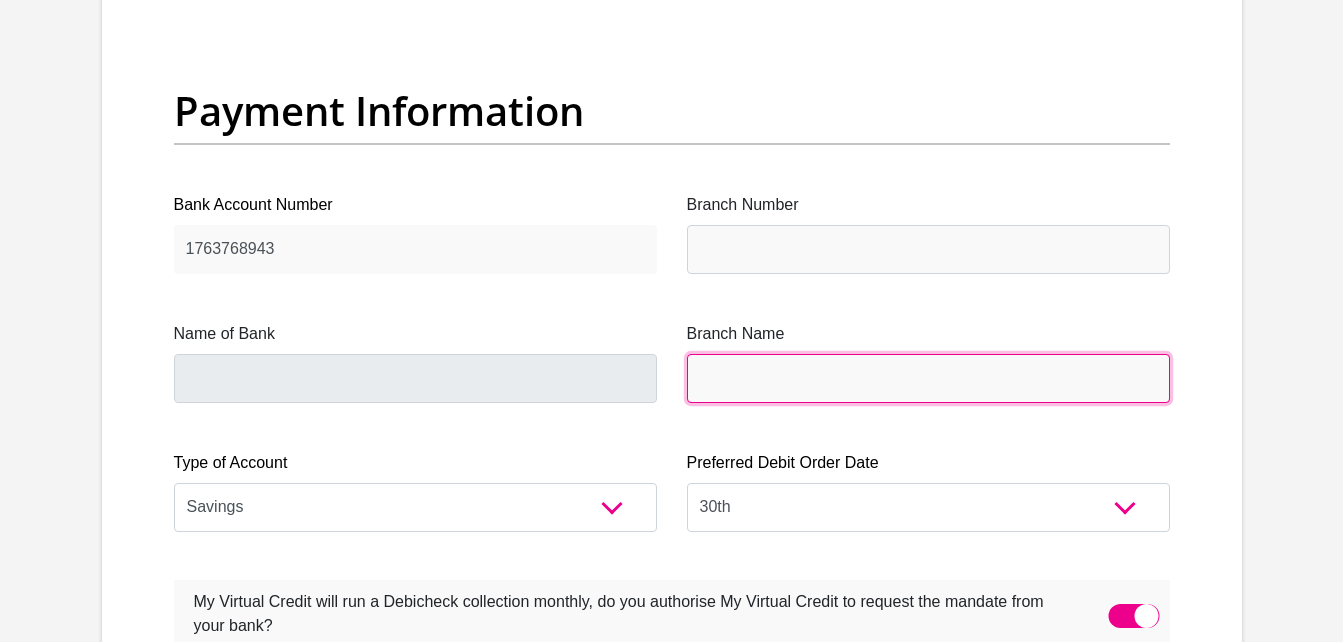click on "Branch Name" at bounding box center [928, 378] 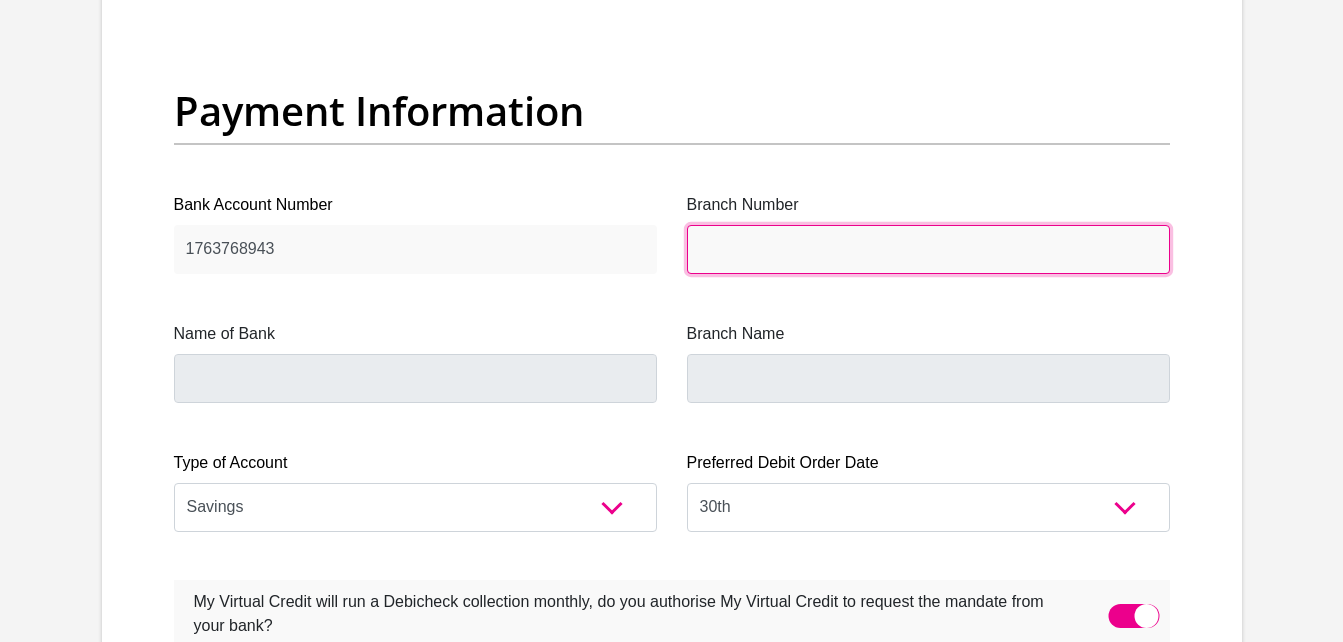 click on "Branch Number" at bounding box center (928, 249) 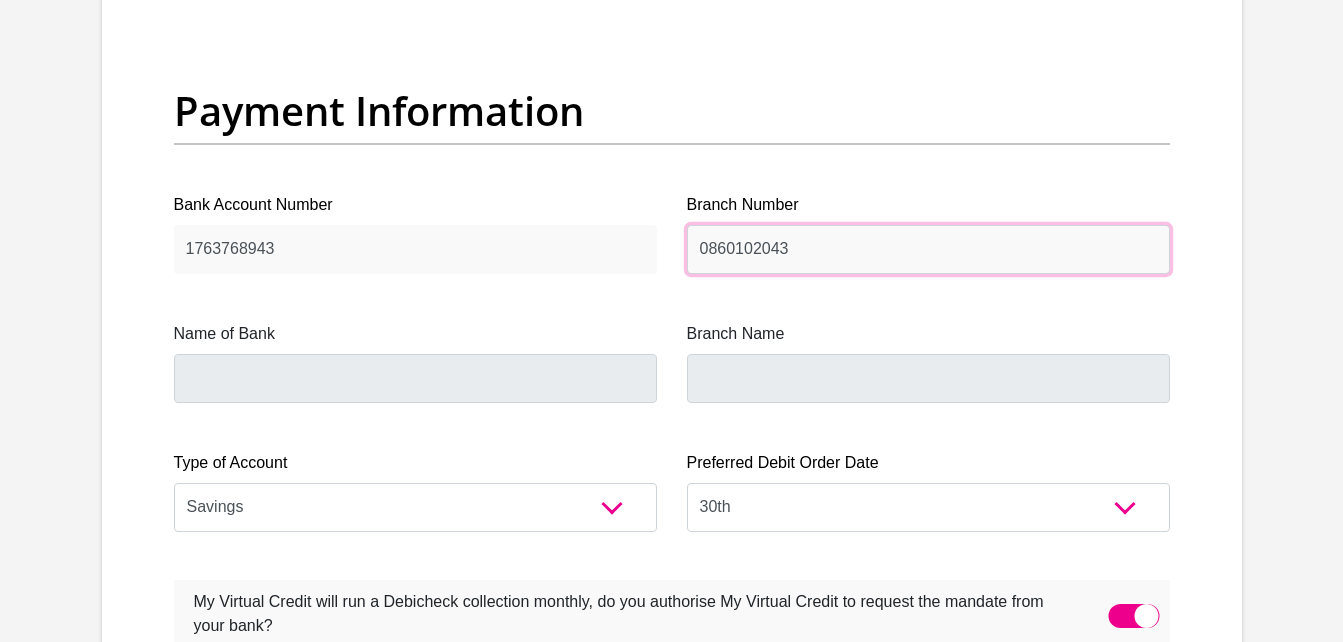 type on "0860102043" 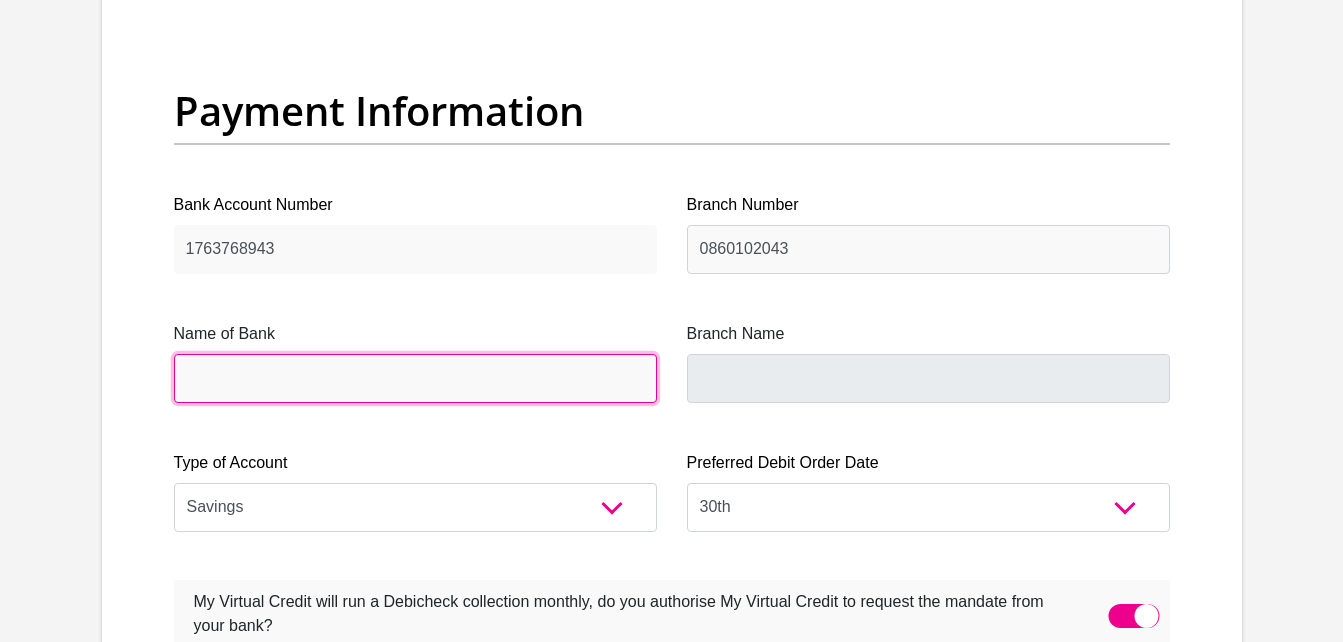 click on "Name of Bank" at bounding box center (415, 378) 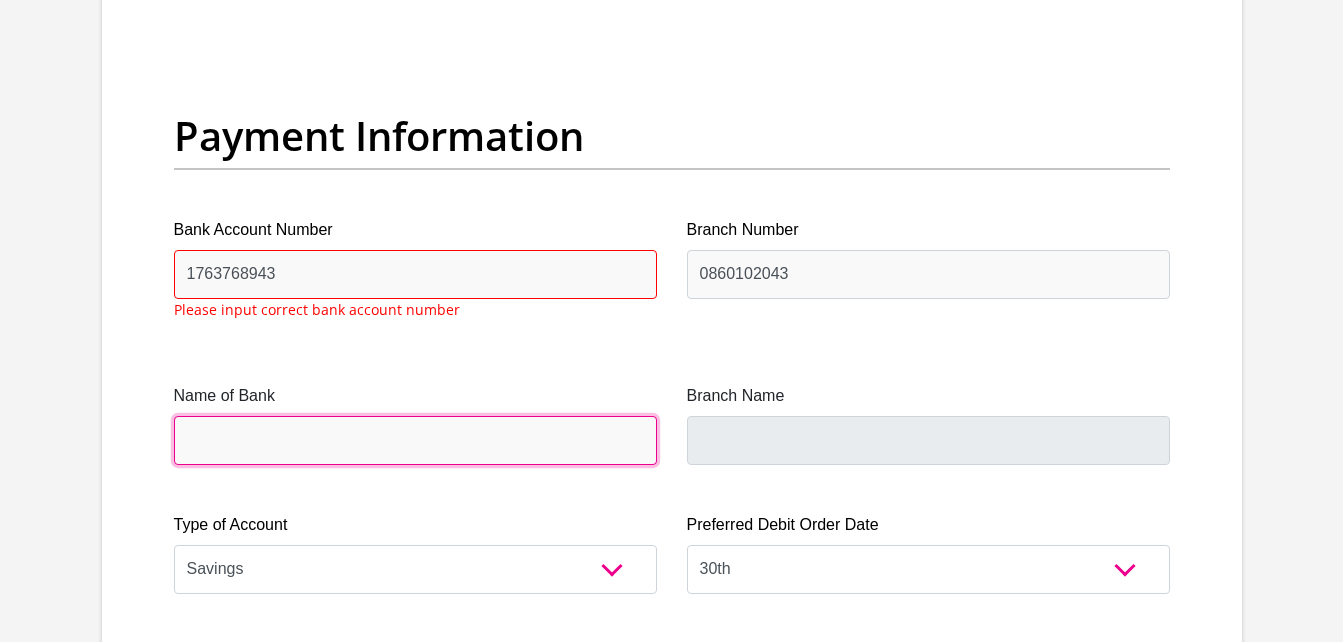 scroll, scrollTop: 4574, scrollLeft: 0, axis: vertical 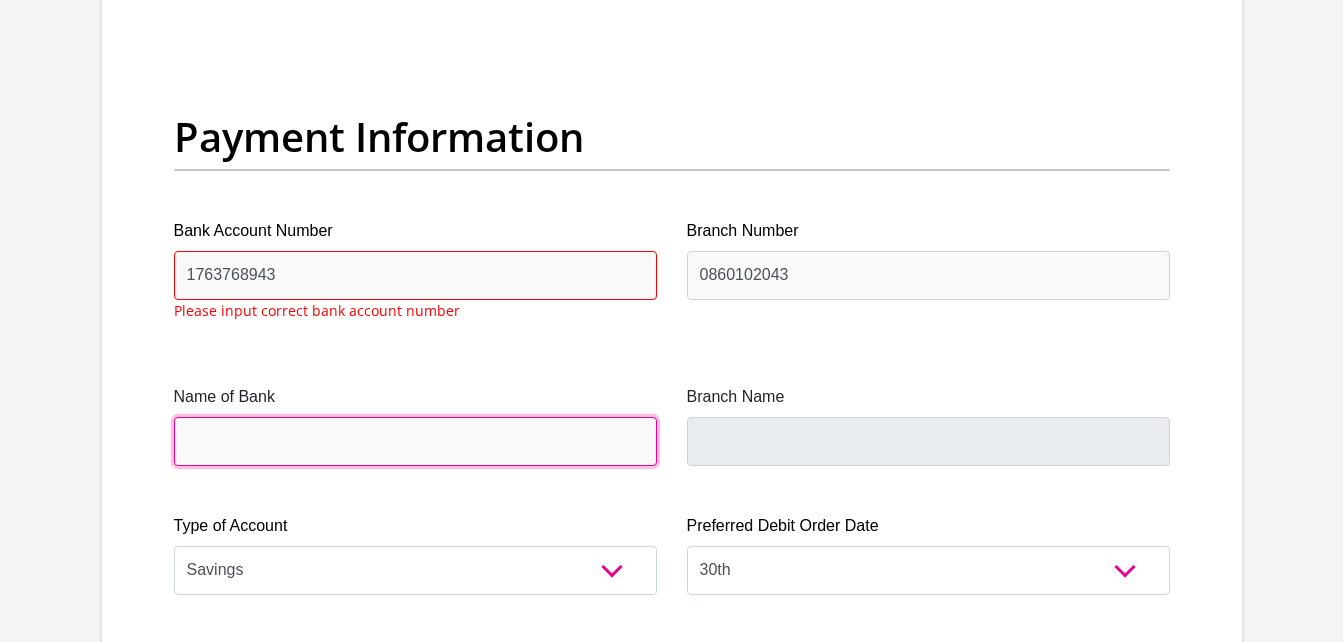 click on "Name of Bank" at bounding box center [415, 441] 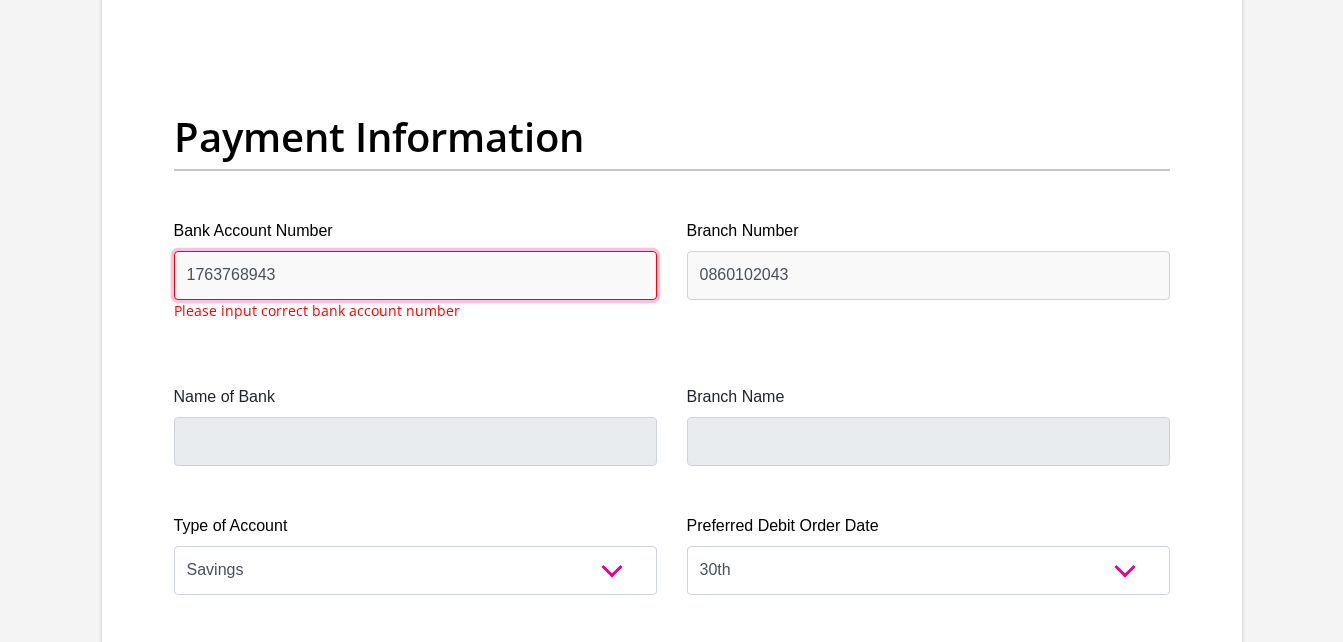 click on "1763768943" at bounding box center (415, 275) 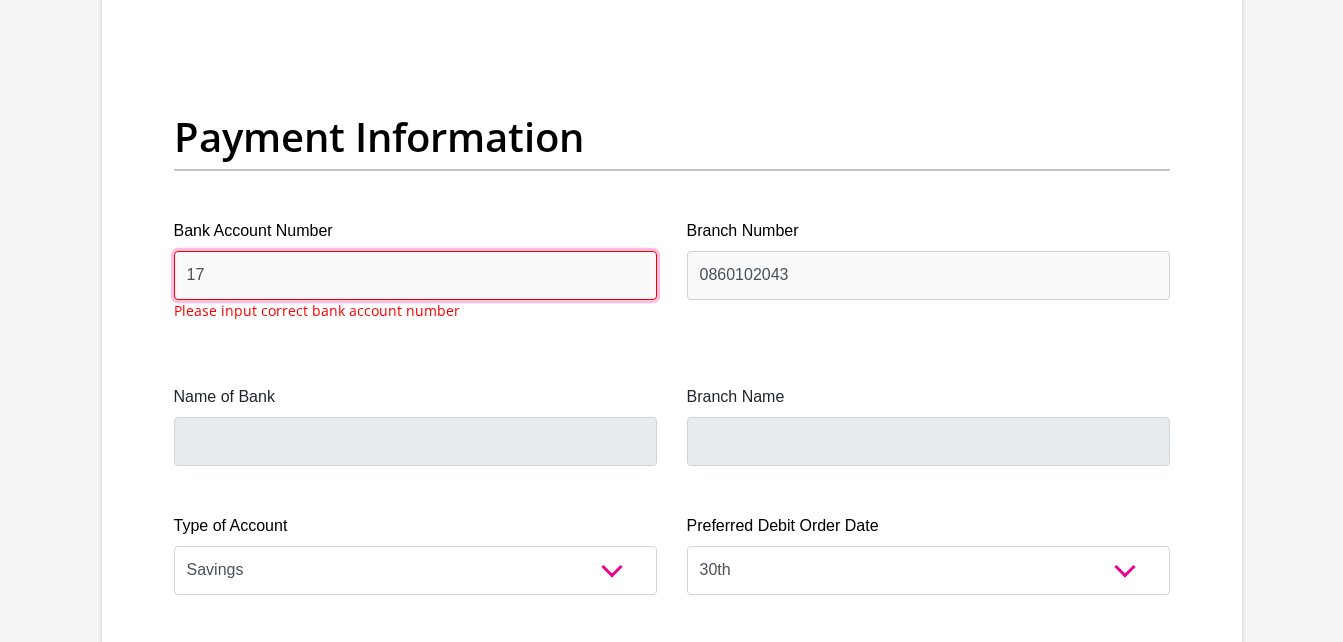 type on "1" 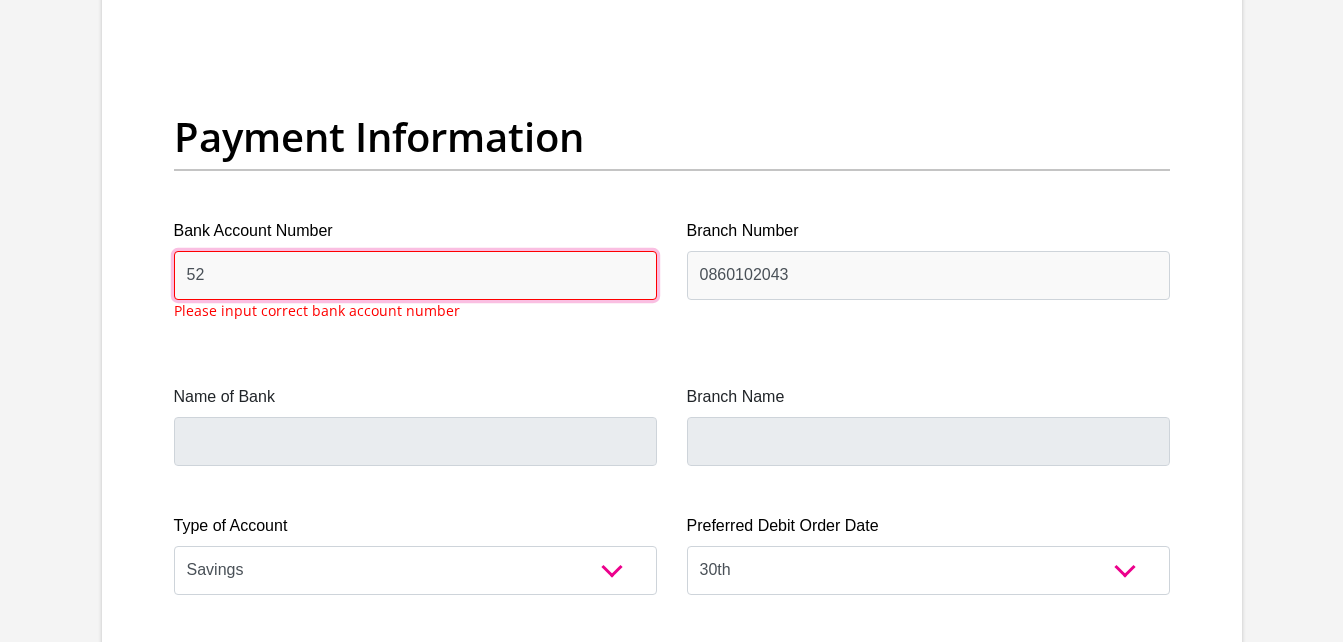 type on "5" 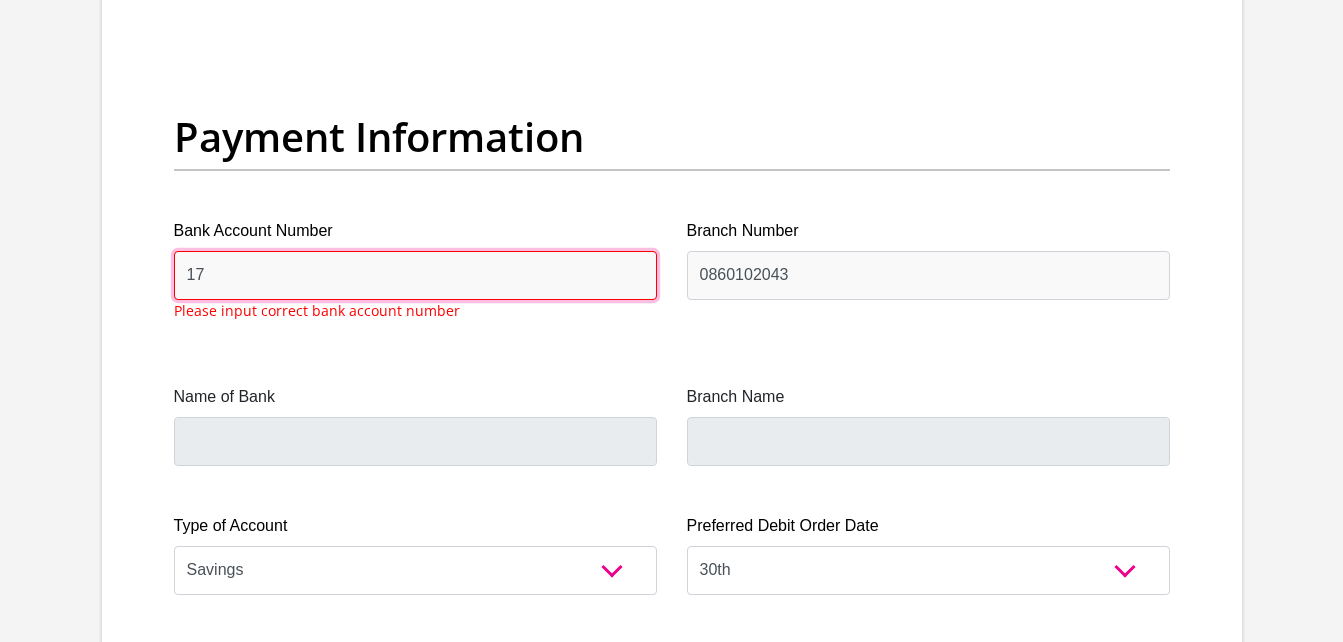 type on "1" 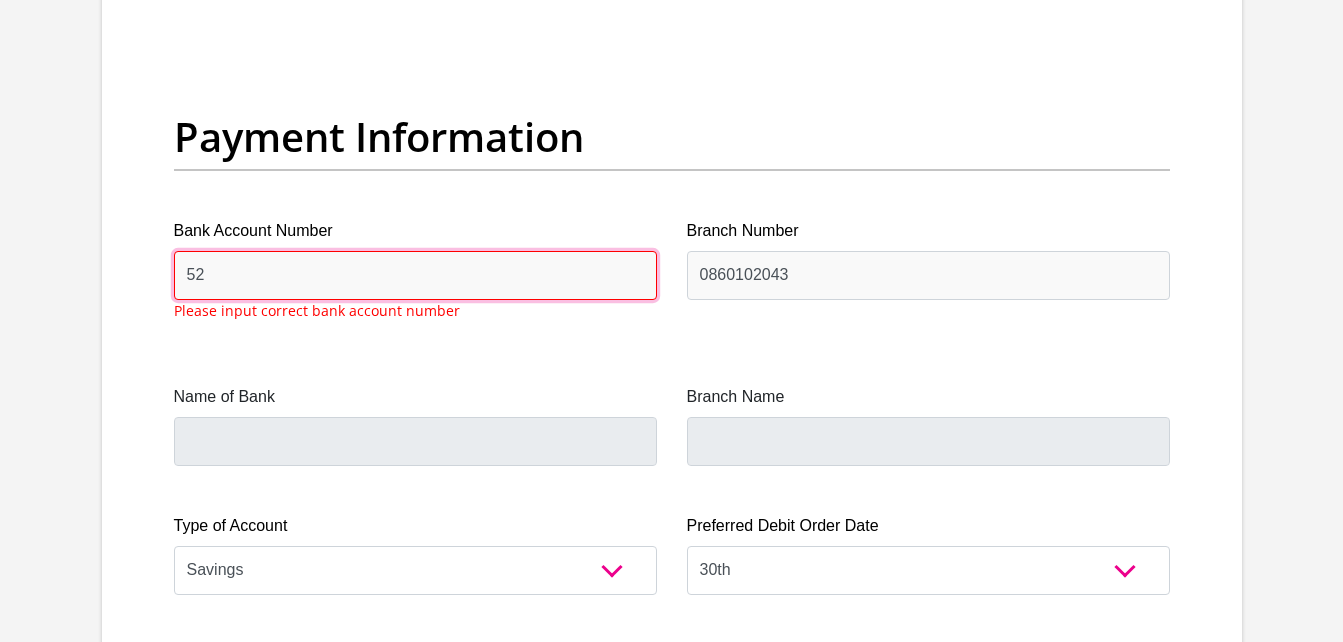 type on "5" 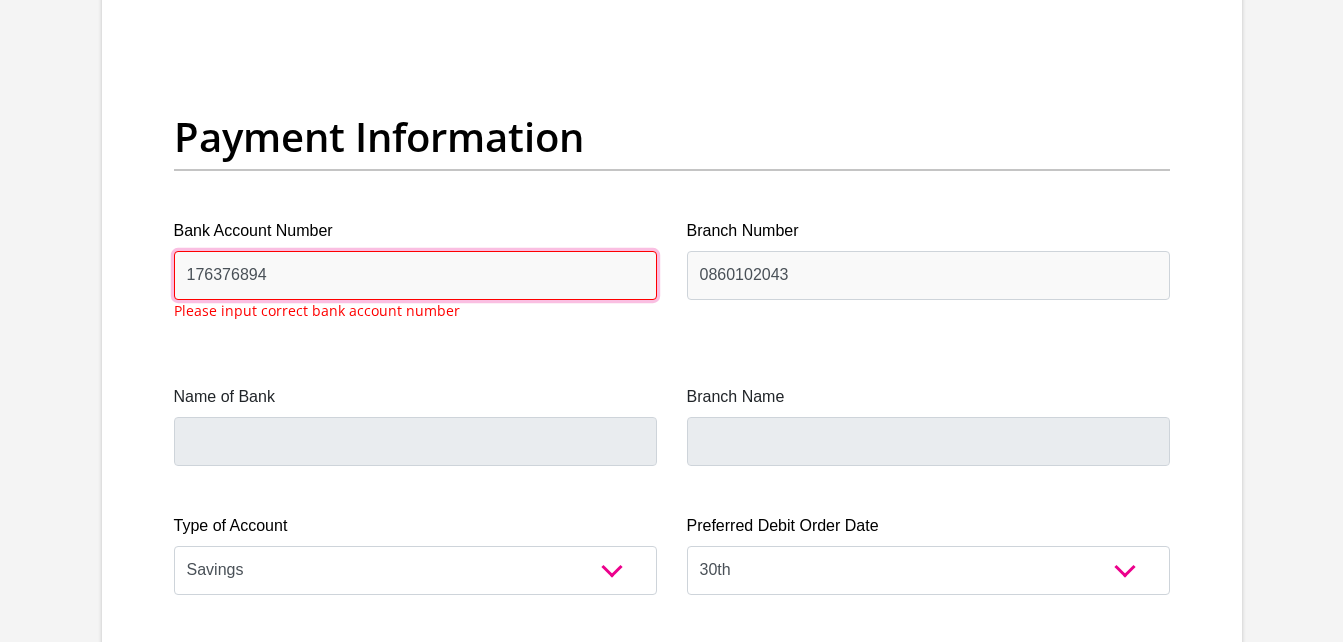 type on "1763768943" 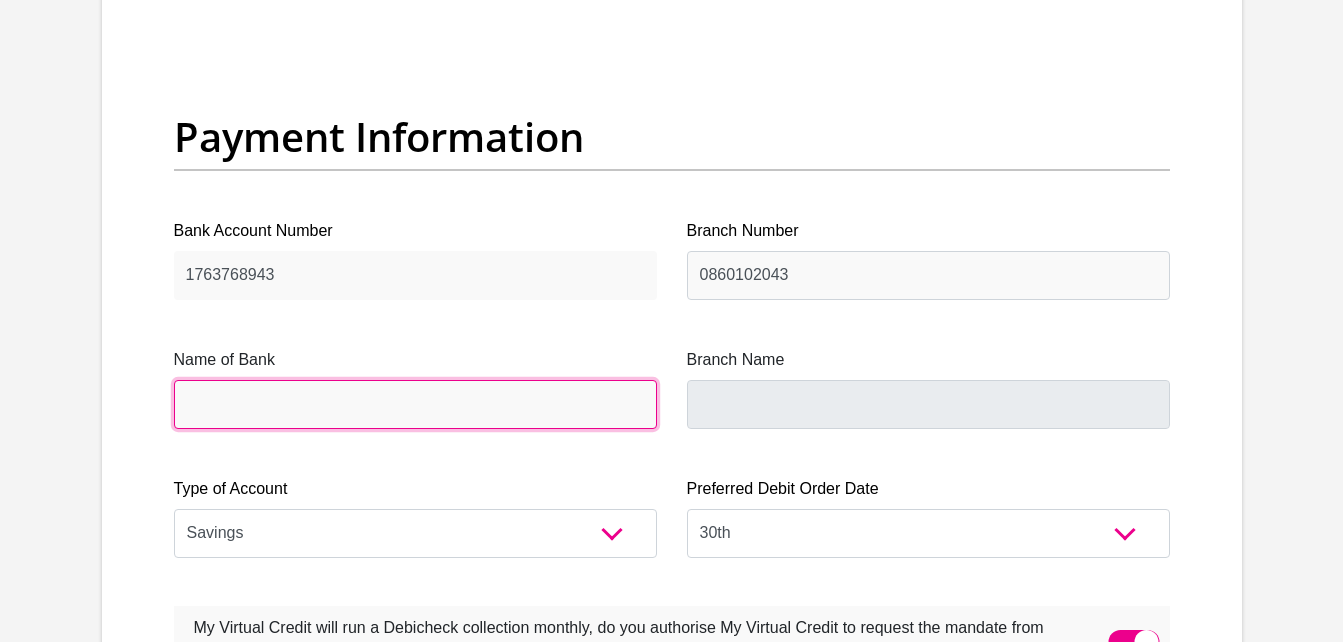 click on "Title
Mr
Ms
Mrs
Dr
[PERSON_NAME]
First Name
[PERSON_NAME]
Surname
[PERSON_NAME]
ID Number
9212160215085
Please input valid ID number
Race
Black
Coloured
Indian
White
Other
Contact Number
0740743995
Please input valid contact number
Nationality
[GEOGRAPHIC_DATA]
[GEOGRAPHIC_DATA]
[GEOGRAPHIC_DATA]  [GEOGRAPHIC_DATA]  [GEOGRAPHIC_DATA]  [GEOGRAPHIC_DATA]" at bounding box center [672, -959] 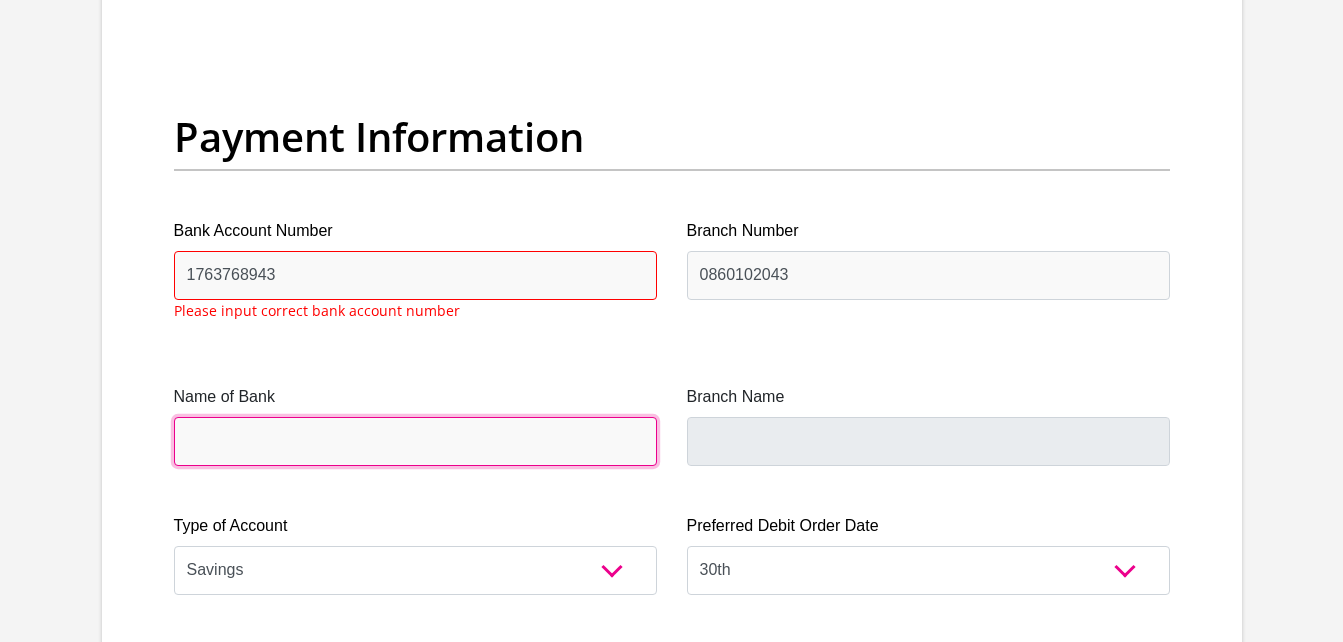 click on "Name of Bank" at bounding box center (415, 441) 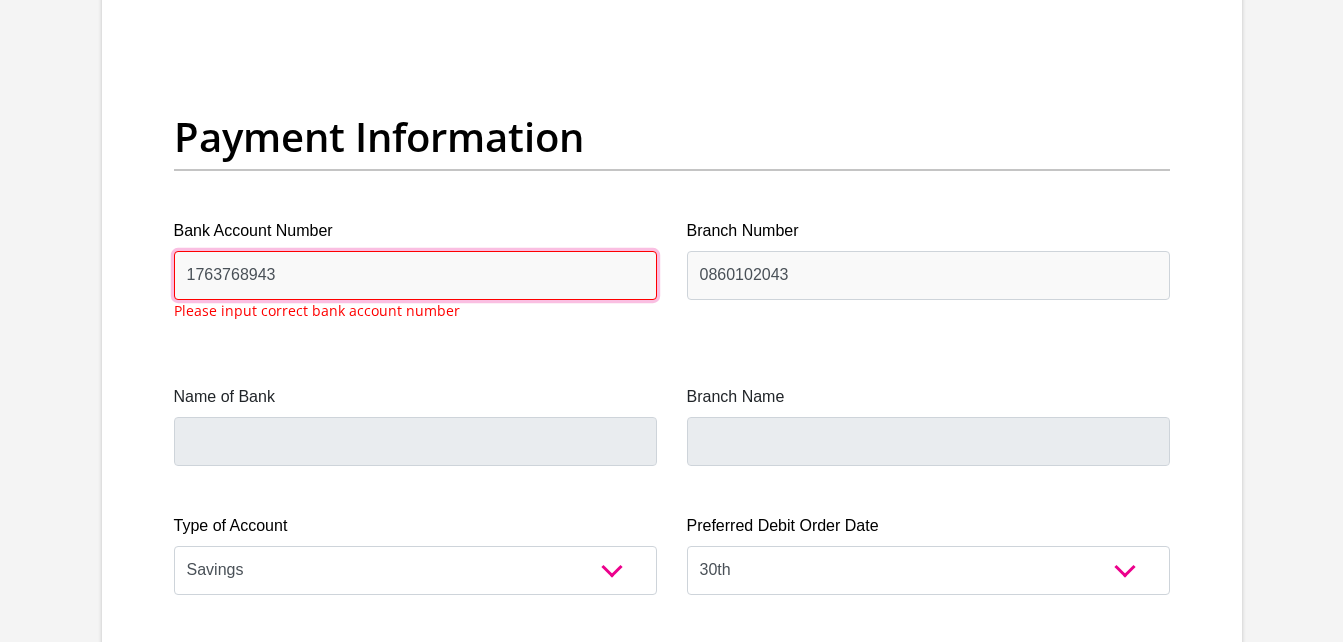 drag, startPoint x: 284, startPoint y: 277, endPoint x: 139, endPoint y: 272, distance: 145.08618 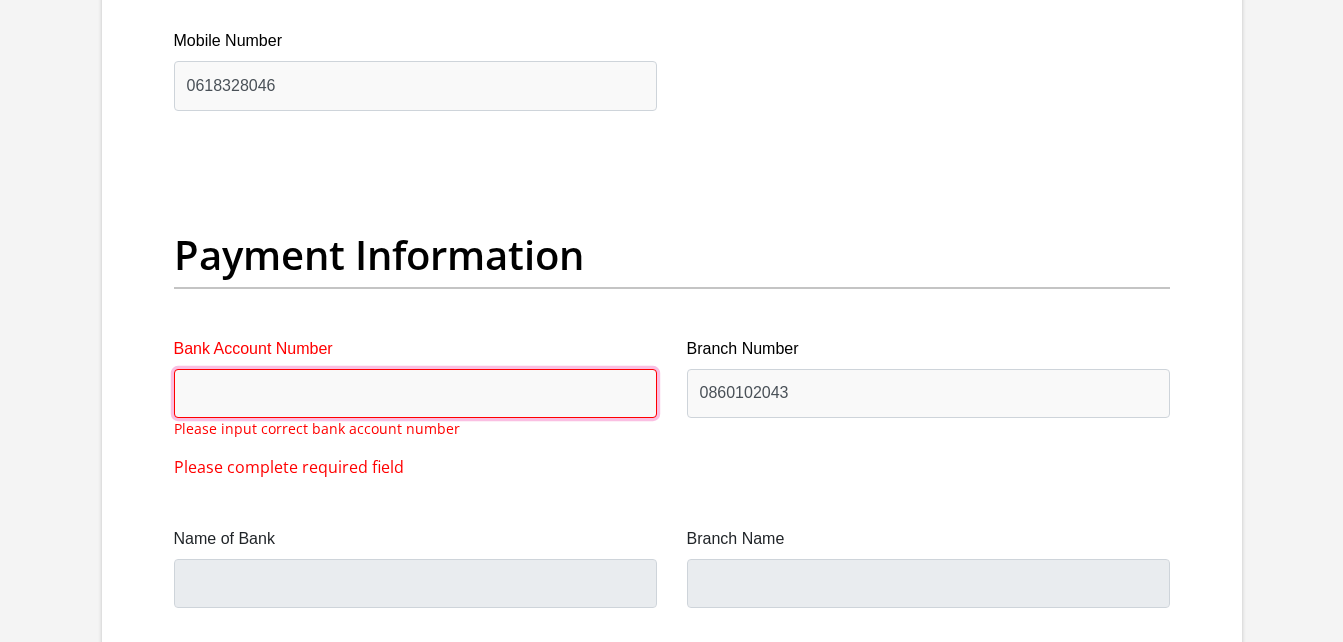 scroll, scrollTop: 4474, scrollLeft: 0, axis: vertical 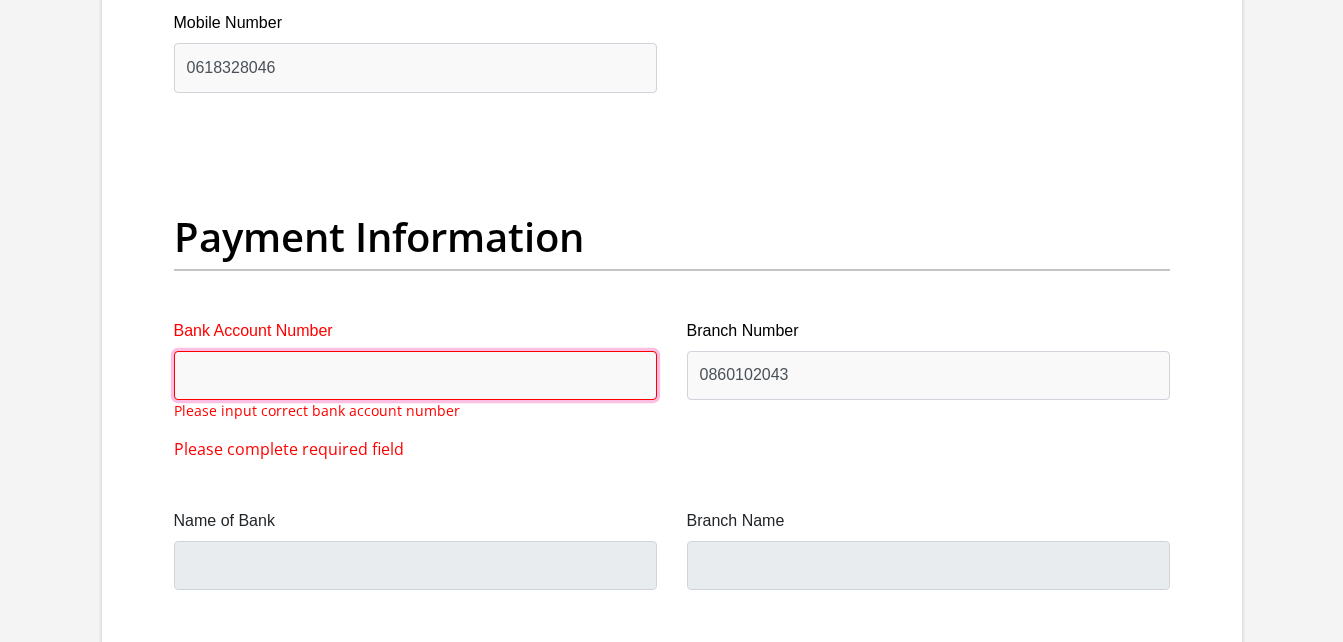 type 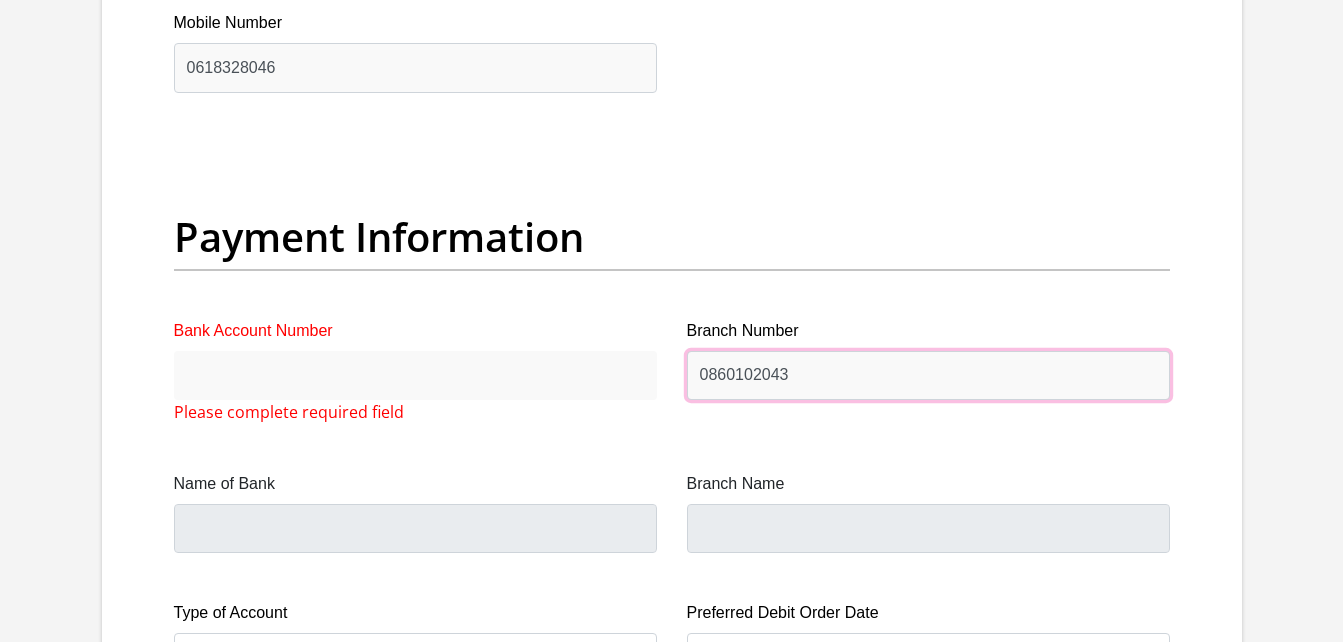 drag, startPoint x: 782, startPoint y: 392, endPoint x: 674, endPoint y: 405, distance: 108.779594 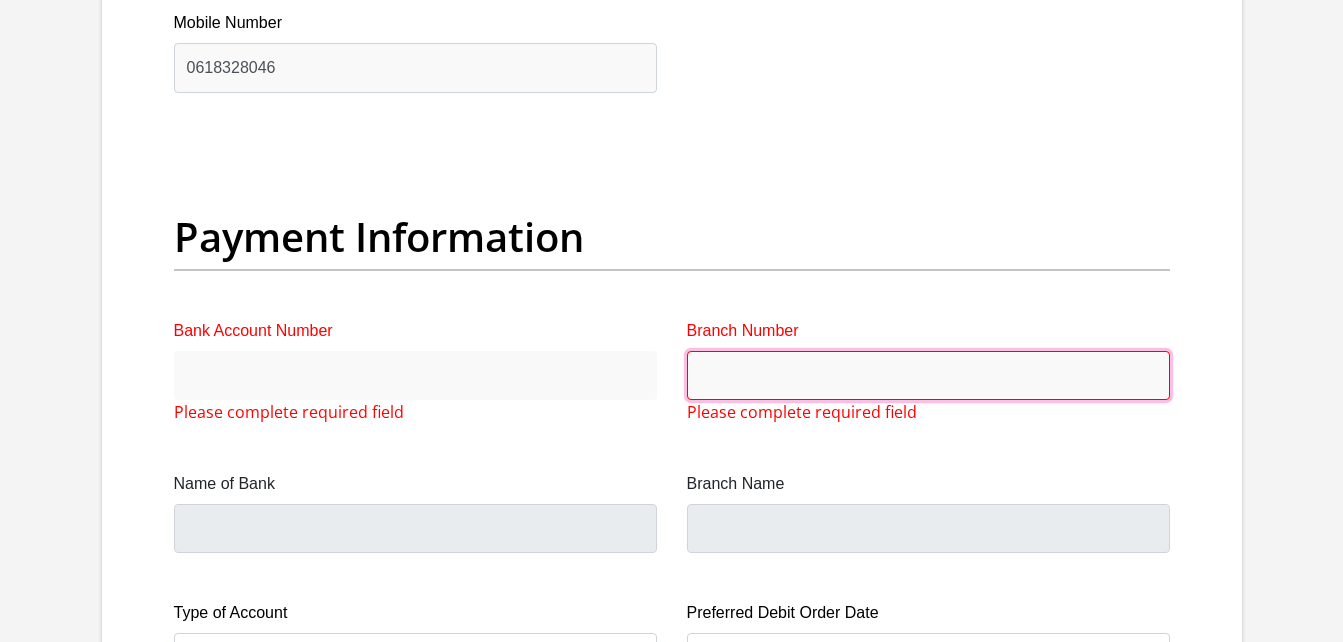 type 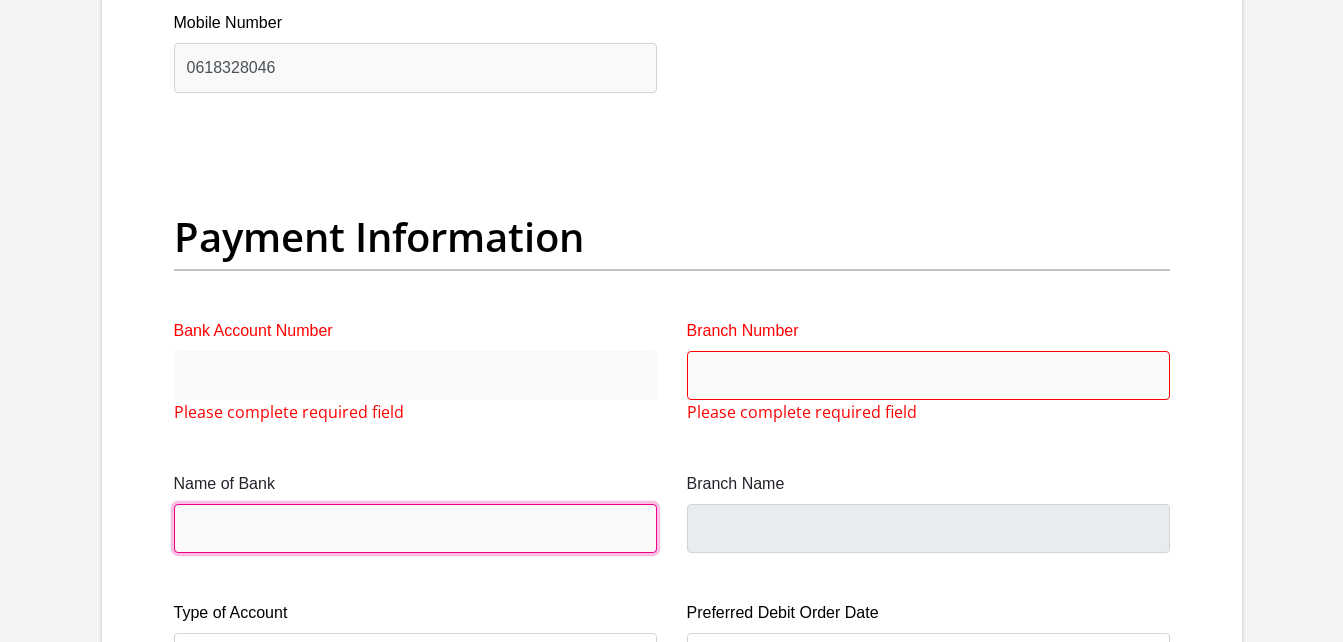 click on "Name of Bank" at bounding box center [415, 528] 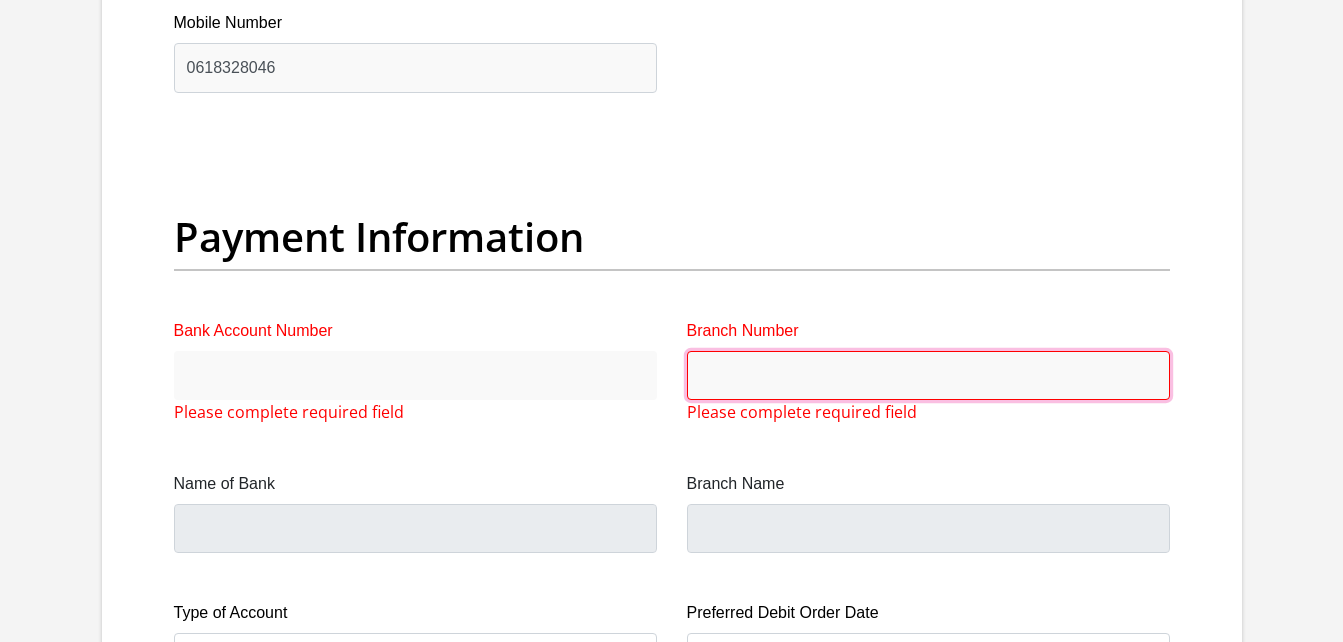 click on "Branch Number" at bounding box center [928, 375] 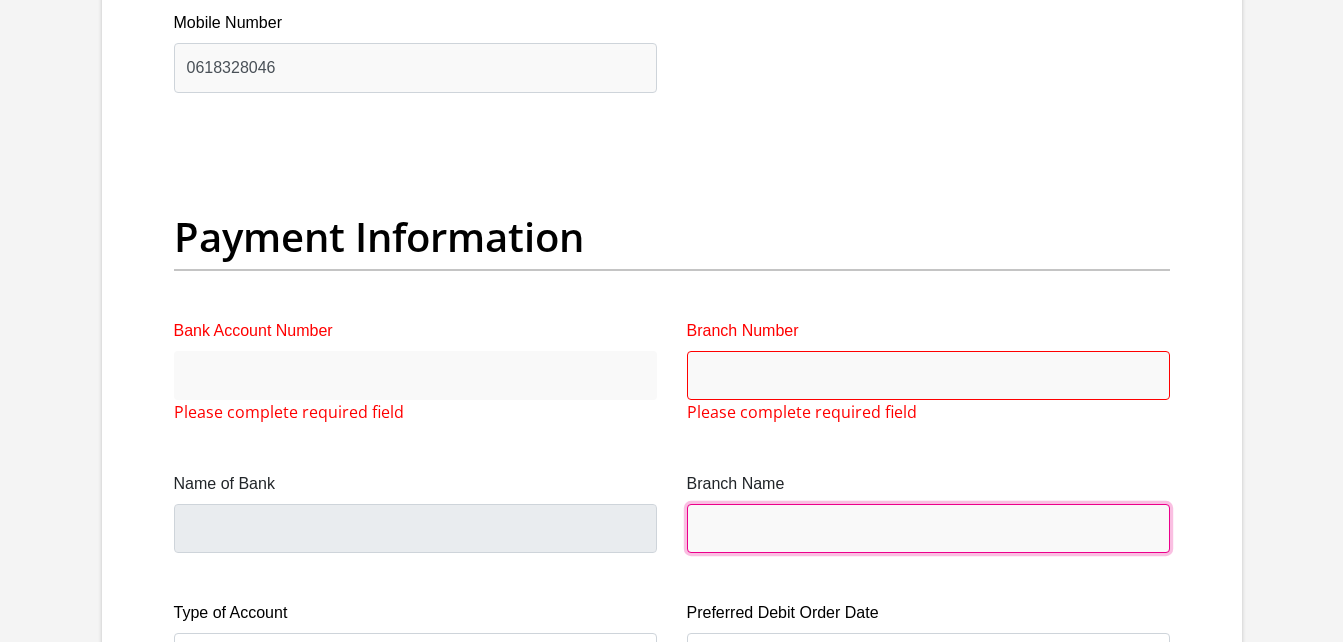 click on "Branch Name" at bounding box center (928, 528) 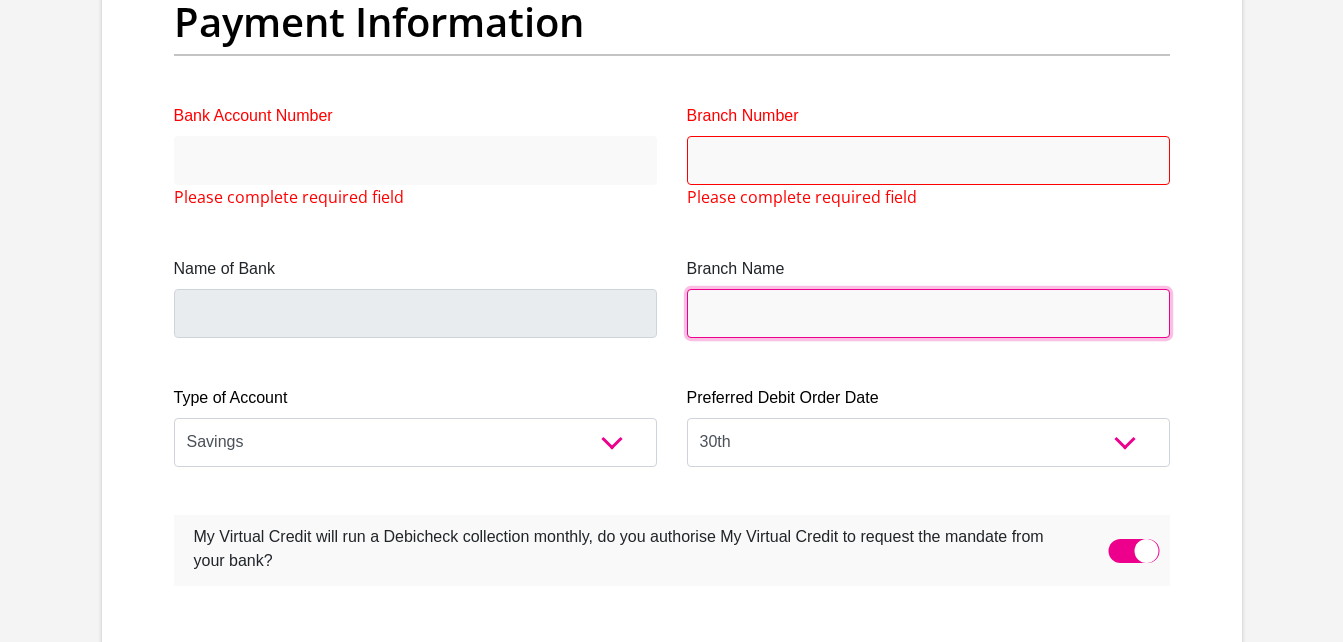 scroll, scrollTop: 4974, scrollLeft: 0, axis: vertical 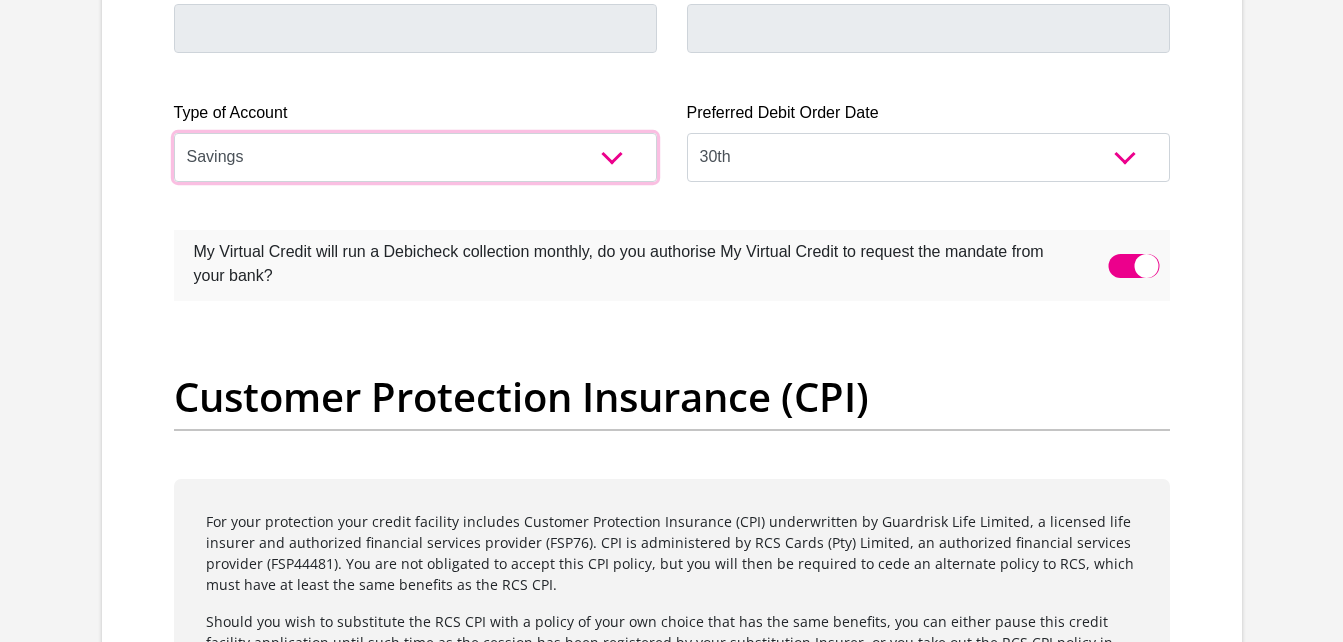 click on "Cheque
Savings" at bounding box center (415, 157) 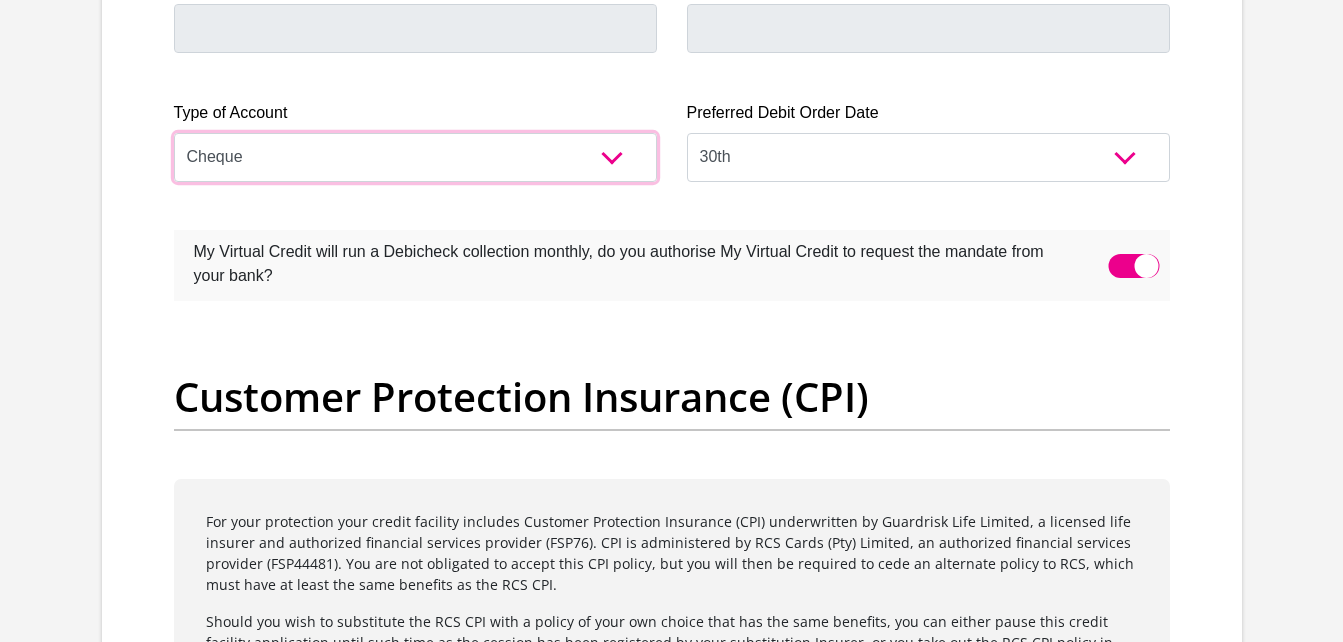 click on "Cheque
Savings" at bounding box center (415, 157) 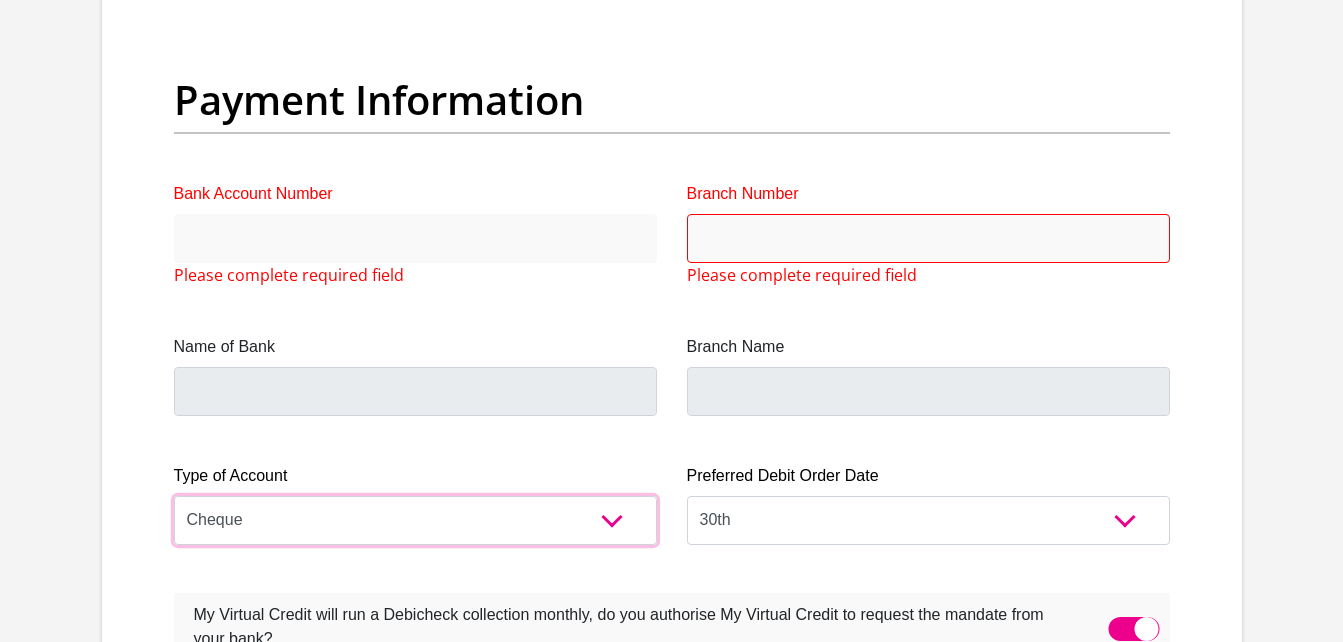 scroll, scrollTop: 4574, scrollLeft: 0, axis: vertical 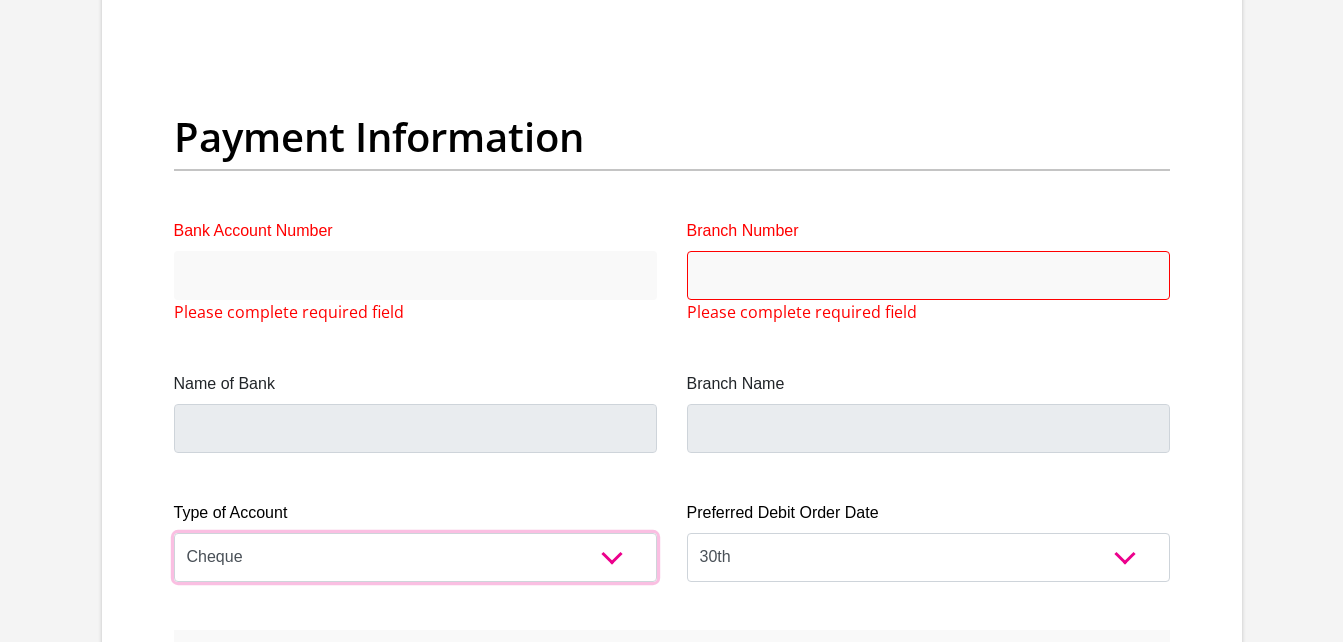 drag, startPoint x: 617, startPoint y: 559, endPoint x: 605, endPoint y: 560, distance: 12.0415945 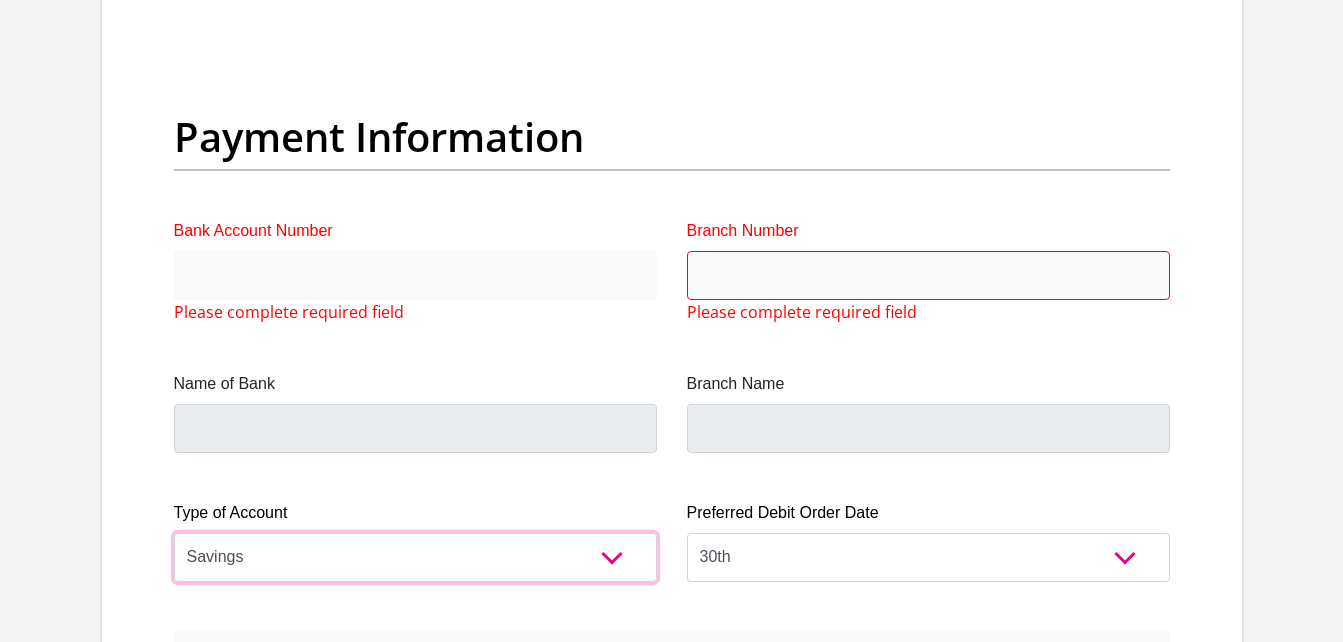 click on "Cheque
Savings" at bounding box center (415, 557) 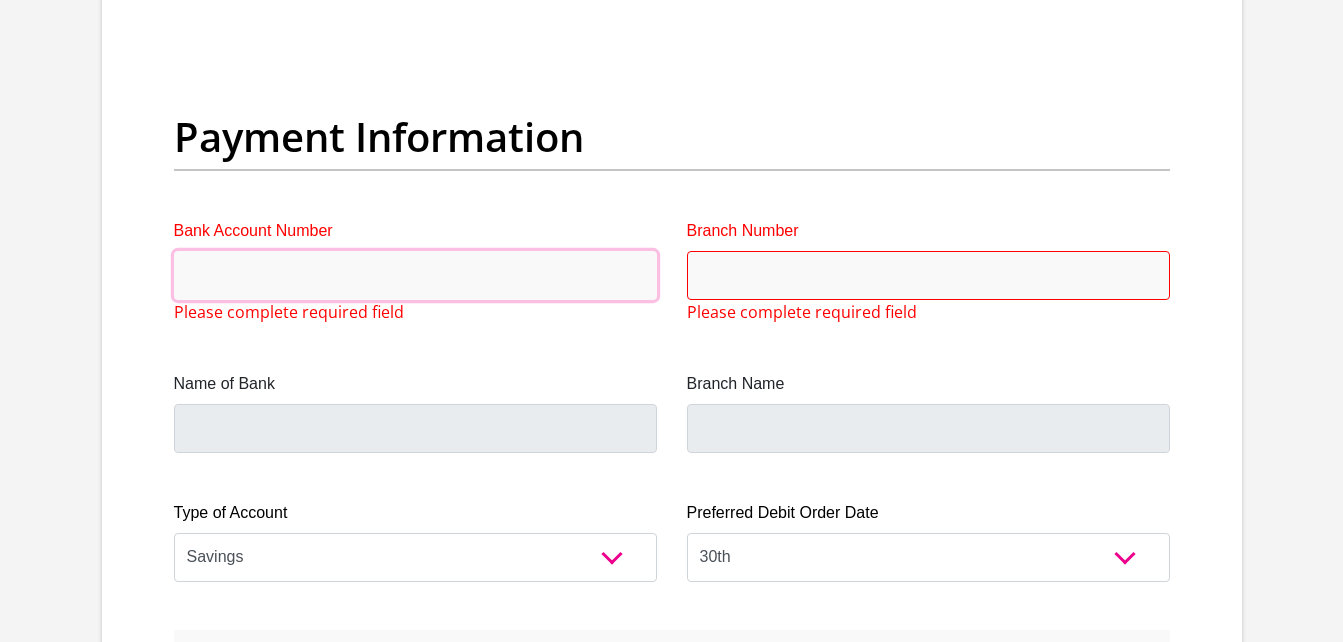 click on "Bank Account Number" at bounding box center [415, 275] 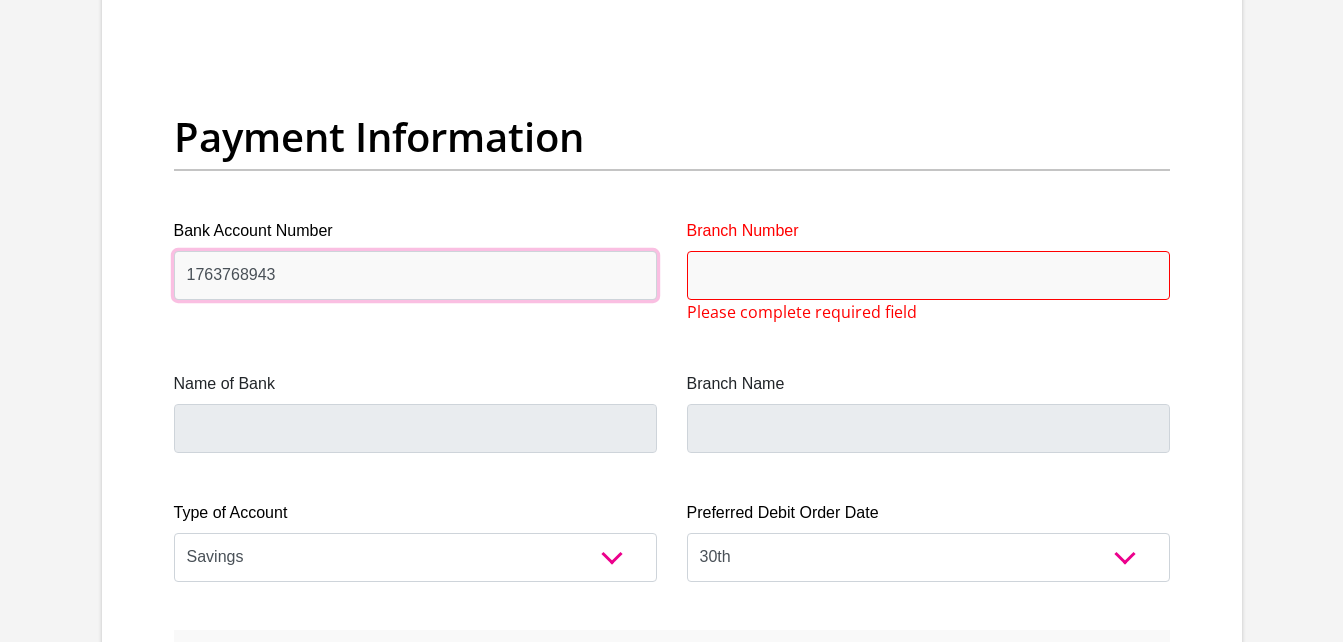 type on "1763768943" 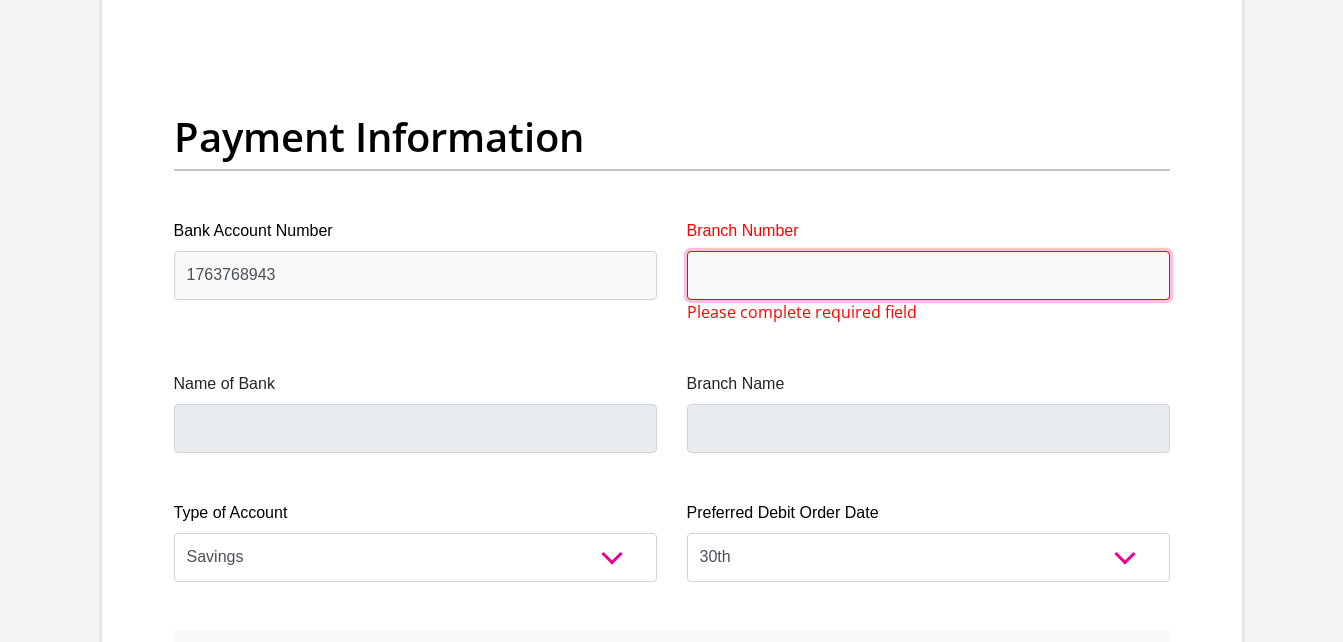 click on "Branch Number" at bounding box center (928, 275) 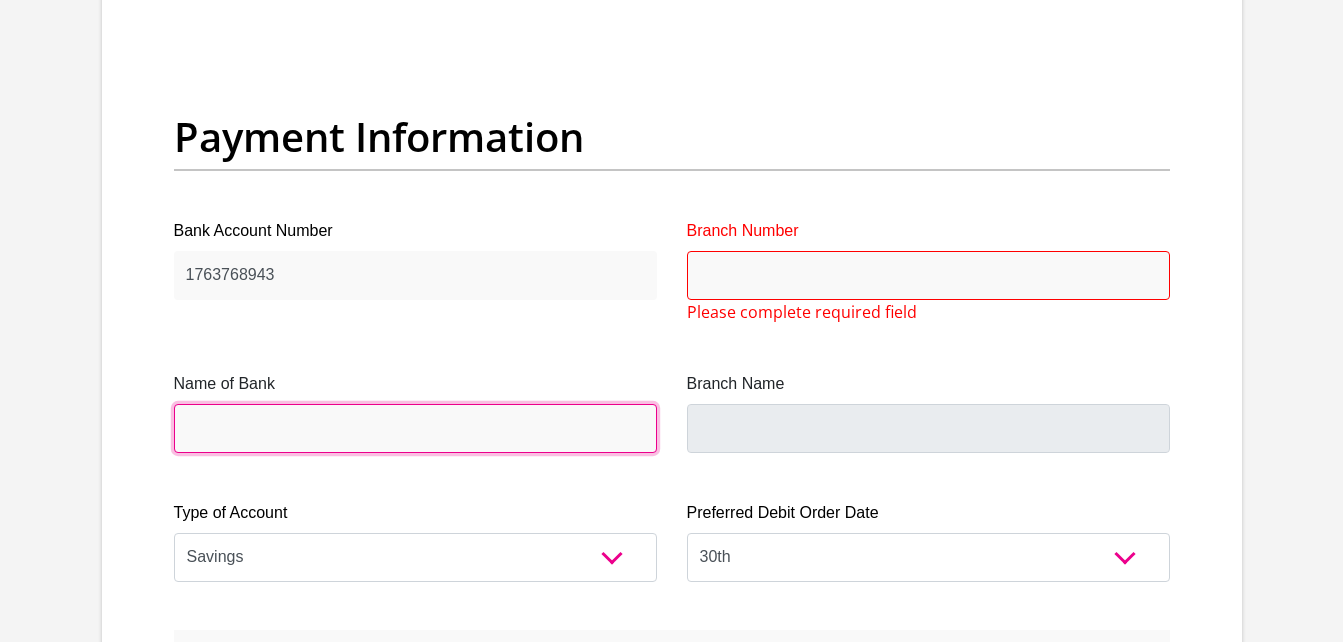 click on "Name of Bank" at bounding box center [415, 428] 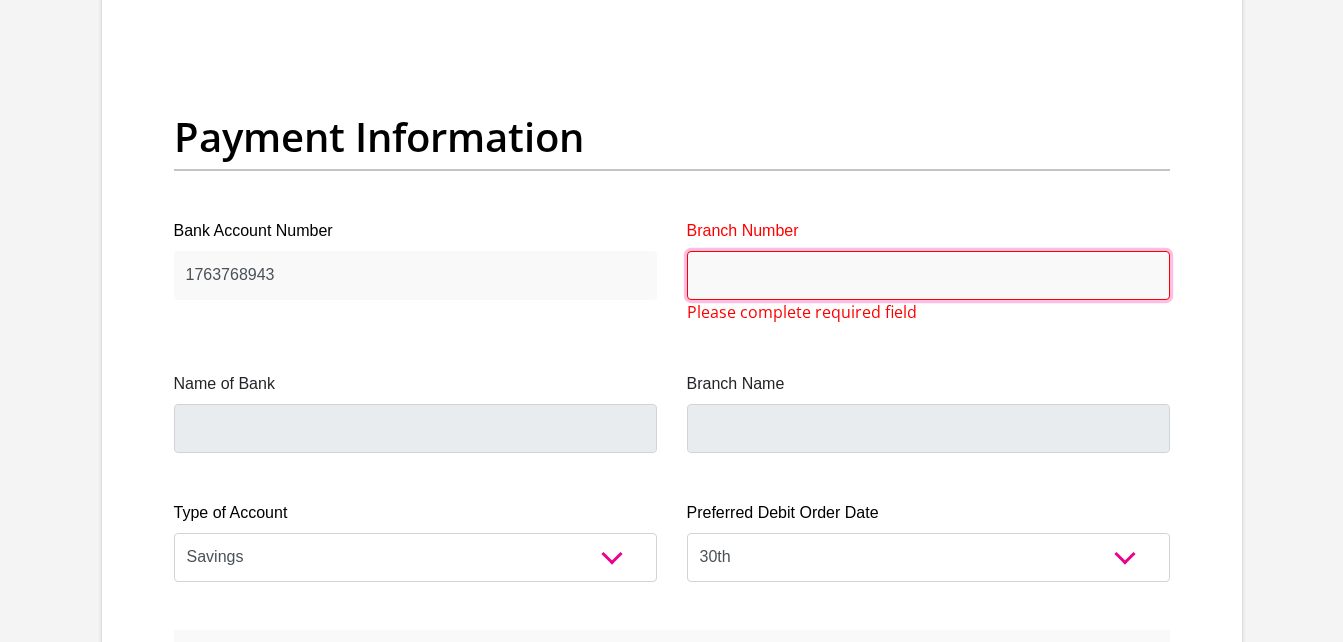 click on "Branch Number" at bounding box center (928, 275) 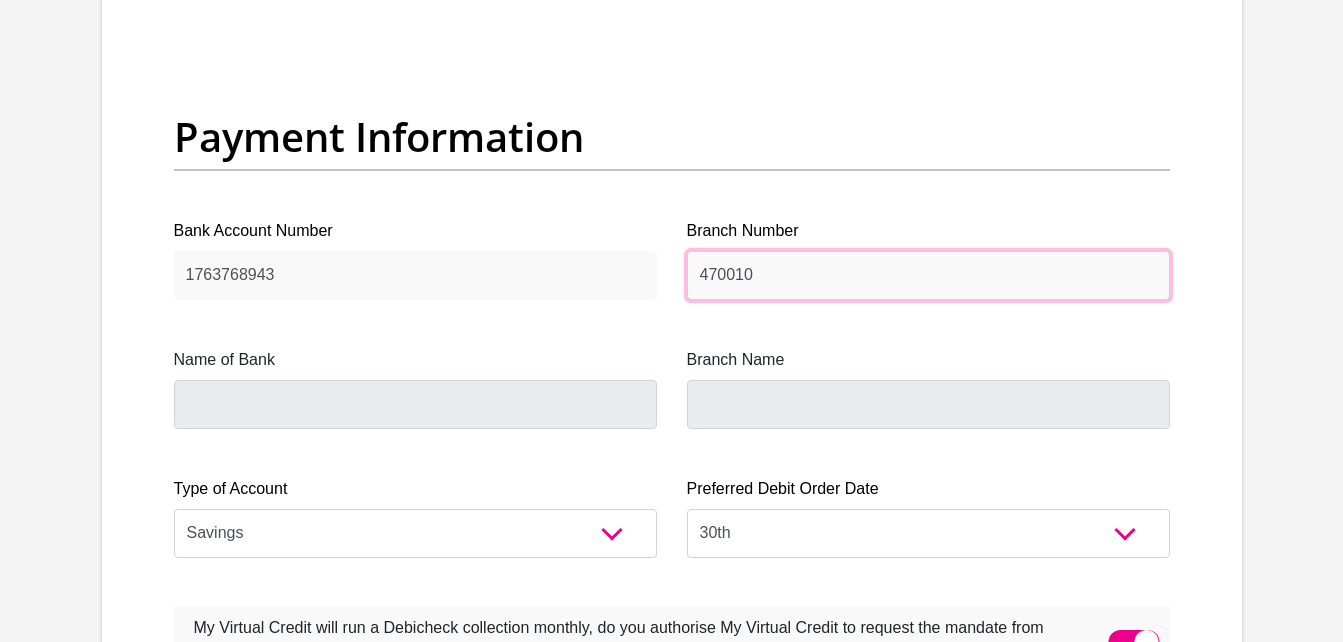 type on "470010" 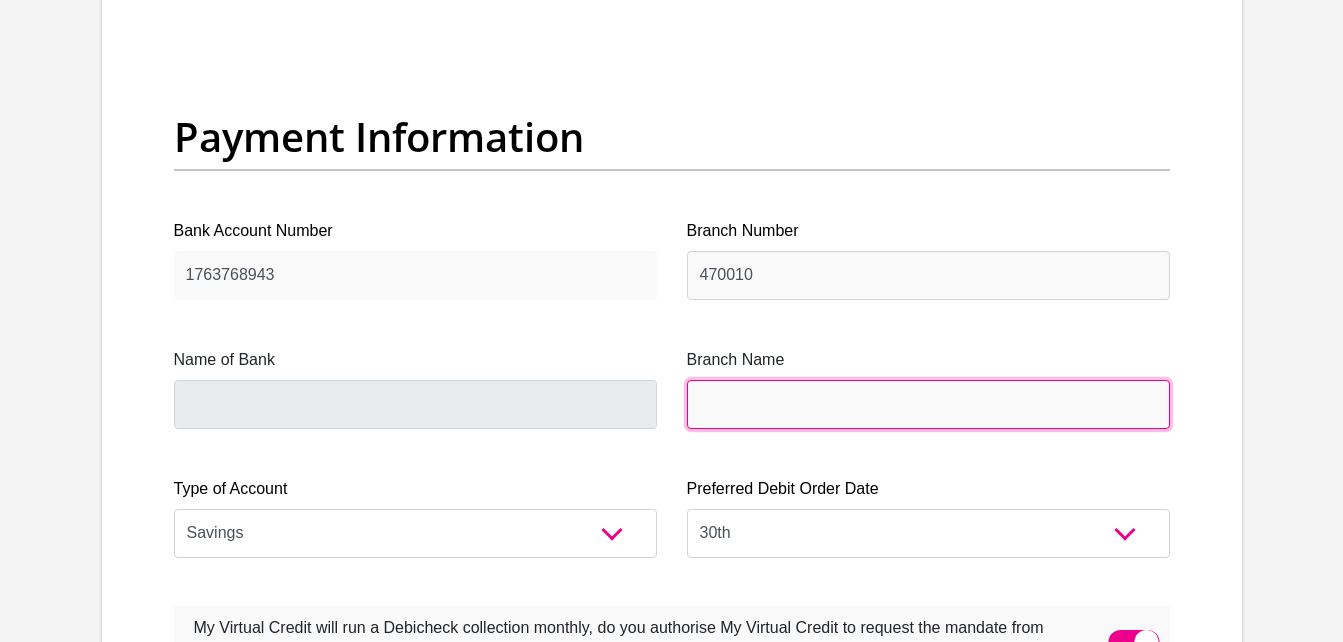 click on "Branch Name" at bounding box center (928, 404) 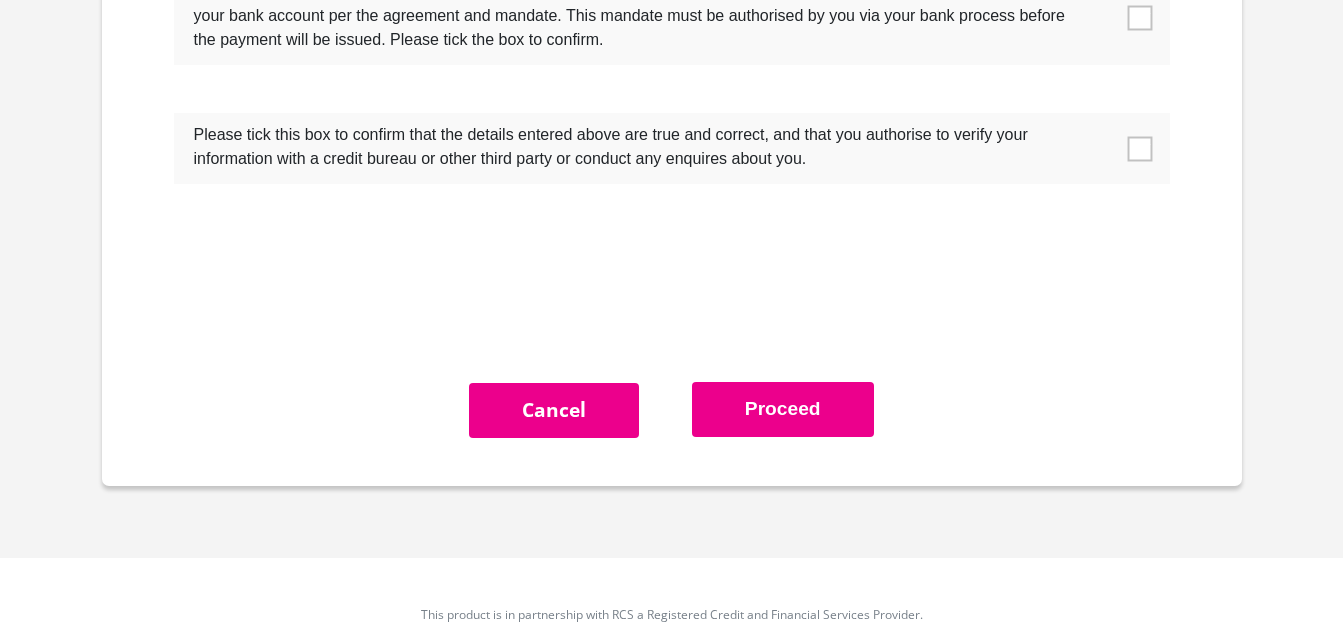 scroll, scrollTop: 6574, scrollLeft: 0, axis: vertical 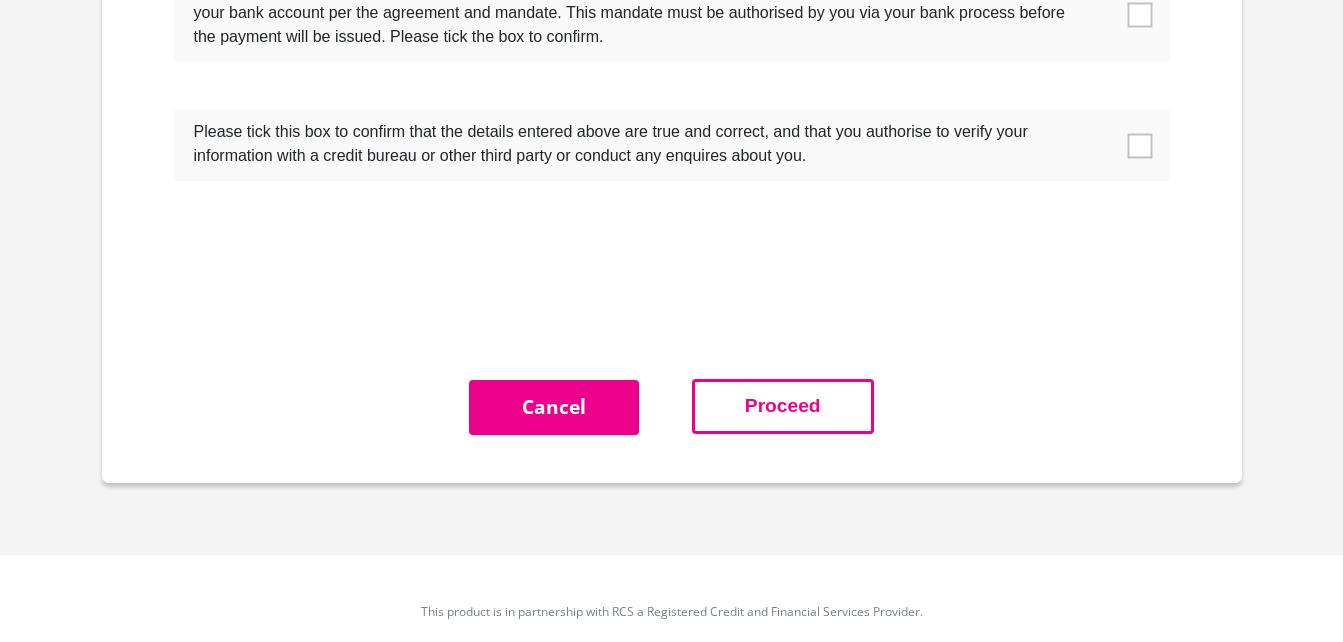 click on "Proceed" at bounding box center (783, 406) 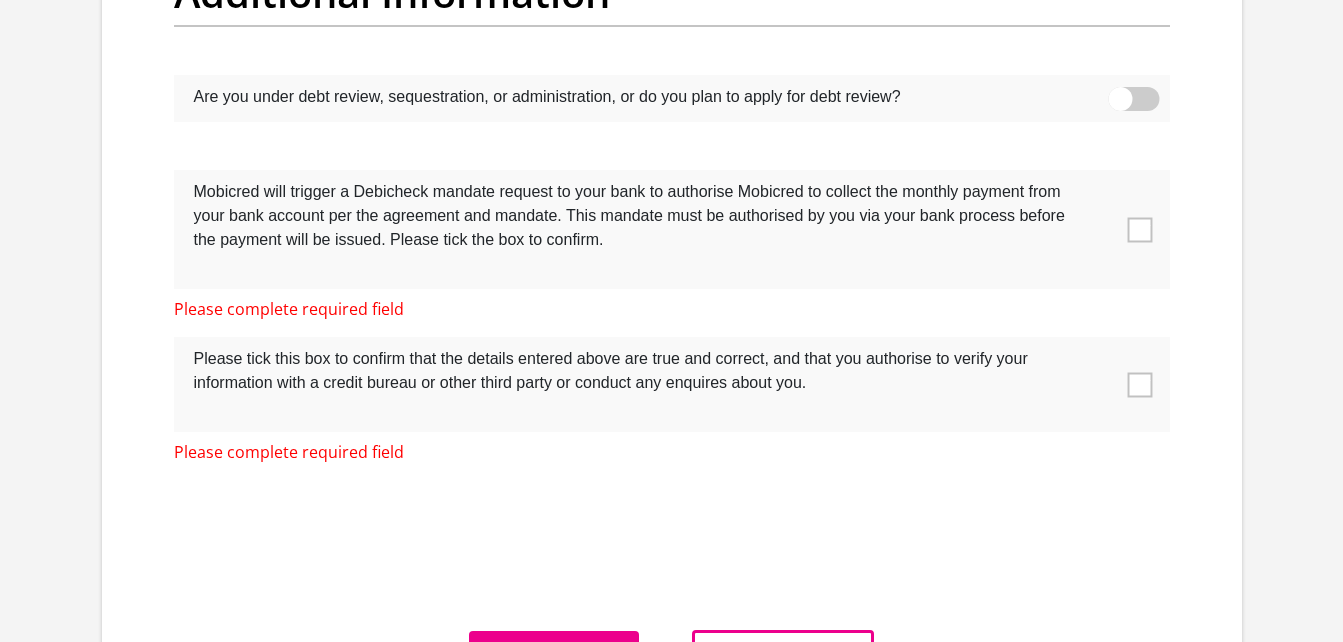 scroll, scrollTop: 6368, scrollLeft: 0, axis: vertical 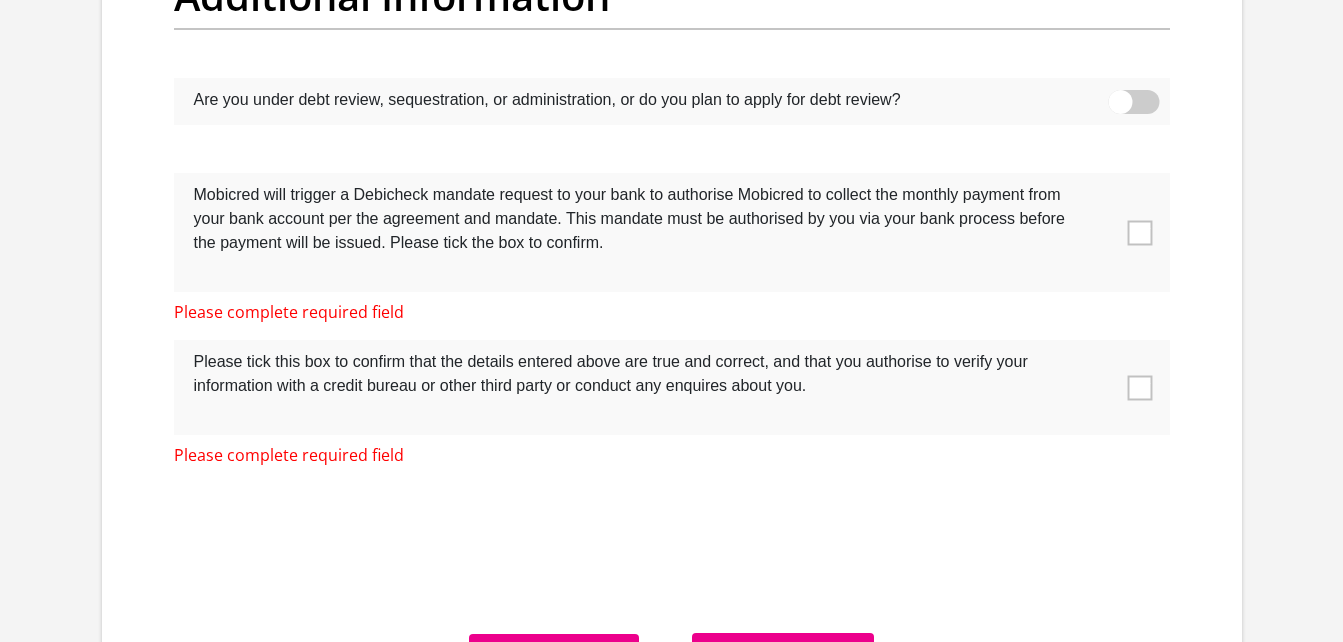click at bounding box center (1139, 232) 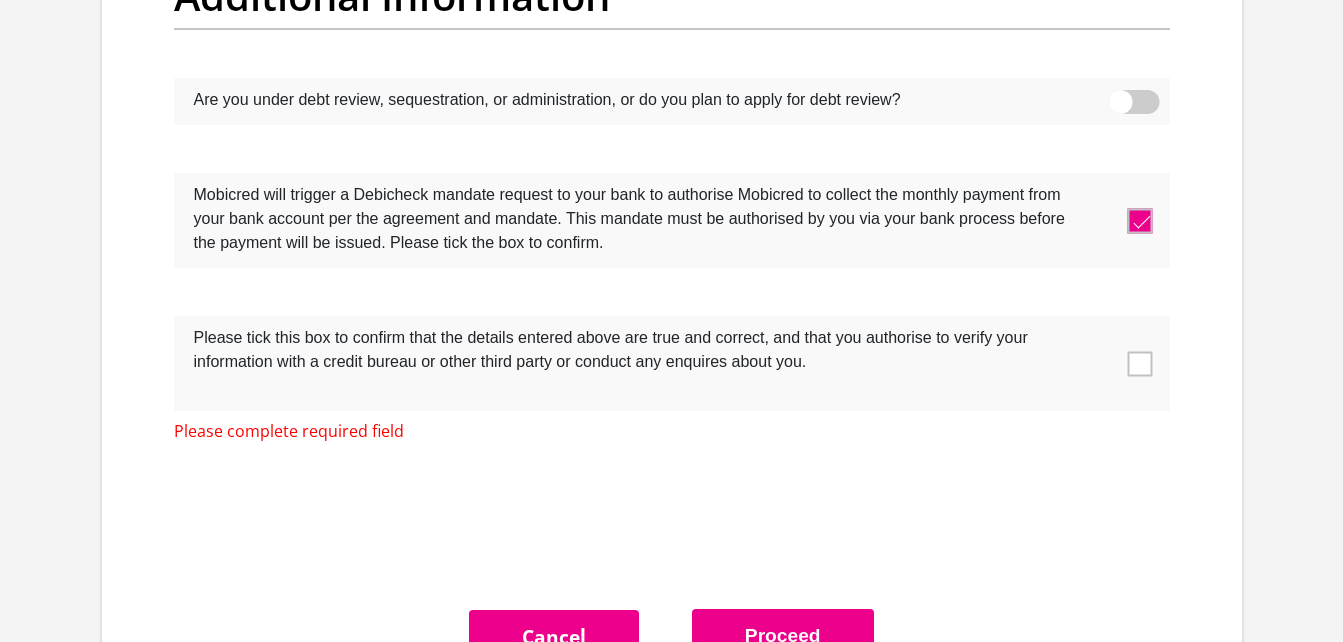 click at bounding box center (1139, 363) 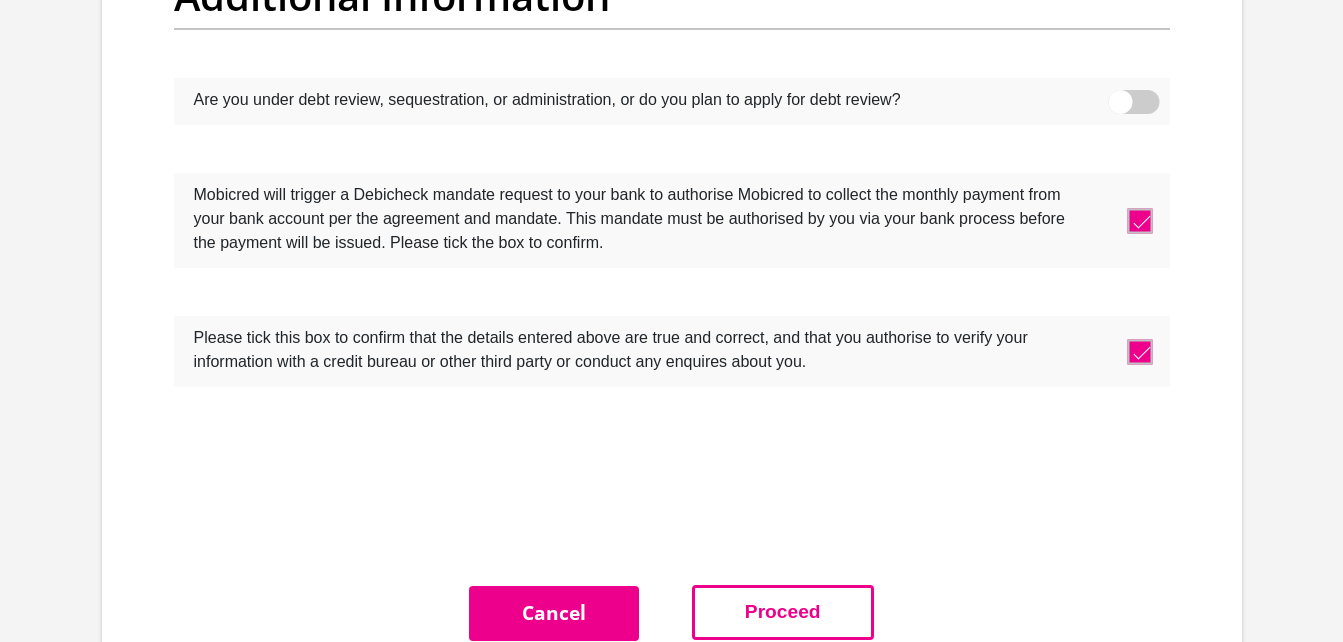 click on "Proceed" at bounding box center (783, 612) 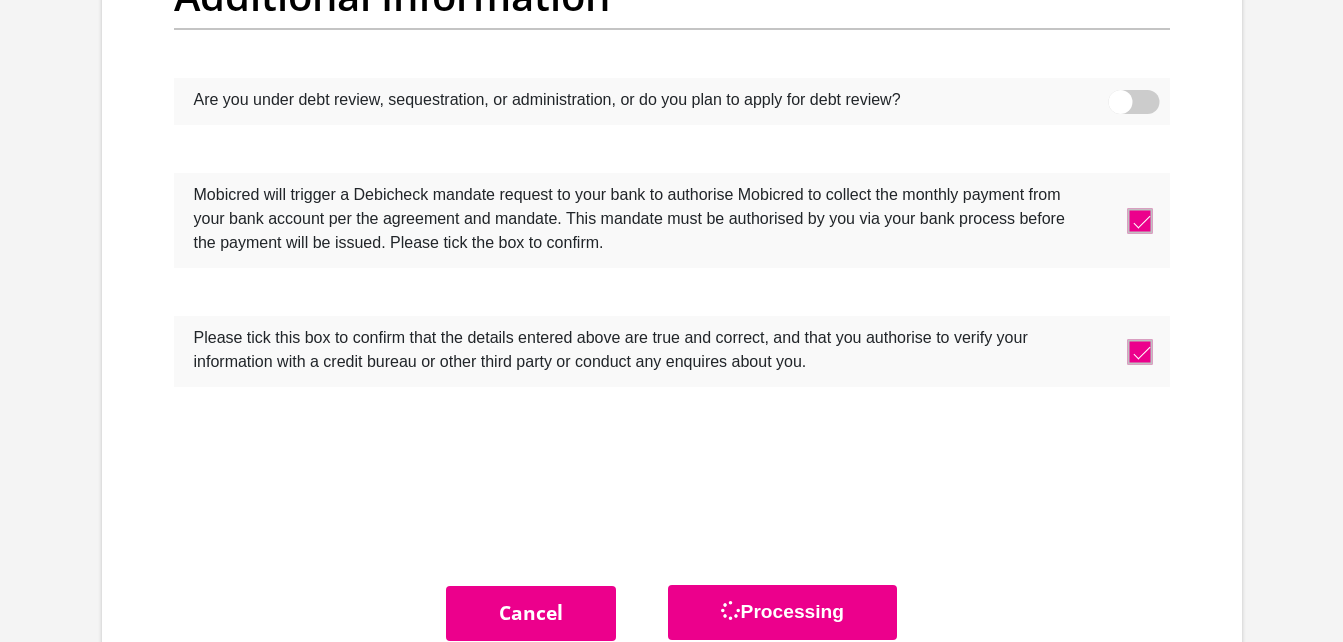 scroll, scrollTop: 0, scrollLeft: 0, axis: both 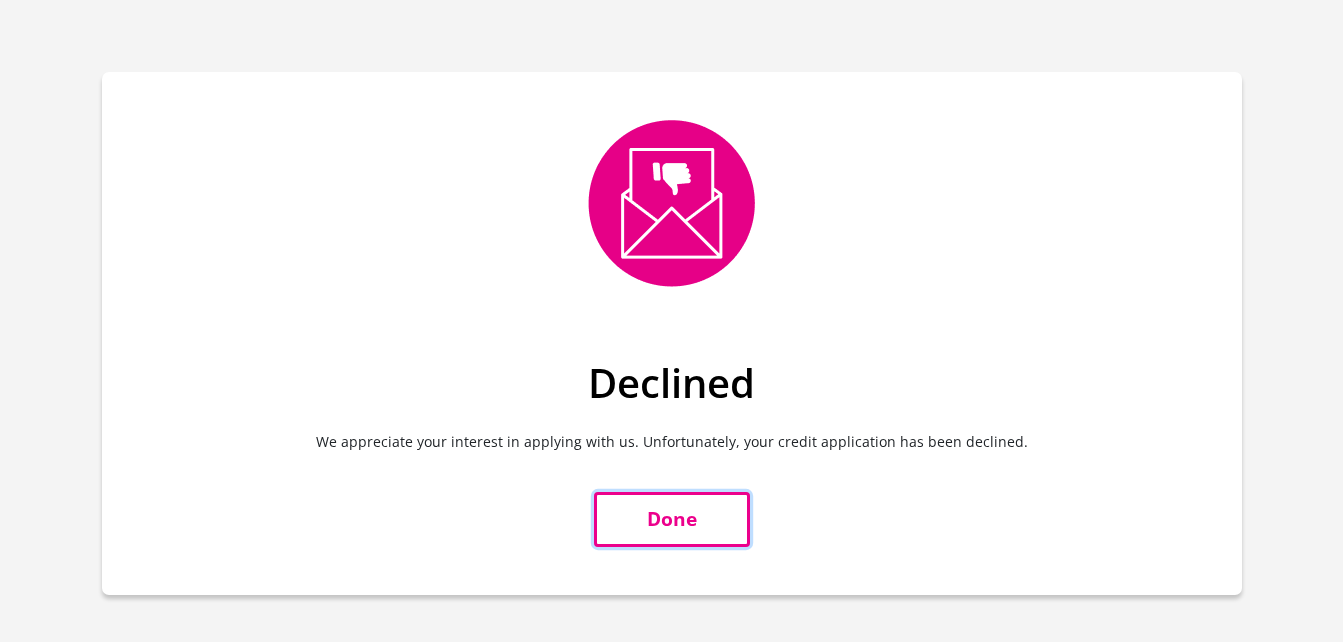 click on "Done" at bounding box center (672, 519) 